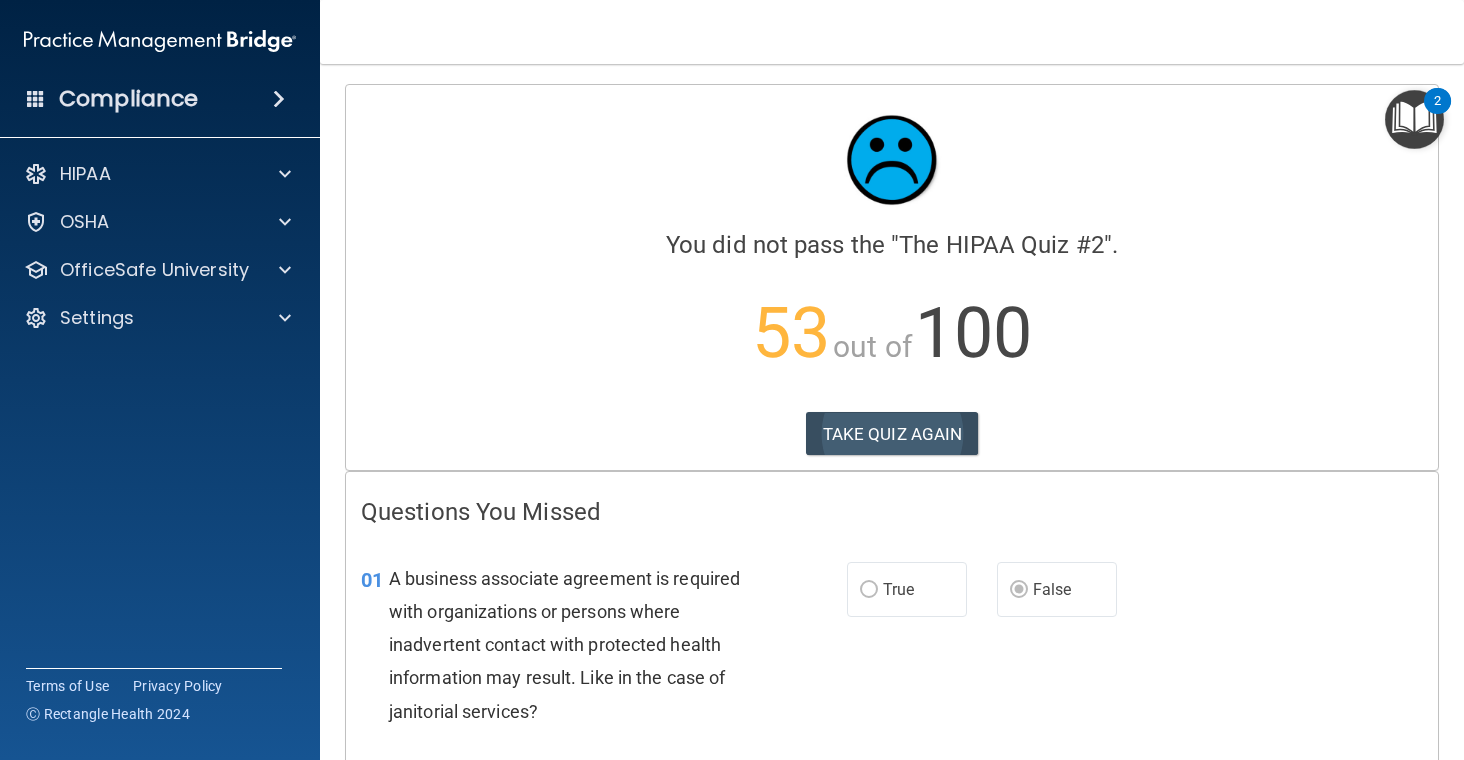 scroll, scrollTop: 0, scrollLeft: 0, axis: both 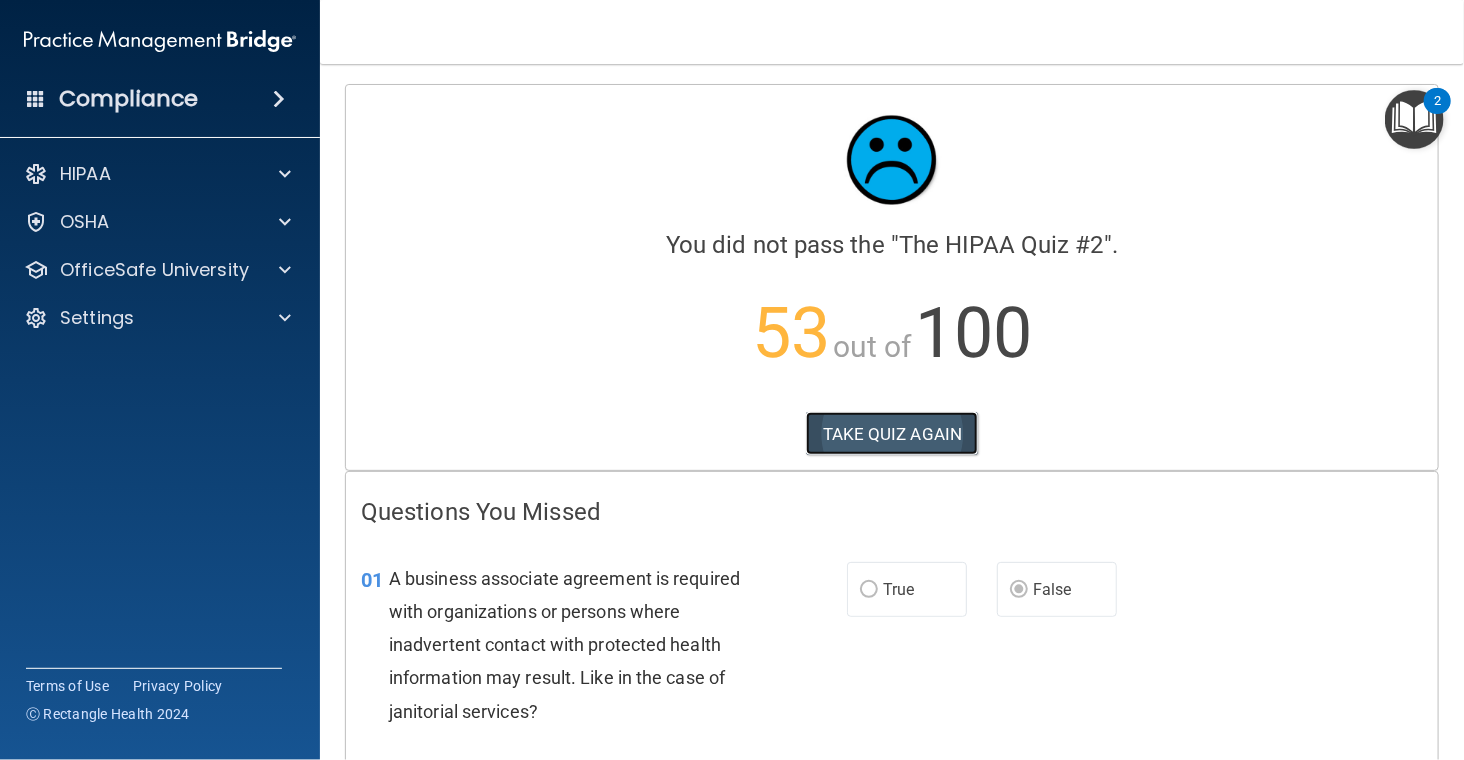 click on "TAKE QUIZ AGAIN" at bounding box center (892, 434) 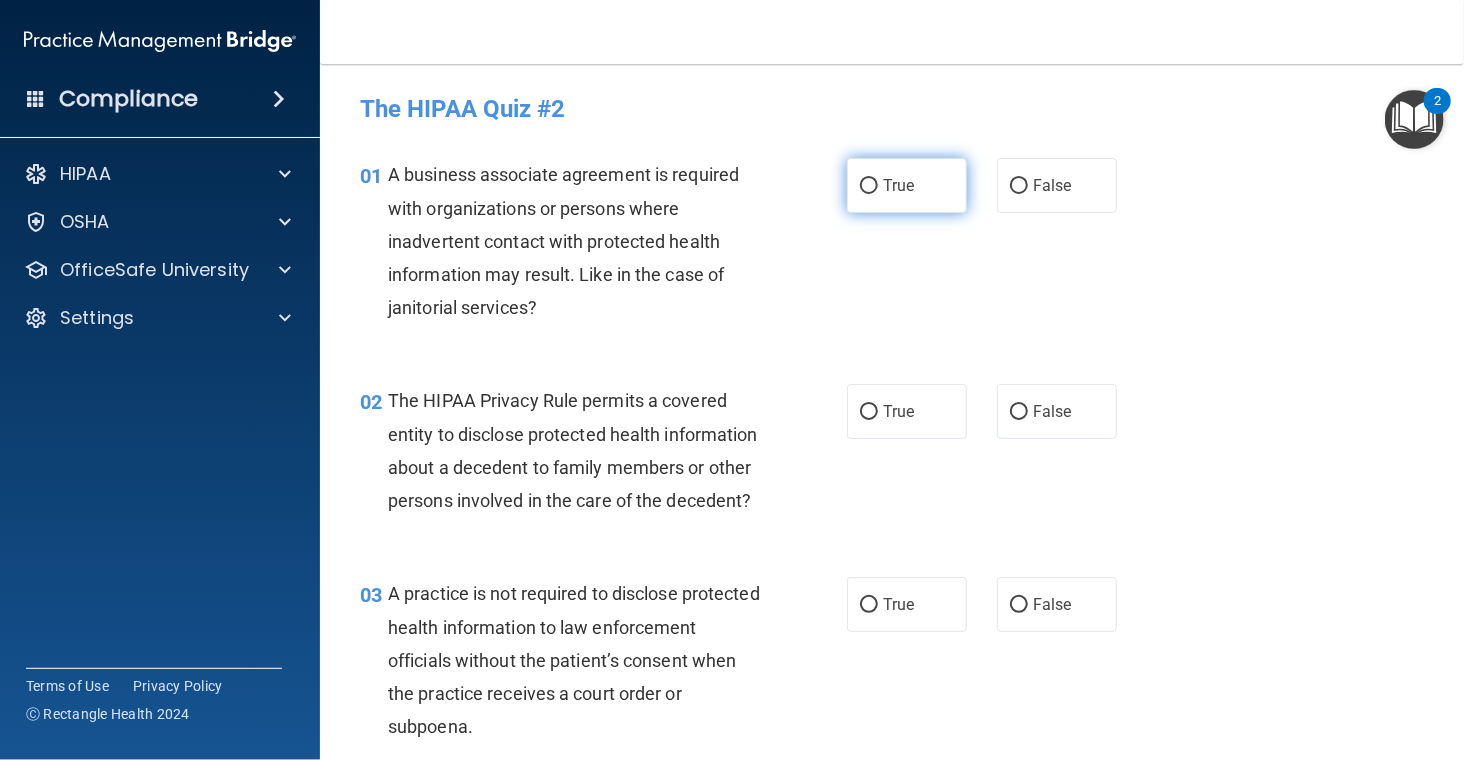 click on "True" at bounding box center [907, 185] 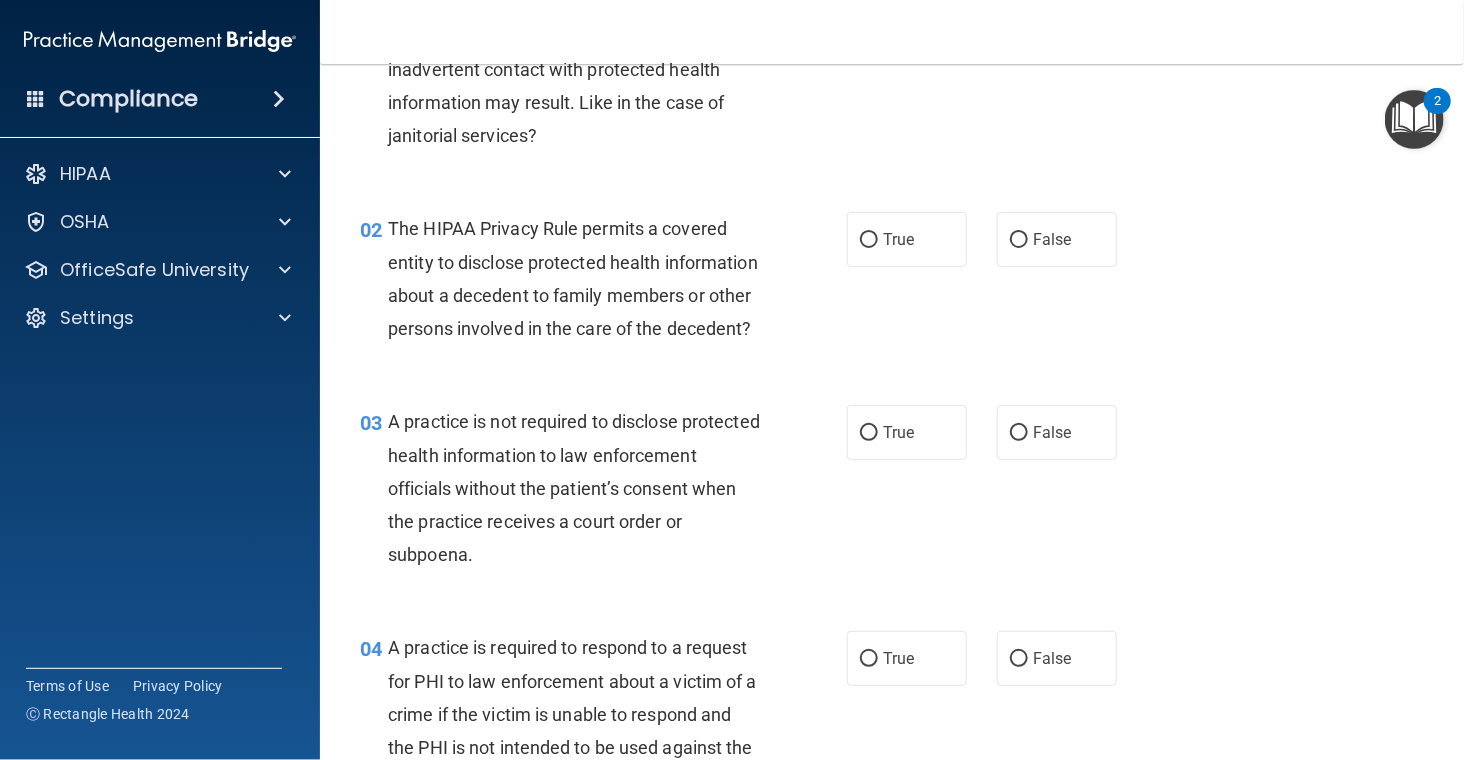 scroll, scrollTop: 0, scrollLeft: 0, axis: both 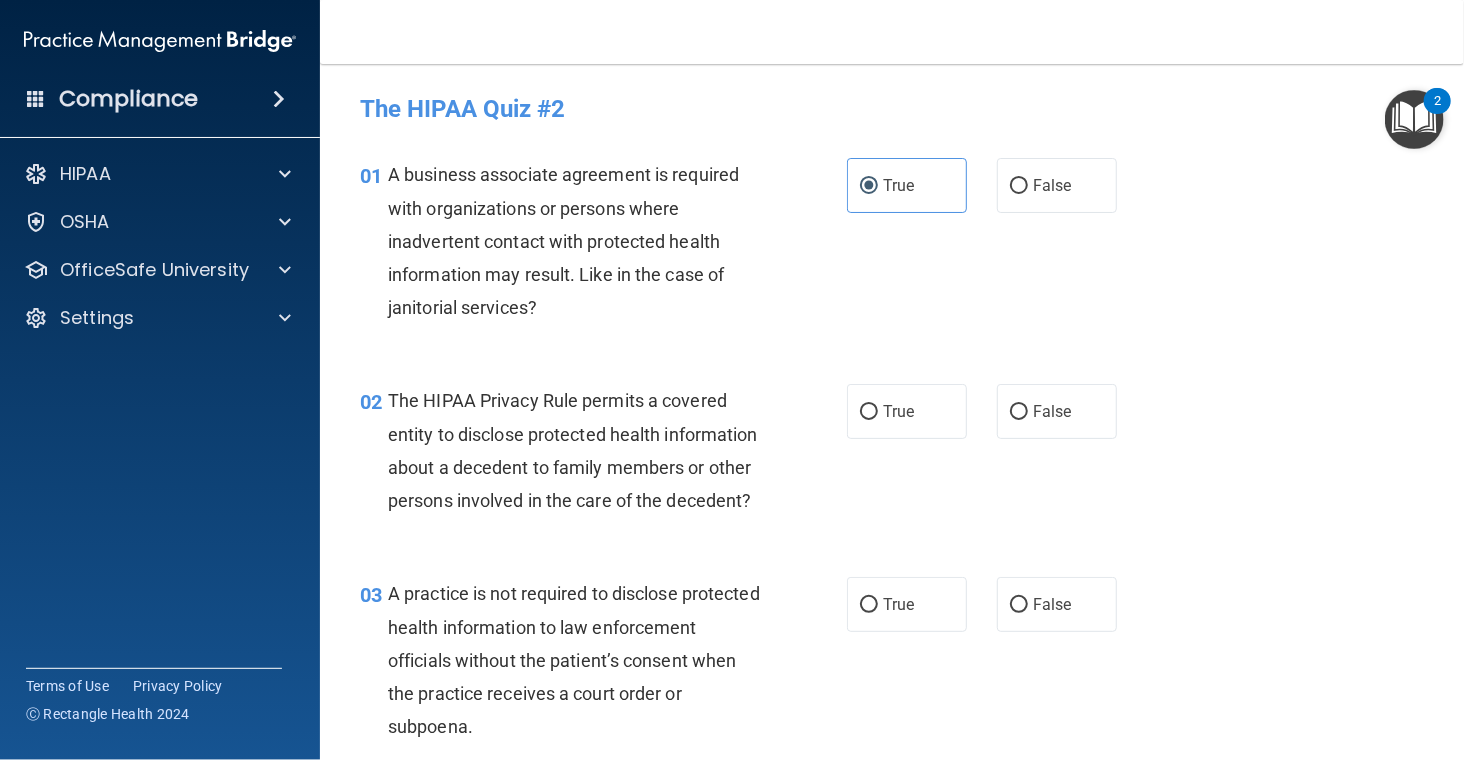 click on "A business associate agreement is required with organizations or persons where inadvertent contact with protected health information may result.  Like in the case of janitorial services?" at bounding box center [563, 241] 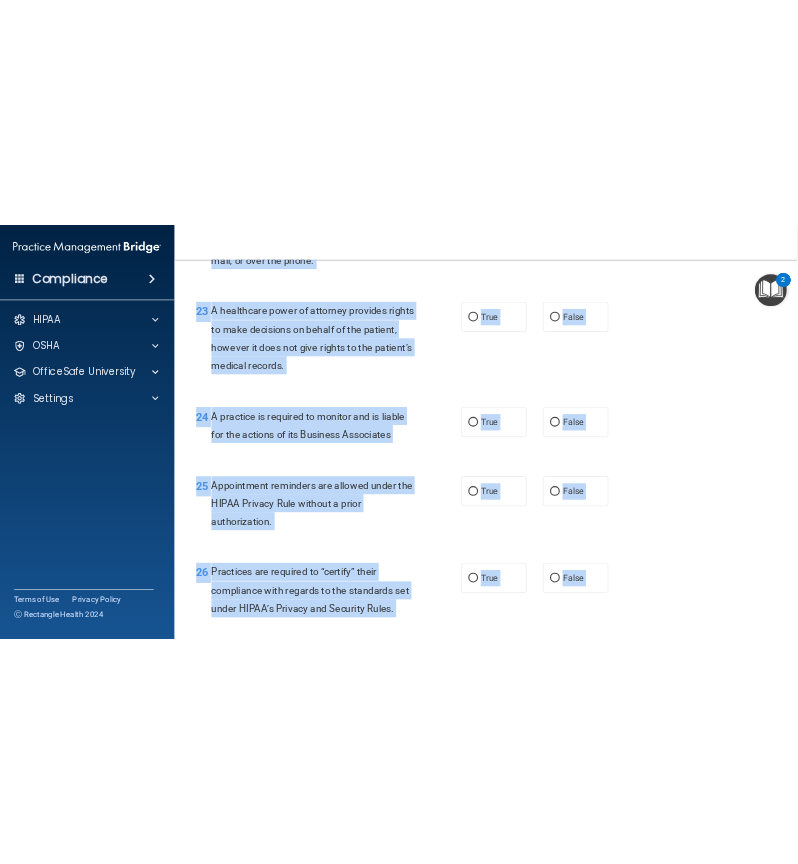 scroll, scrollTop: 4892, scrollLeft: 0, axis: vertical 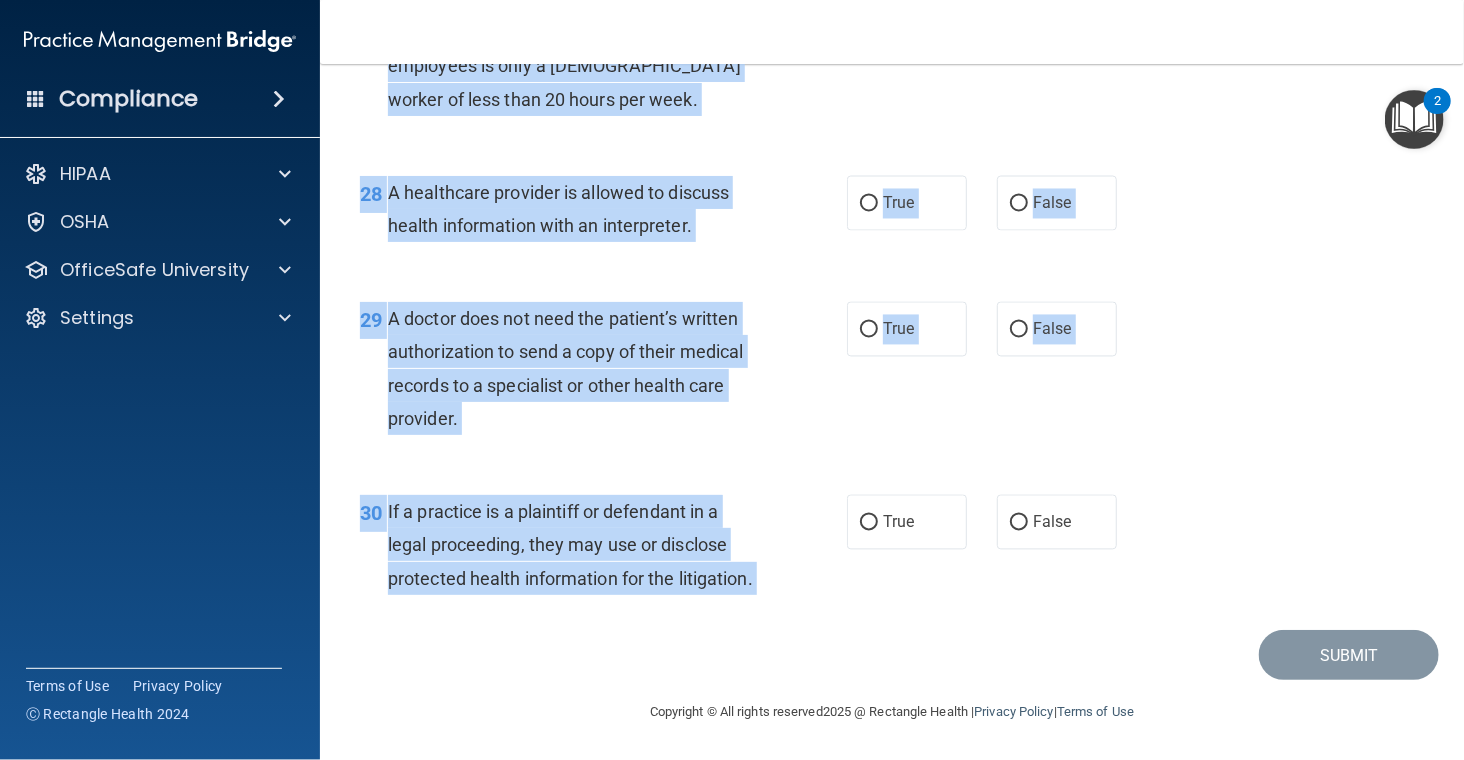 drag, startPoint x: 380, startPoint y: 173, endPoint x: 776, endPoint y: 577, distance: 565.7137 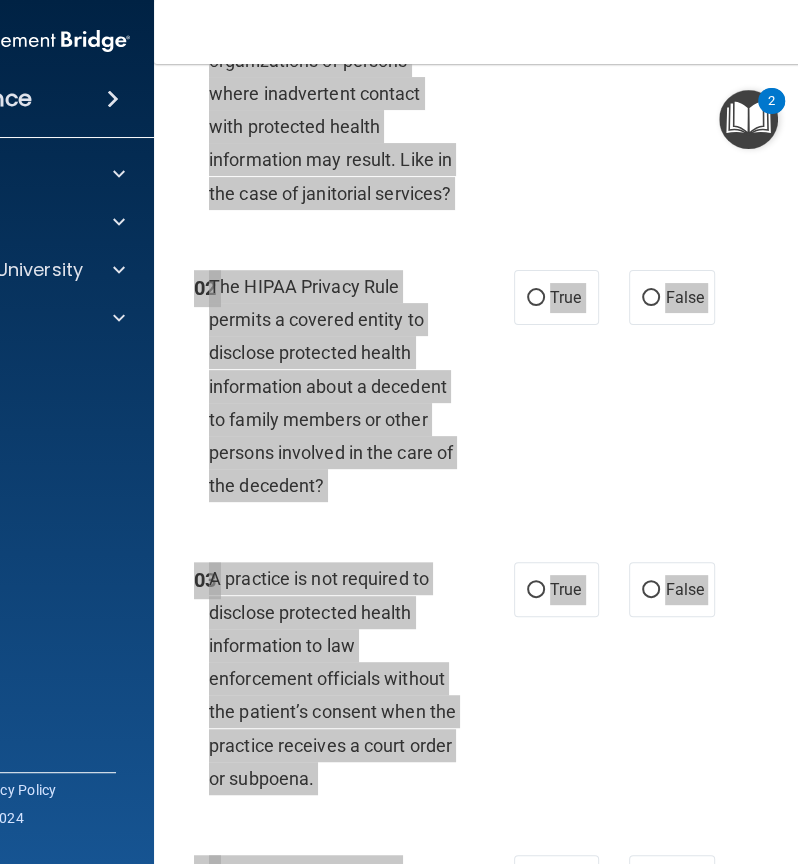 scroll, scrollTop: 0, scrollLeft: 0, axis: both 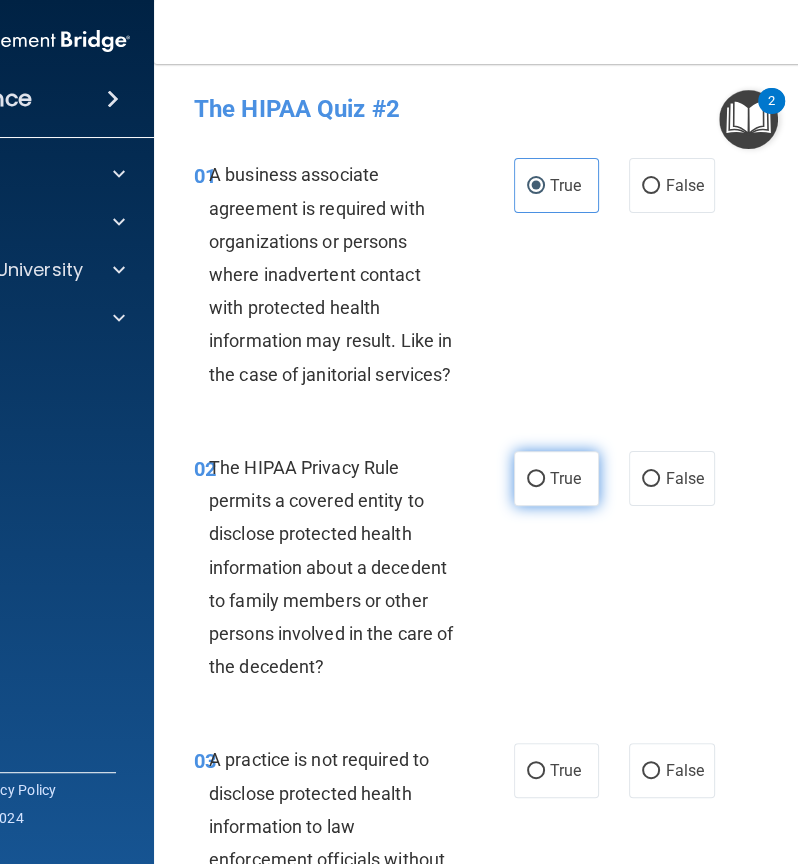 click on "True" at bounding box center (556, 478) 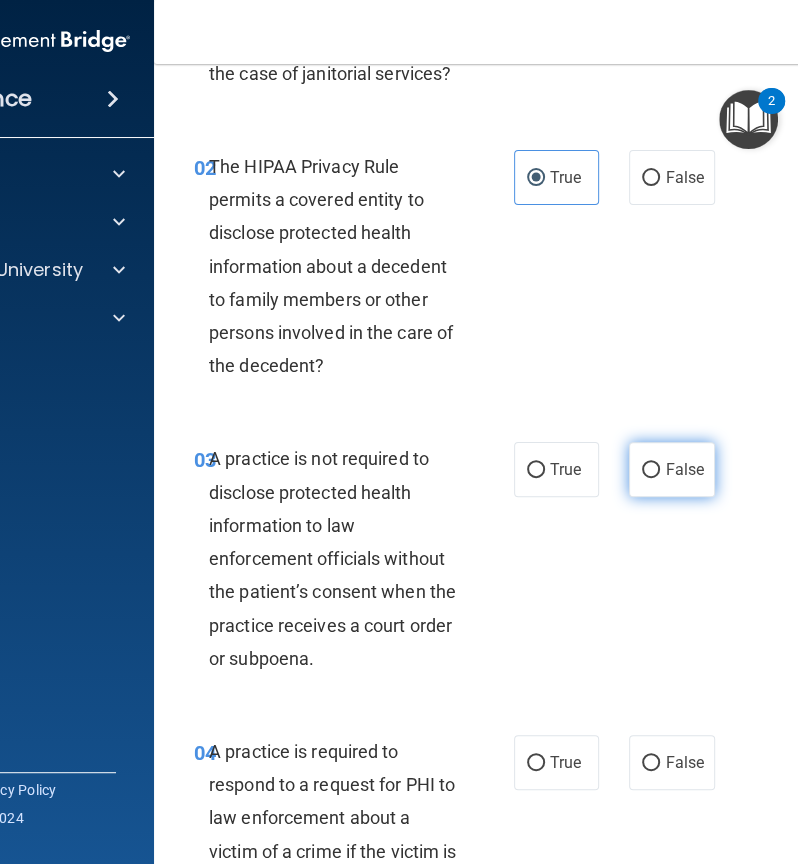 click on "False" at bounding box center [671, 469] 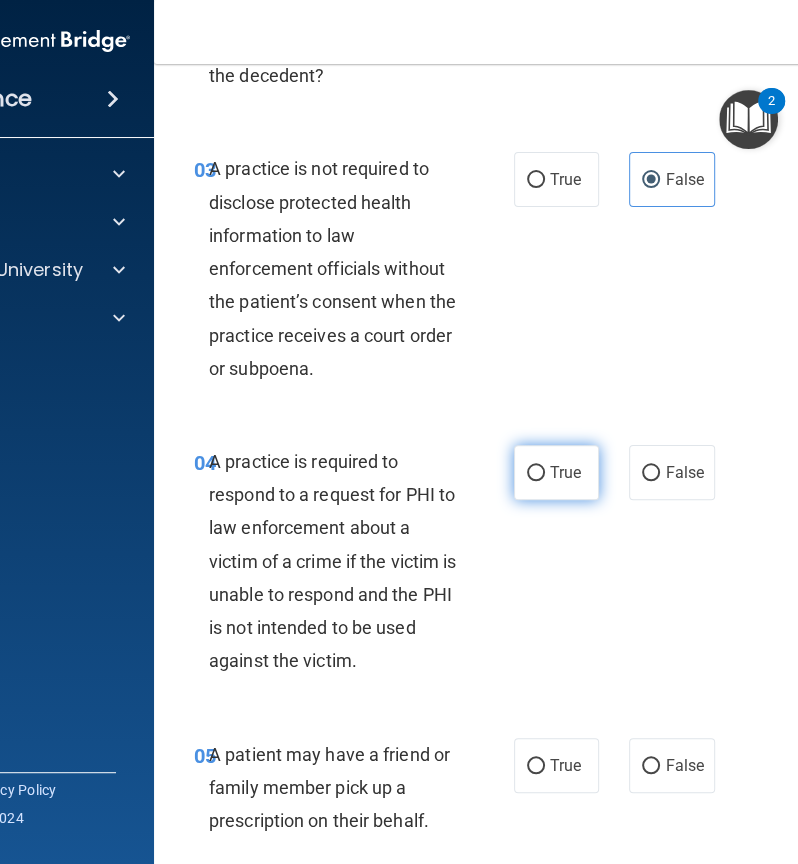 click on "True" at bounding box center (565, 472) 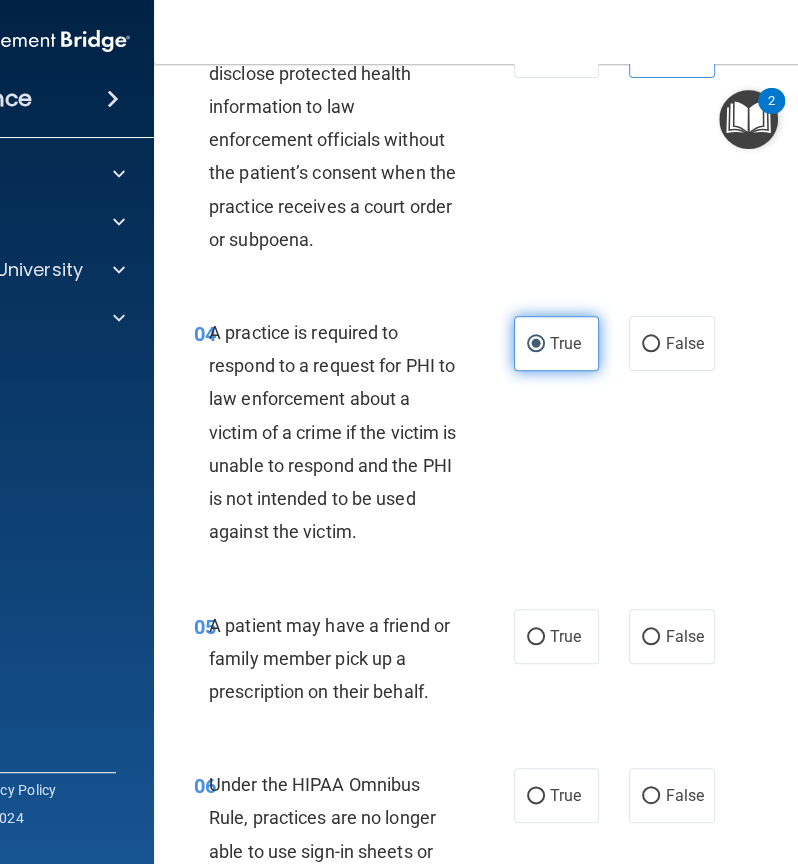 scroll, scrollTop: 818, scrollLeft: 0, axis: vertical 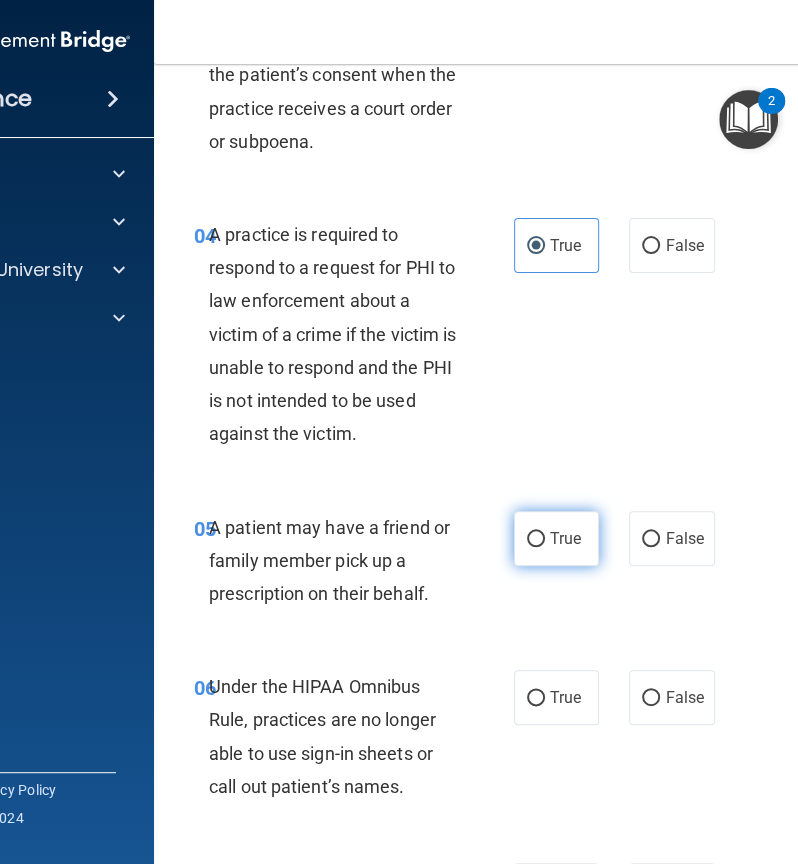 click on "True" at bounding box center [556, 538] 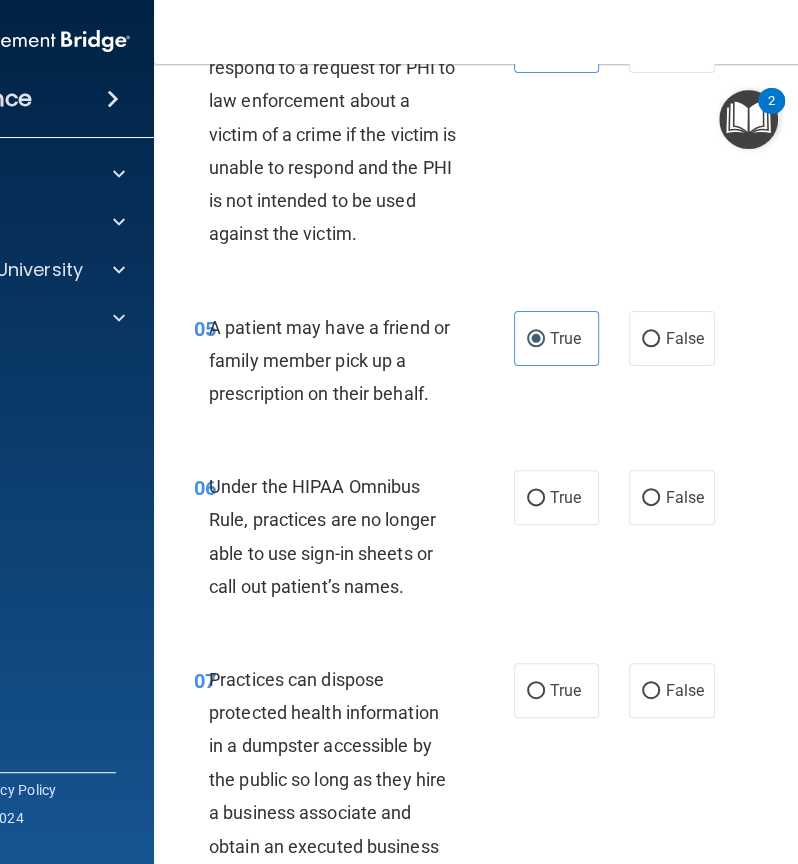 scroll, scrollTop: 1020, scrollLeft: 0, axis: vertical 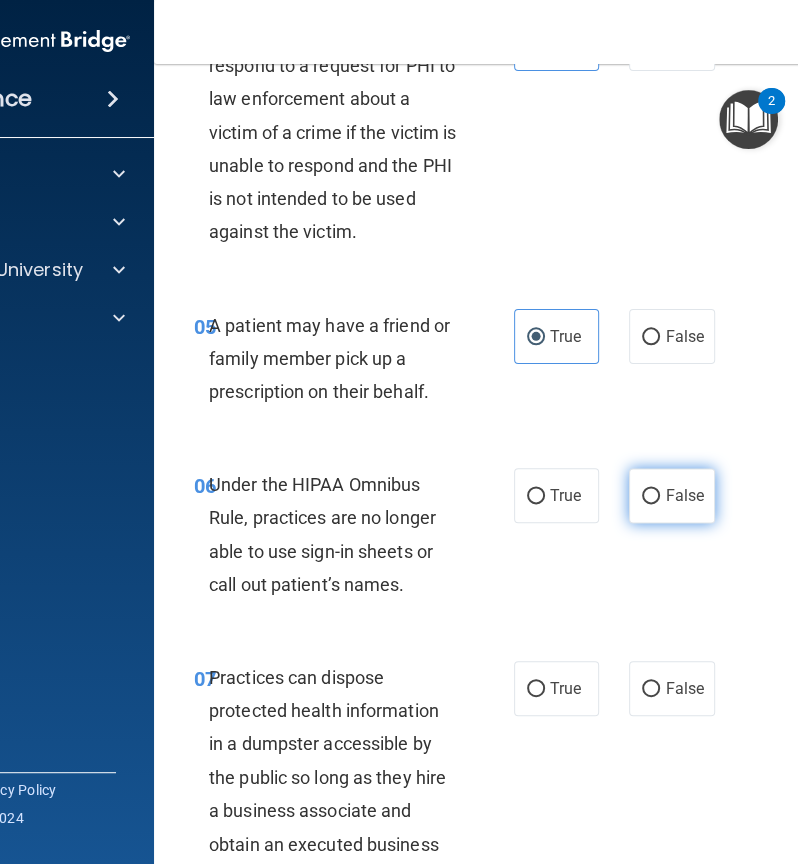 click on "False" at bounding box center (671, 495) 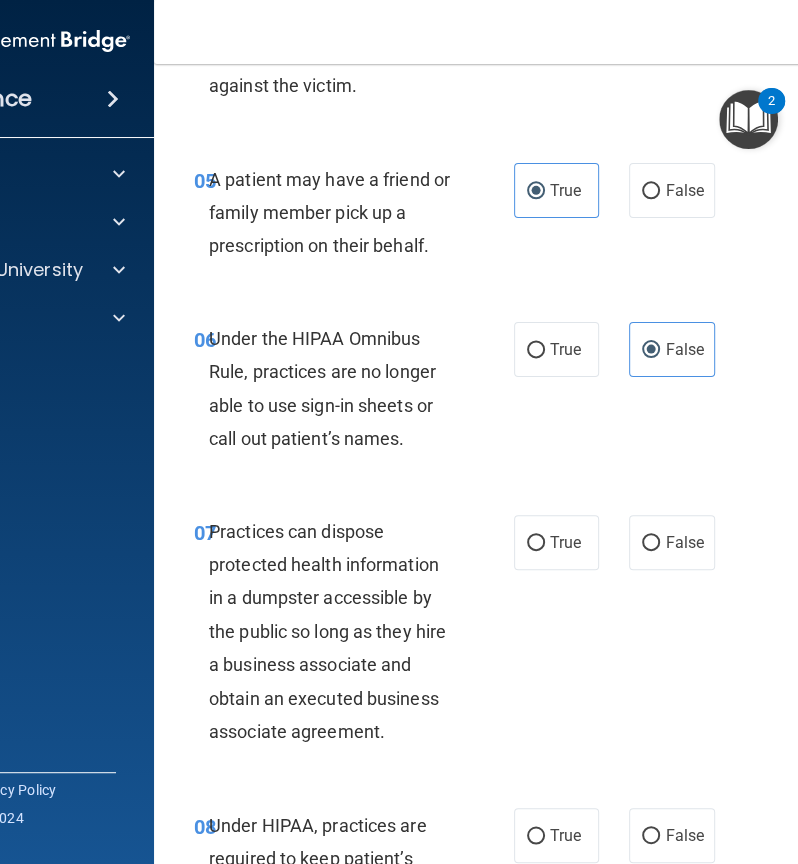 scroll, scrollTop: 1173, scrollLeft: 0, axis: vertical 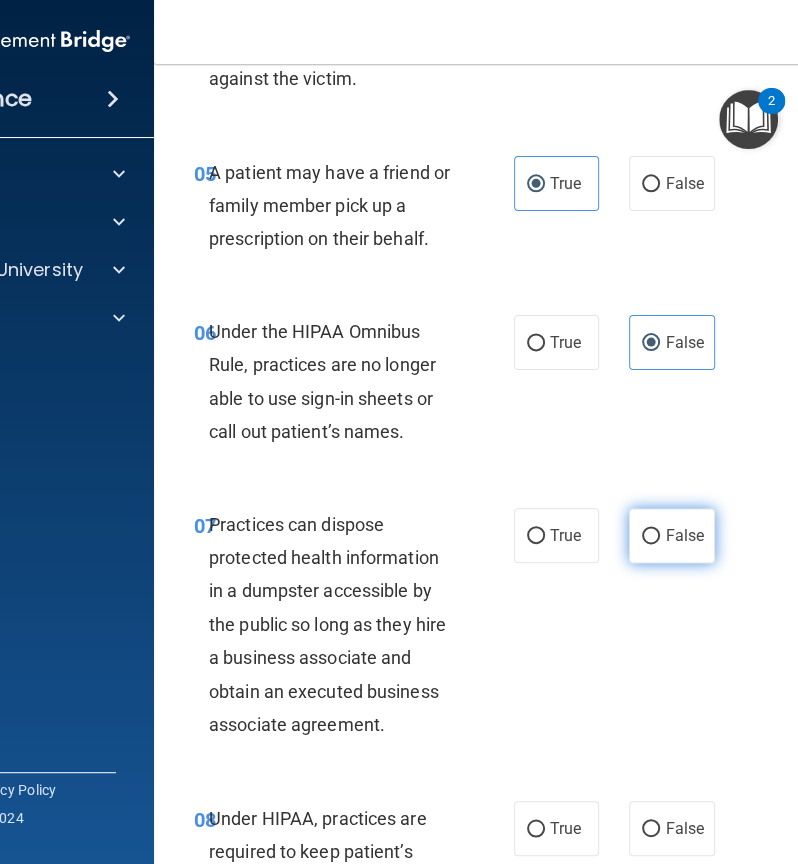 click on "False" at bounding box center (671, 535) 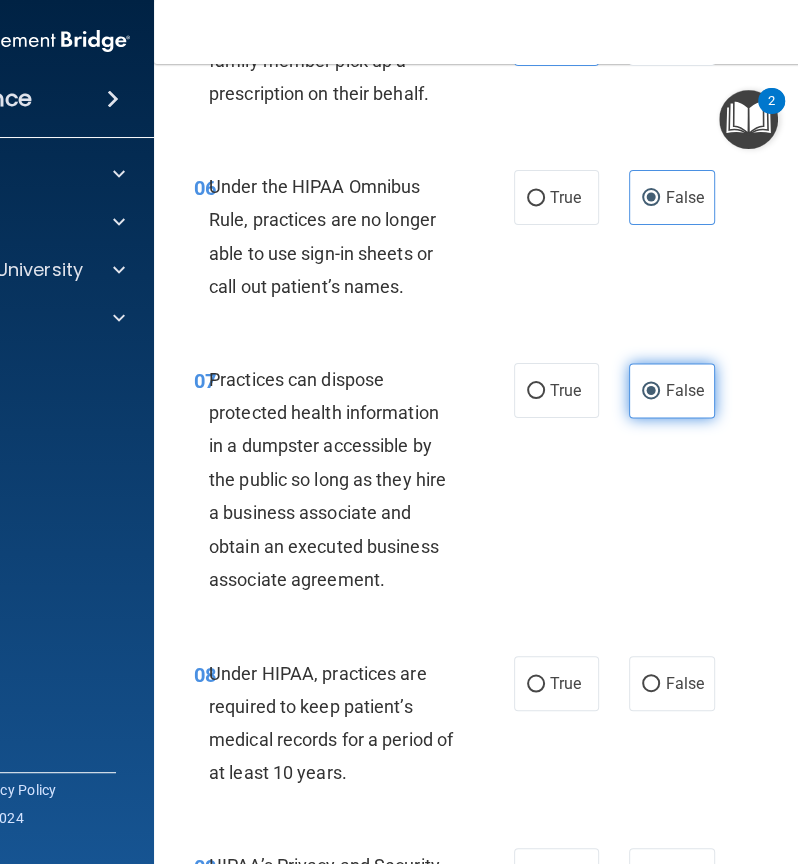 scroll, scrollTop: 1397, scrollLeft: 0, axis: vertical 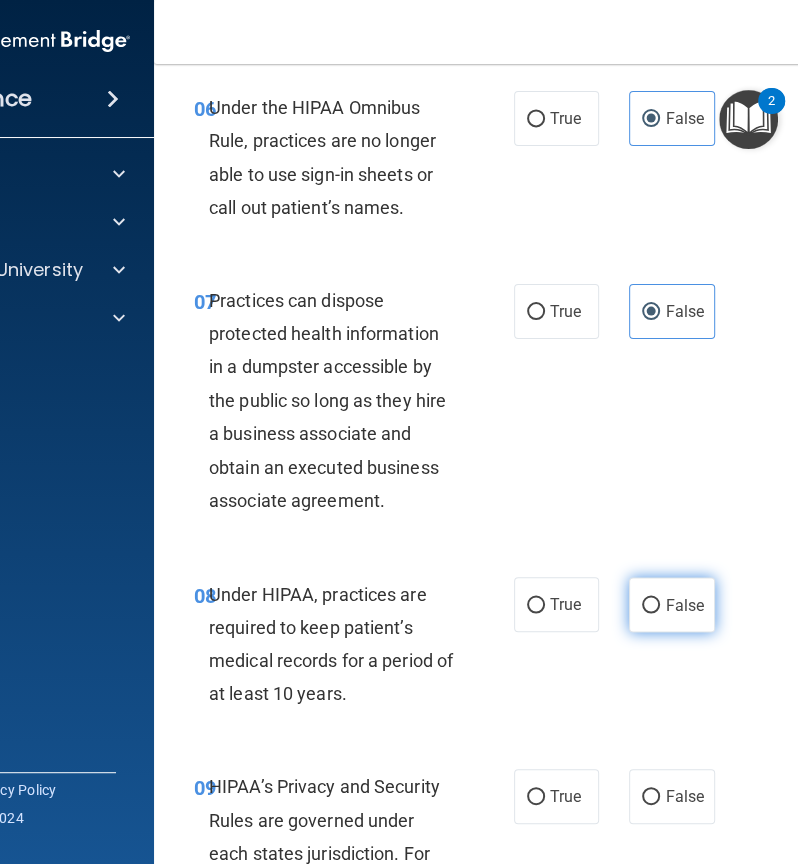 click on "False" at bounding box center (684, 604) 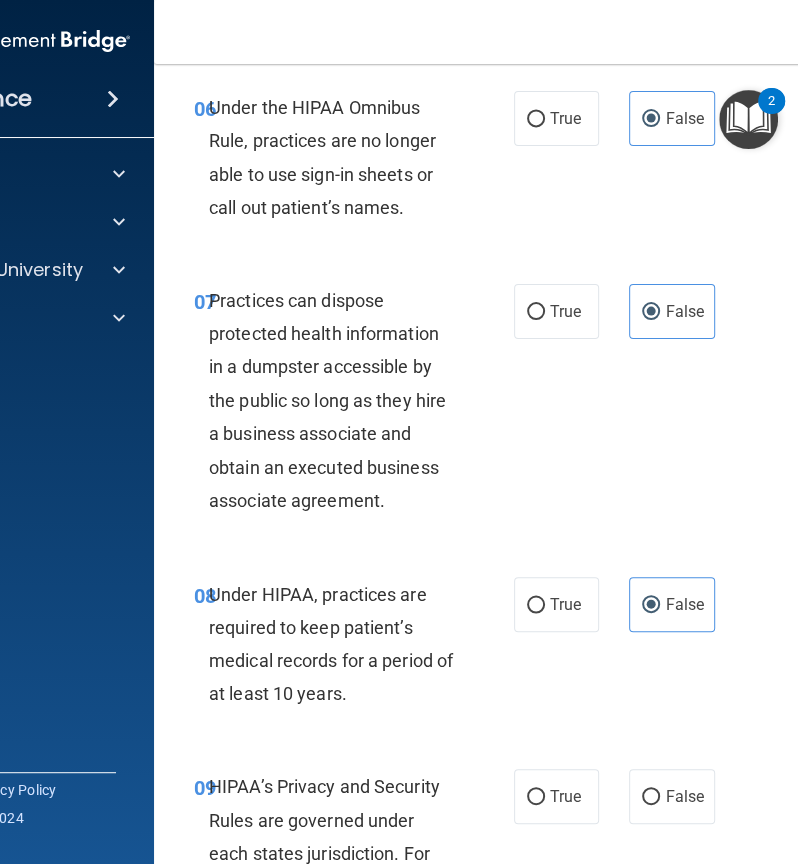 scroll, scrollTop: 1602, scrollLeft: 0, axis: vertical 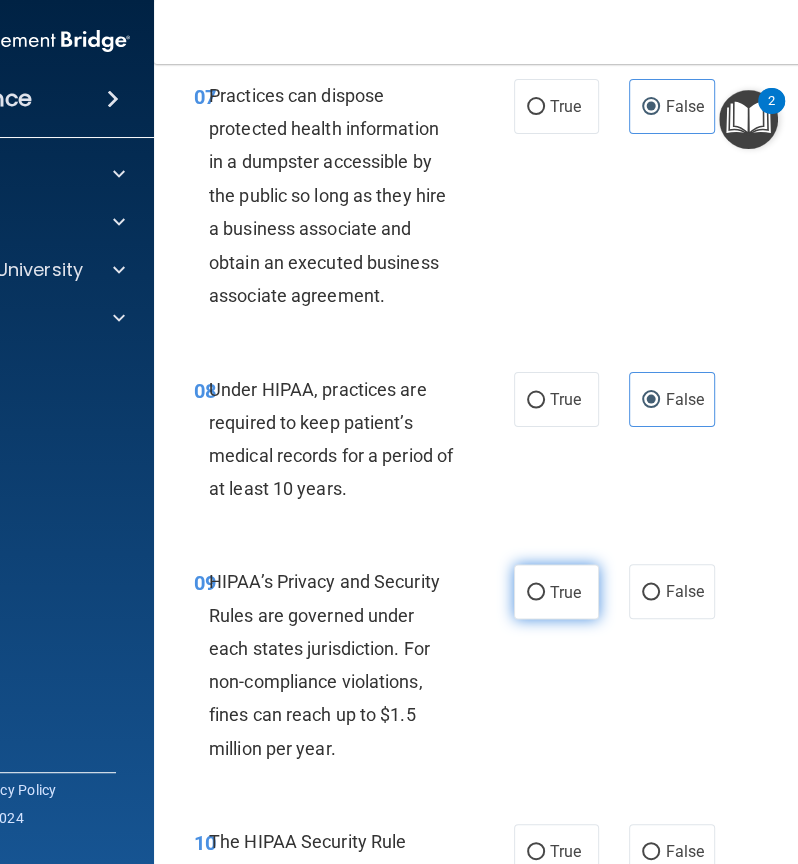 click on "True" at bounding box center [565, 591] 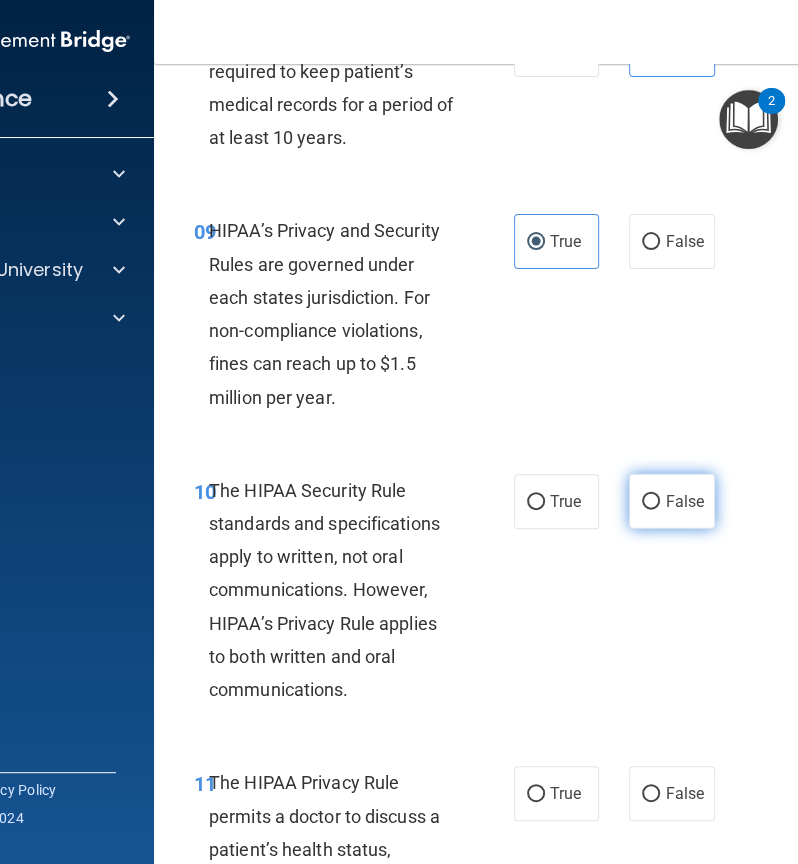 click on "False" at bounding box center [651, 502] 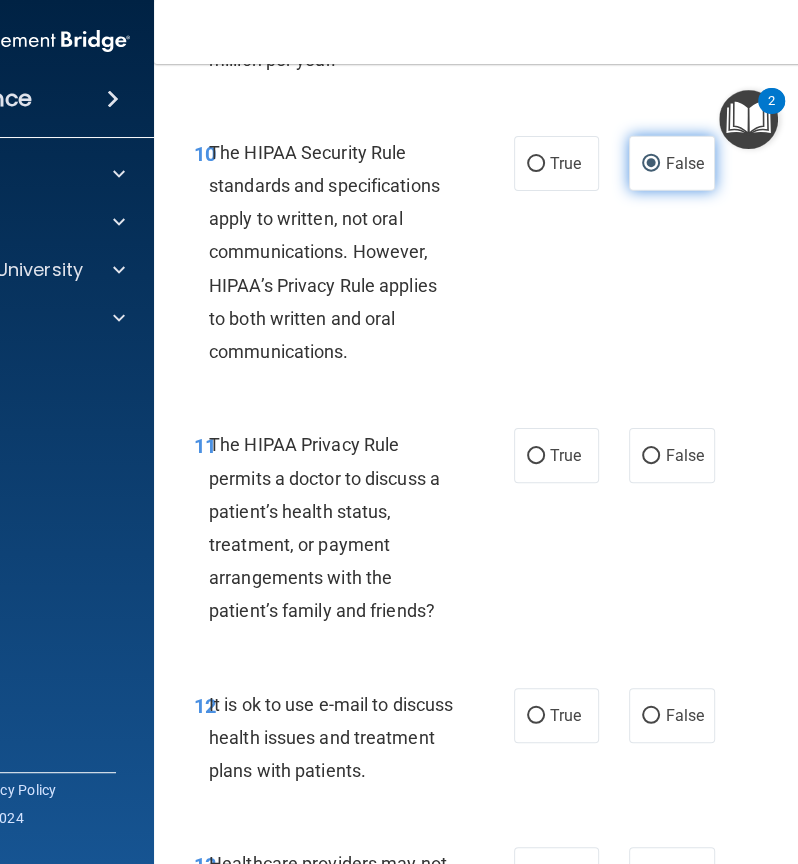 scroll, scrollTop: 2340, scrollLeft: 0, axis: vertical 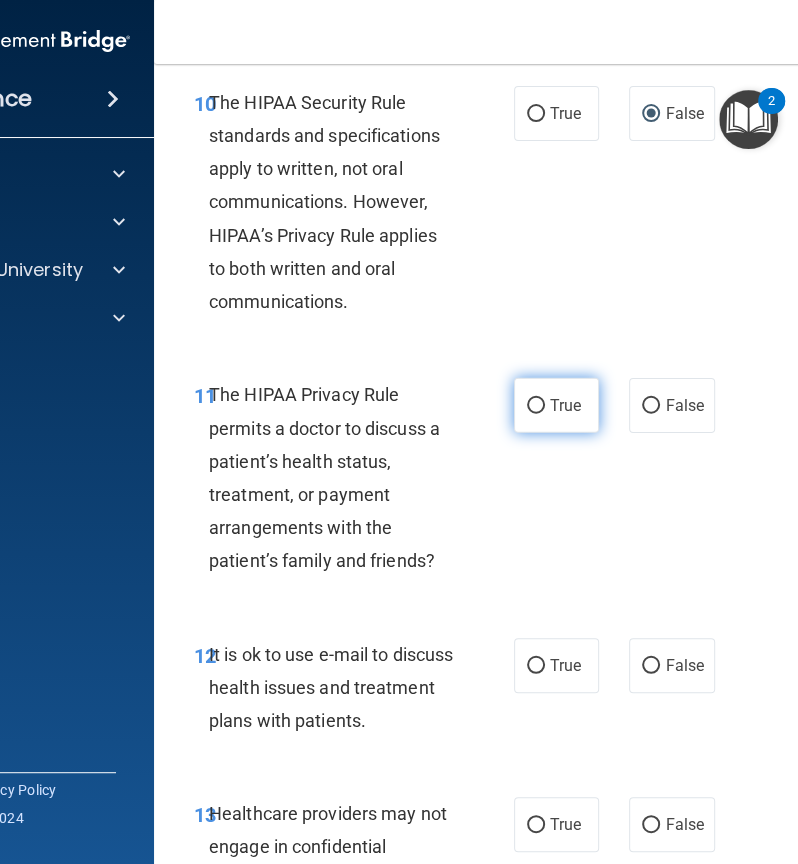 click on "True" at bounding box center (556, 405) 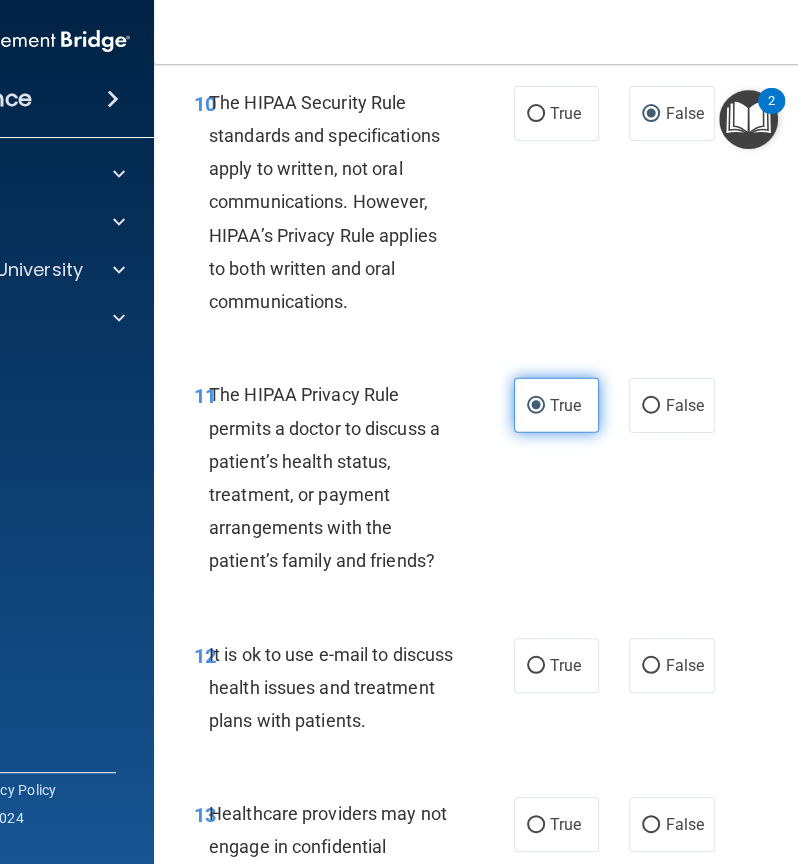 scroll, scrollTop: 2520, scrollLeft: 0, axis: vertical 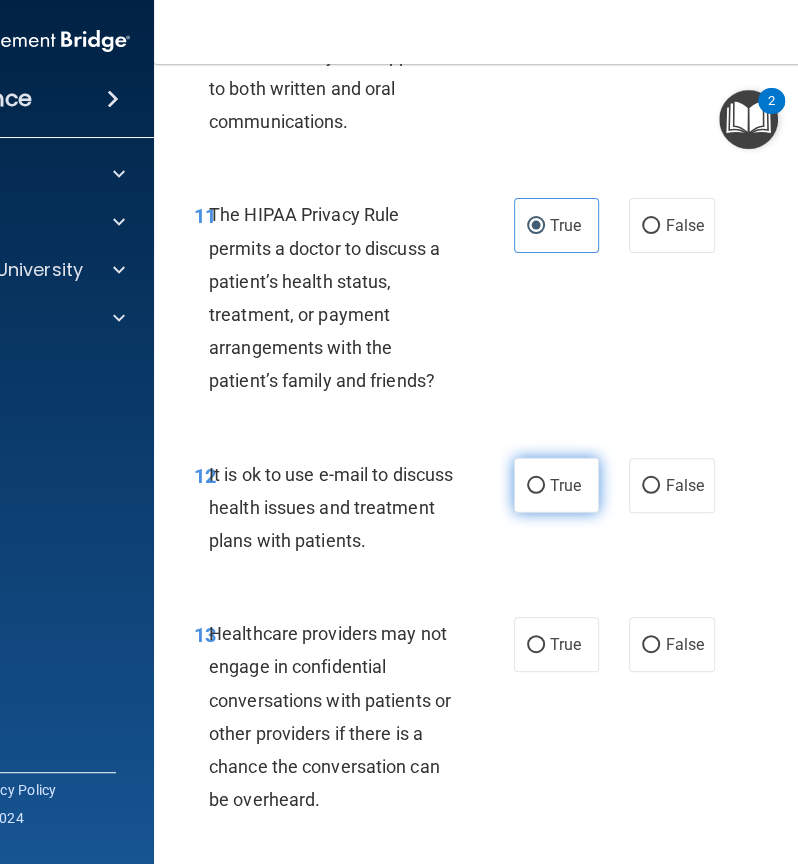 click on "True" at bounding box center [565, 485] 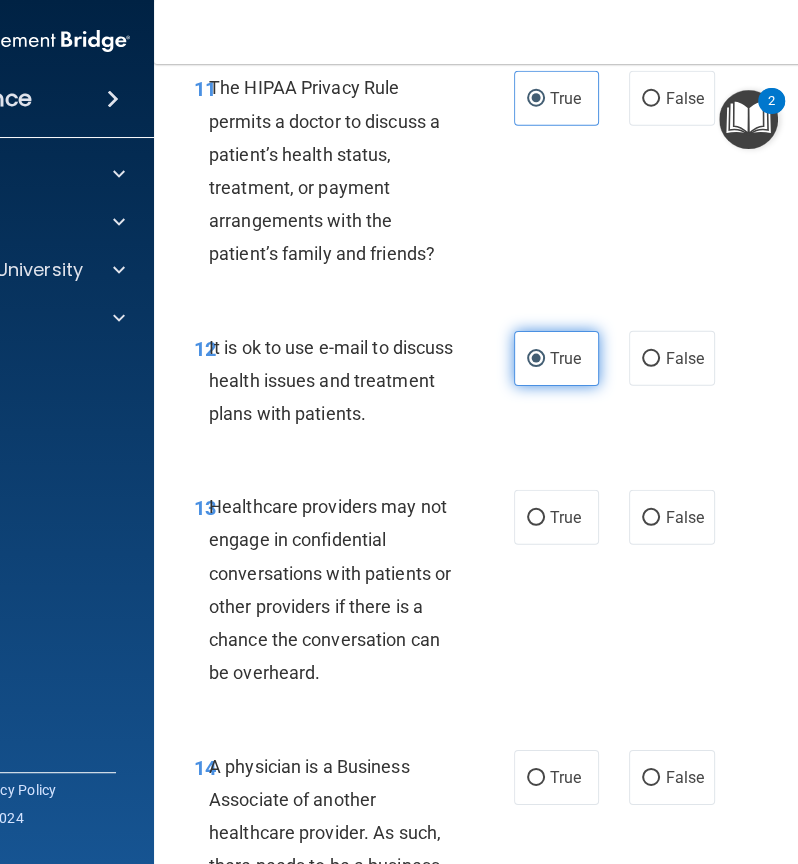 scroll, scrollTop: 2660, scrollLeft: 0, axis: vertical 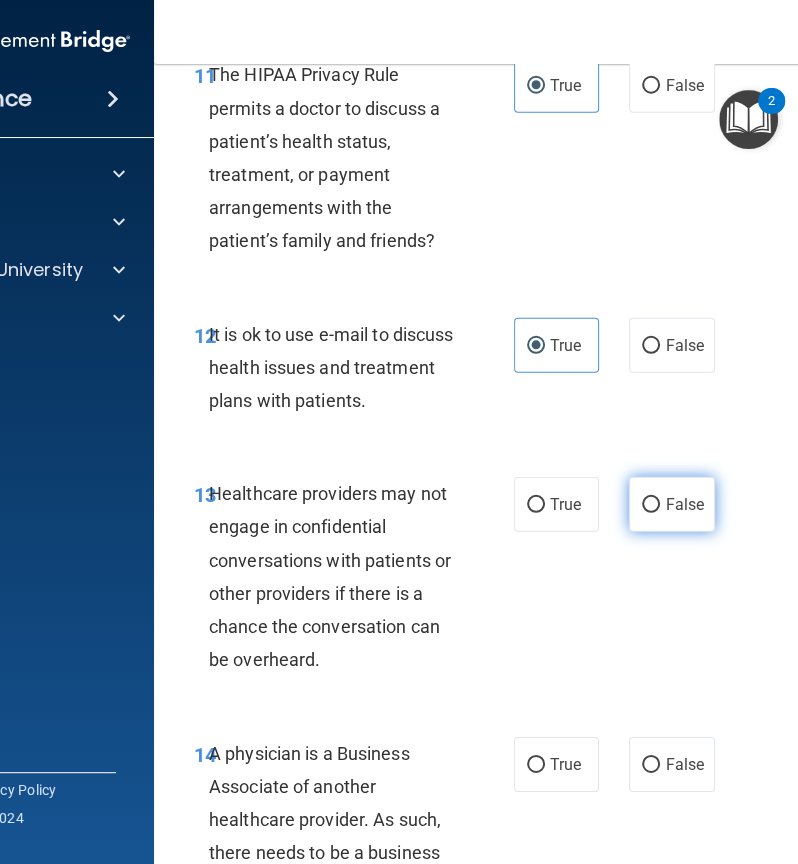 click on "False" at bounding box center [671, 504] 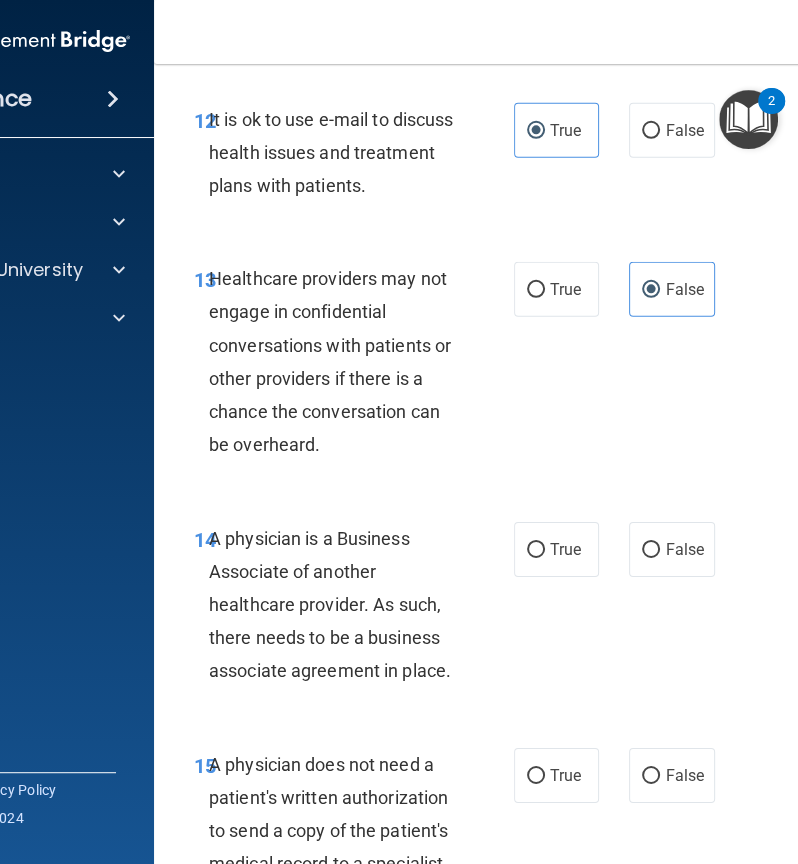 scroll, scrollTop: 2942, scrollLeft: 0, axis: vertical 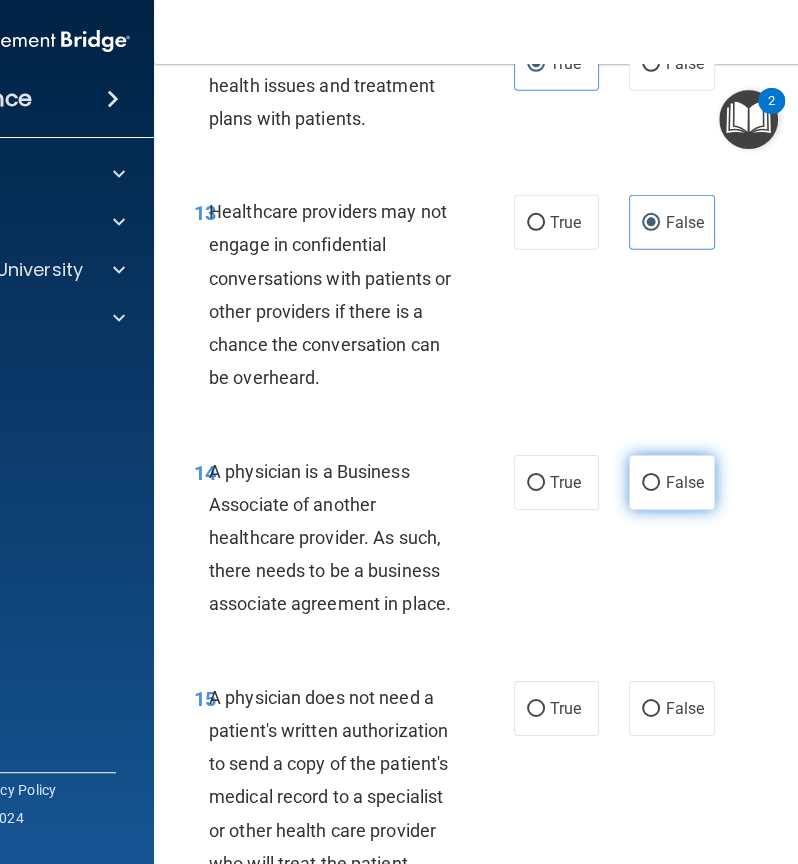 click on "False" at bounding box center (651, 483) 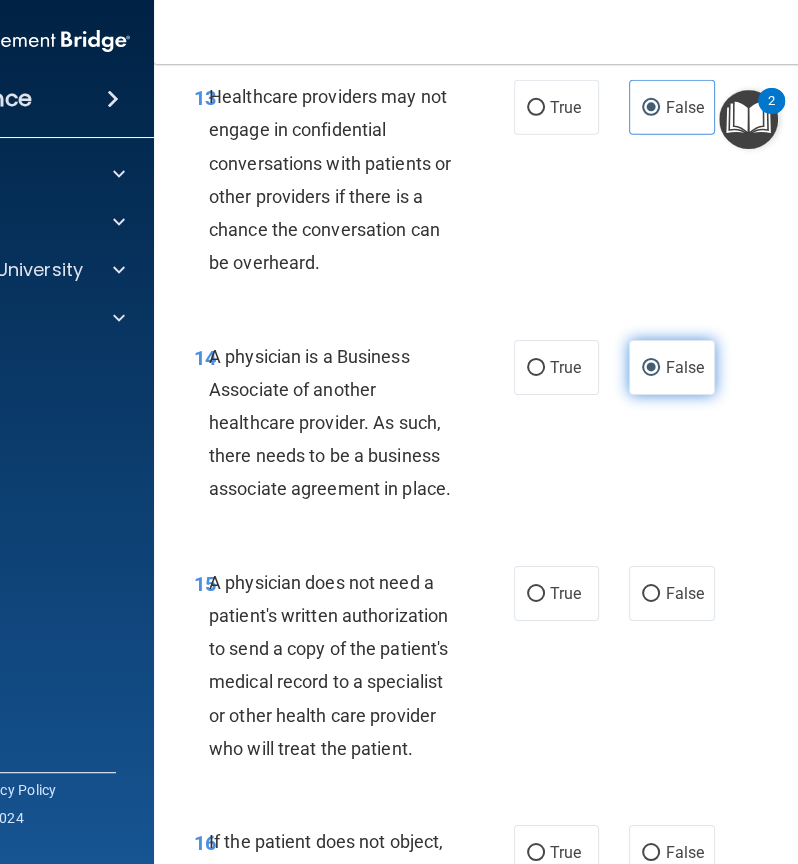 scroll, scrollTop: 3058, scrollLeft: 0, axis: vertical 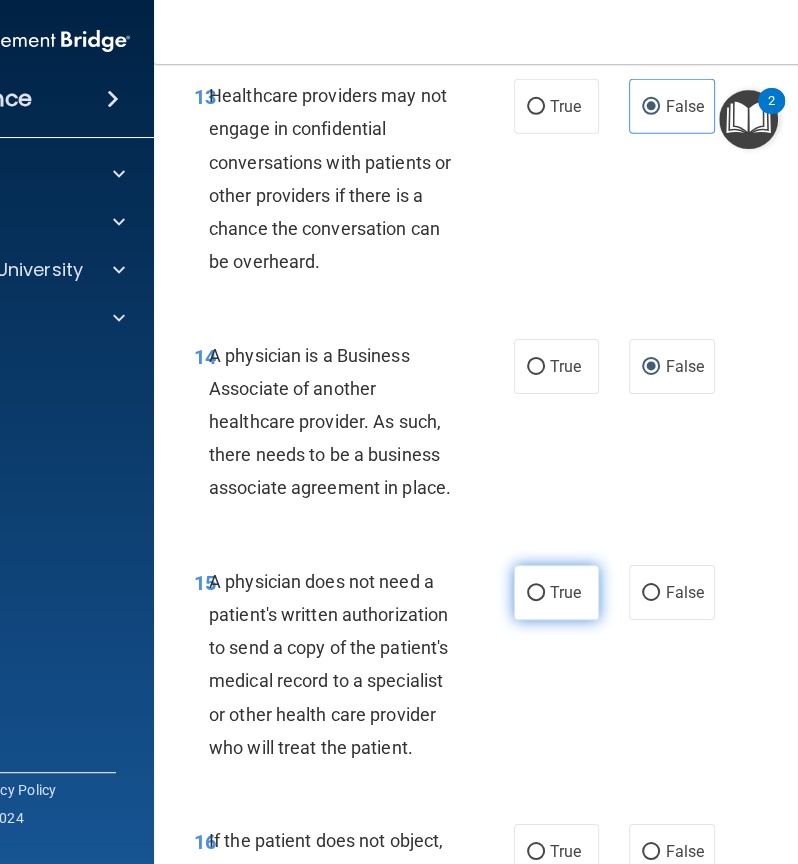 click on "True" at bounding box center [556, 592] 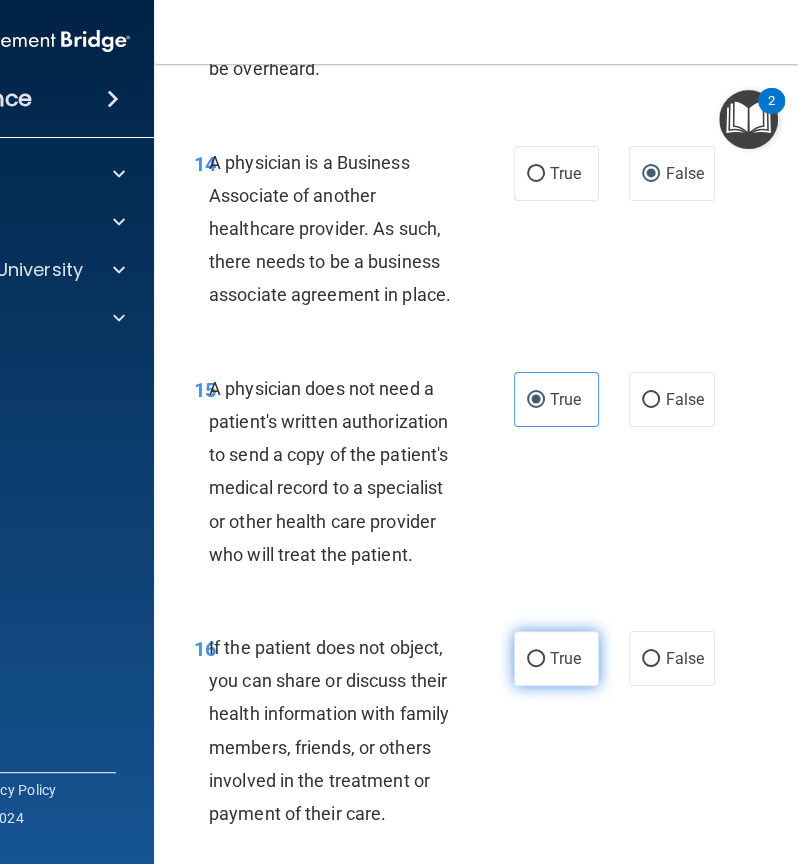 click on "True" at bounding box center (556, 658) 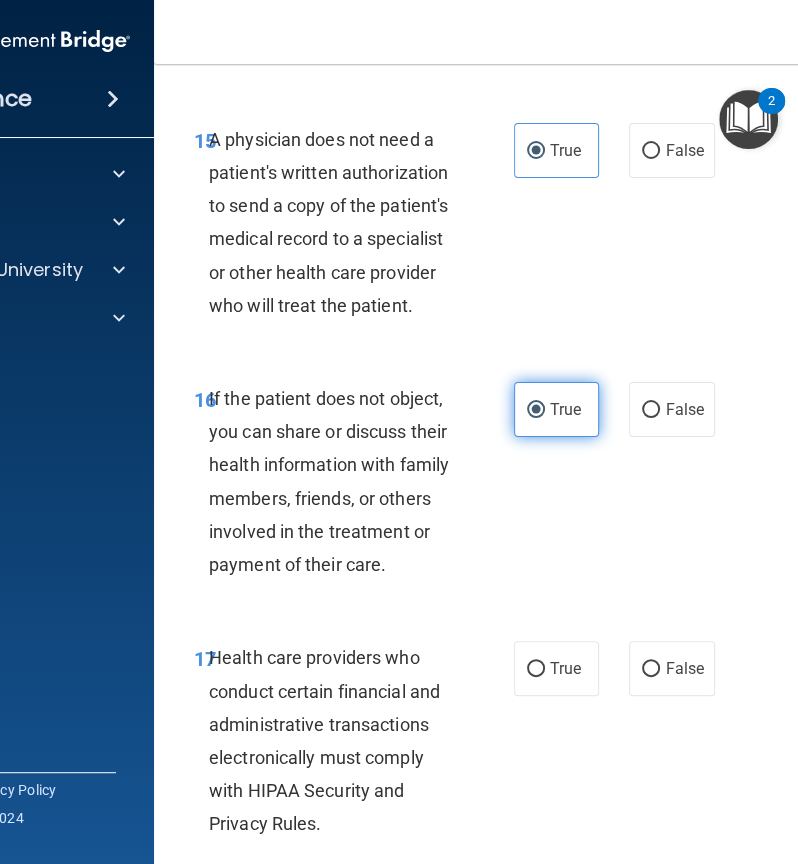 scroll, scrollTop: 3501, scrollLeft: 0, axis: vertical 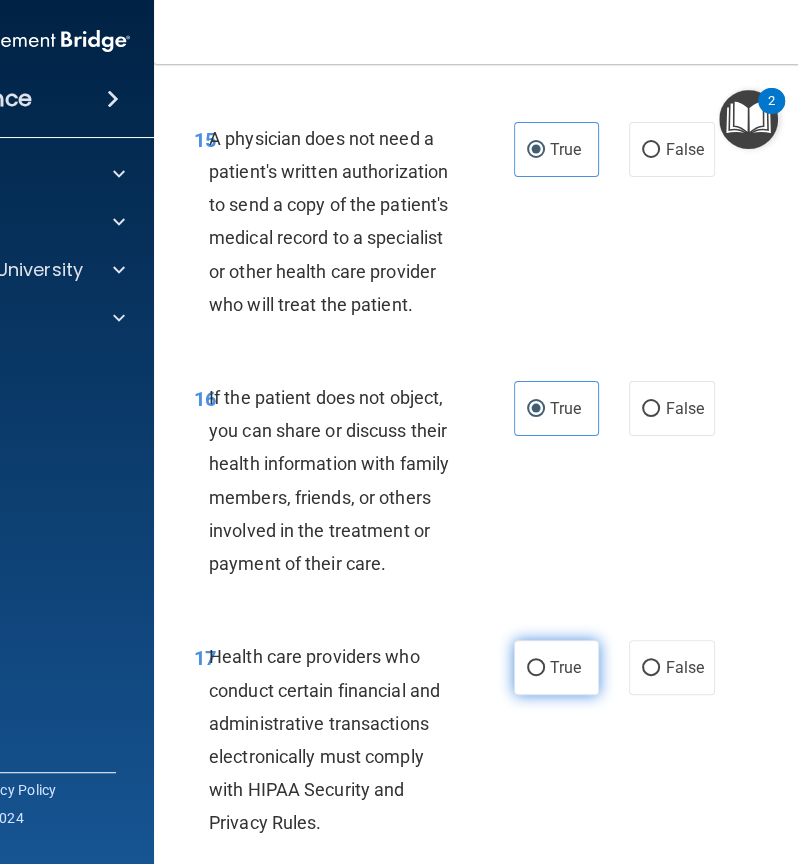 click on "True" at bounding box center (565, 667) 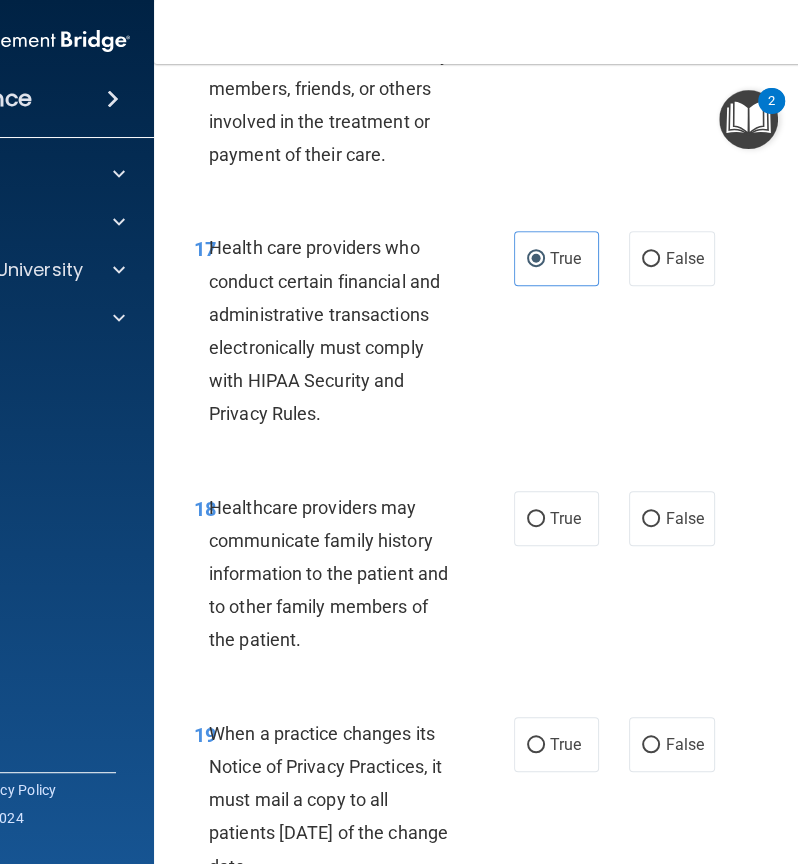 scroll, scrollTop: 3938, scrollLeft: 0, axis: vertical 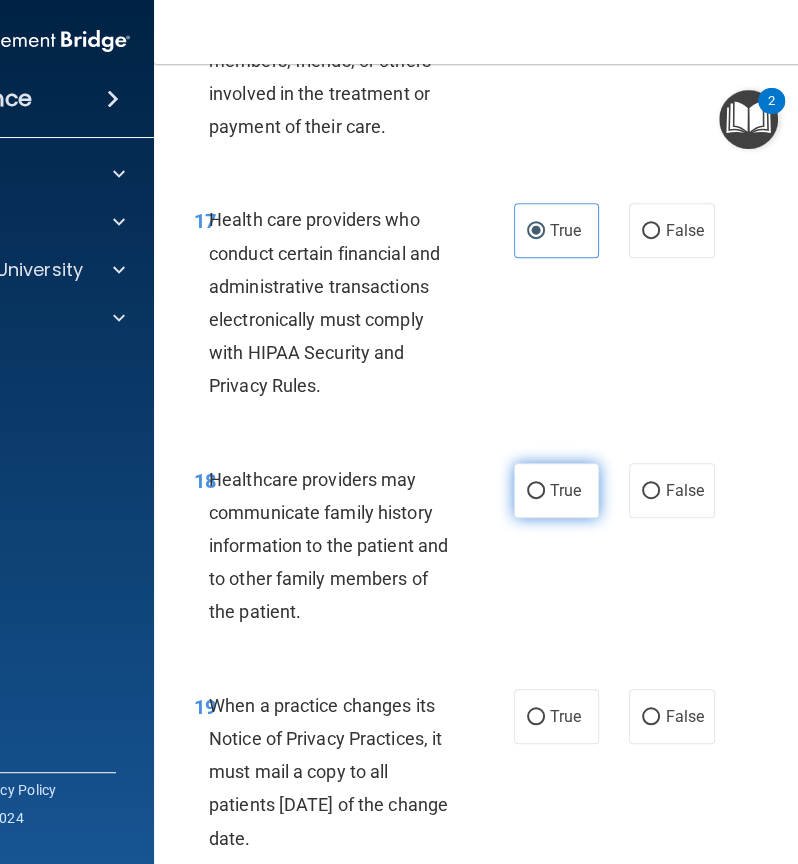 click on "True" at bounding box center (565, 490) 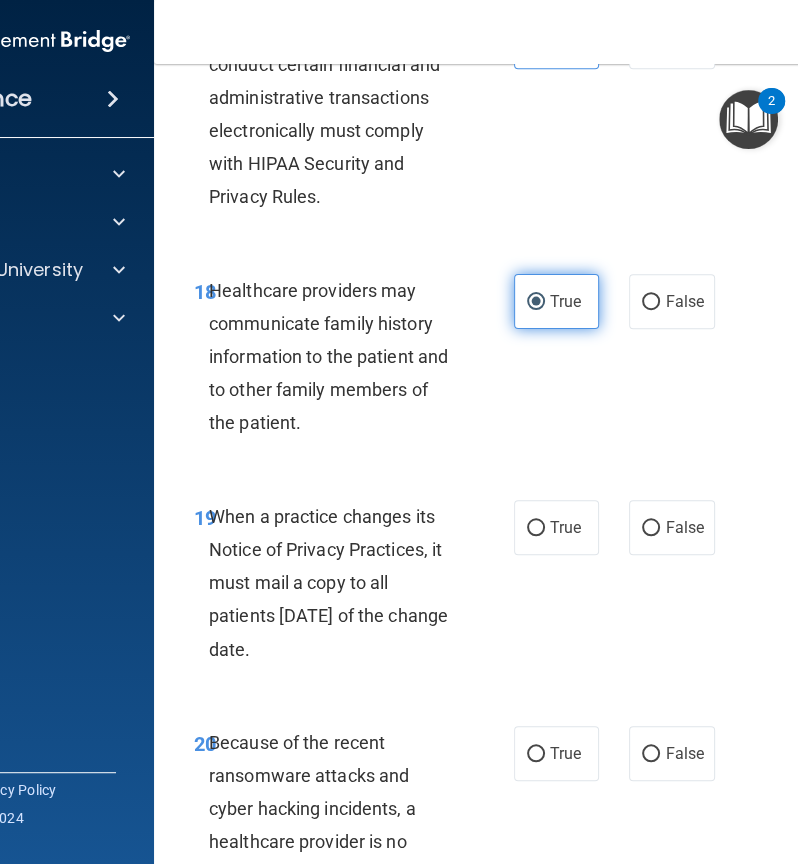 scroll, scrollTop: 4128, scrollLeft: 0, axis: vertical 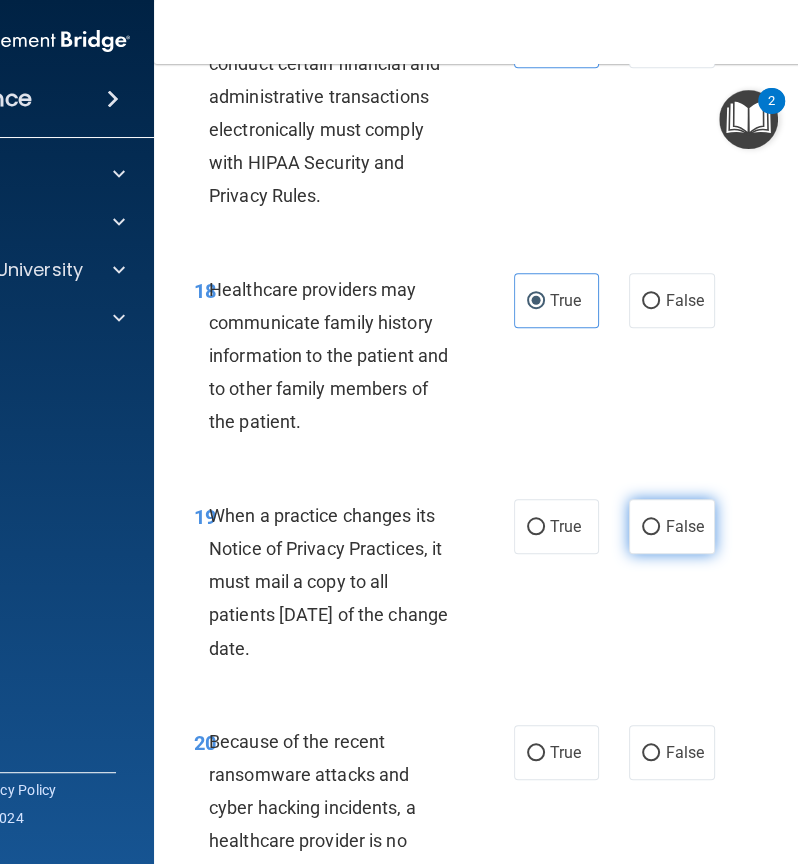 click on "False" at bounding box center (651, 527) 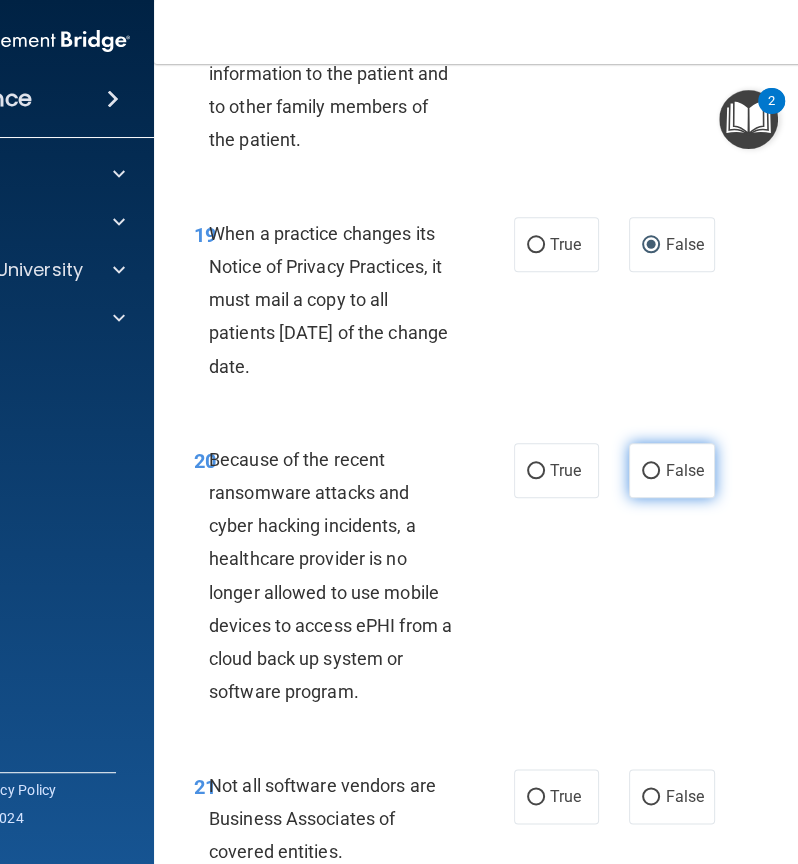 click on "False" at bounding box center (671, 470) 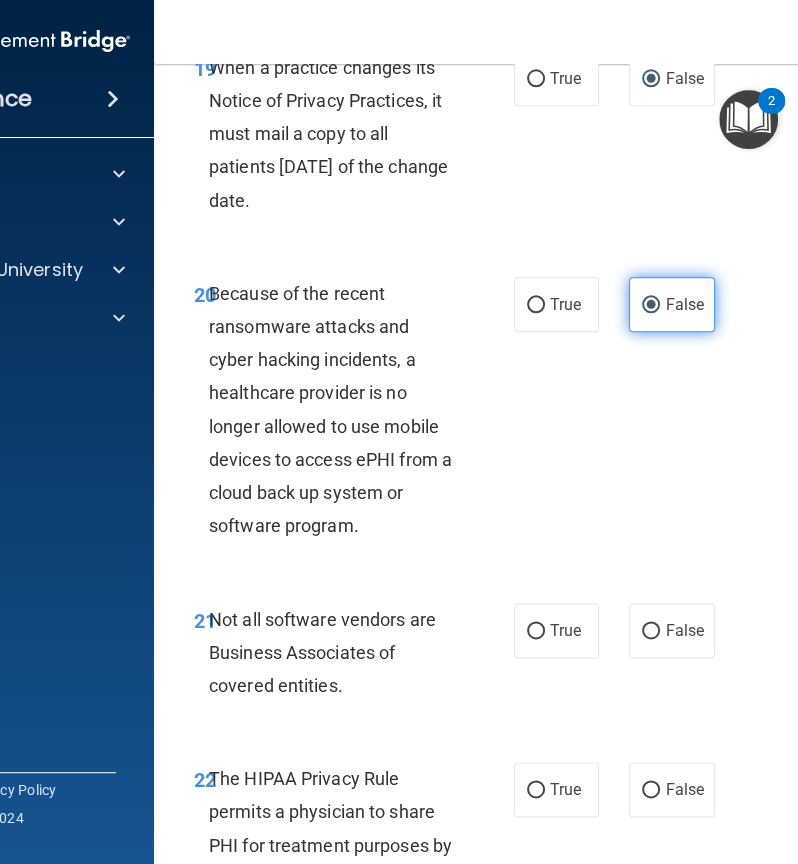 scroll, scrollTop: 4721, scrollLeft: 0, axis: vertical 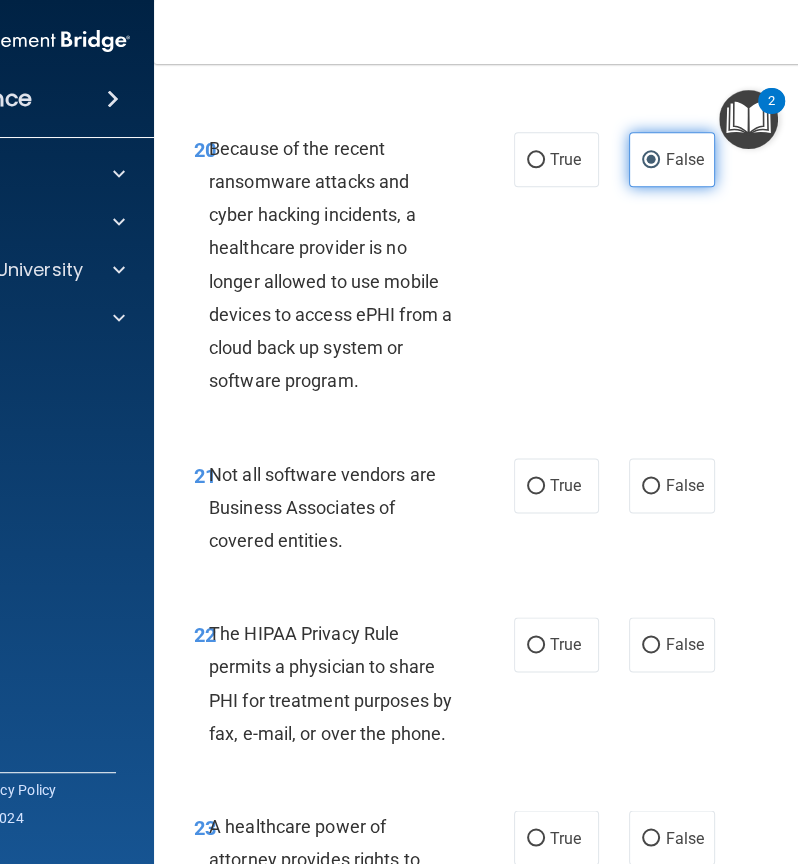 click on "False" at bounding box center (651, 486) 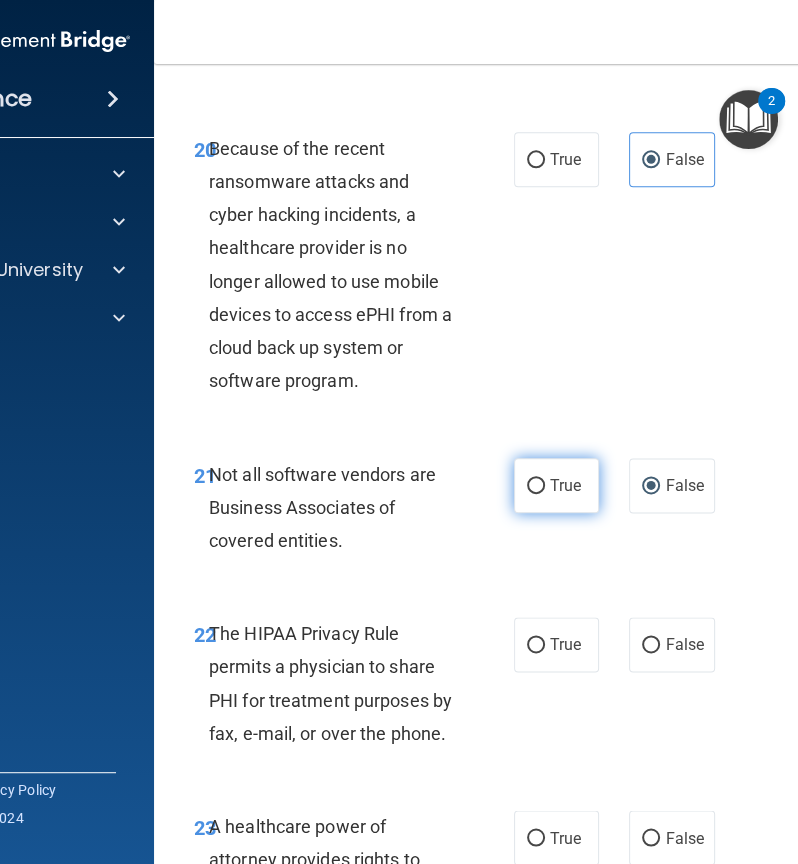 click on "True" at bounding box center (565, 485) 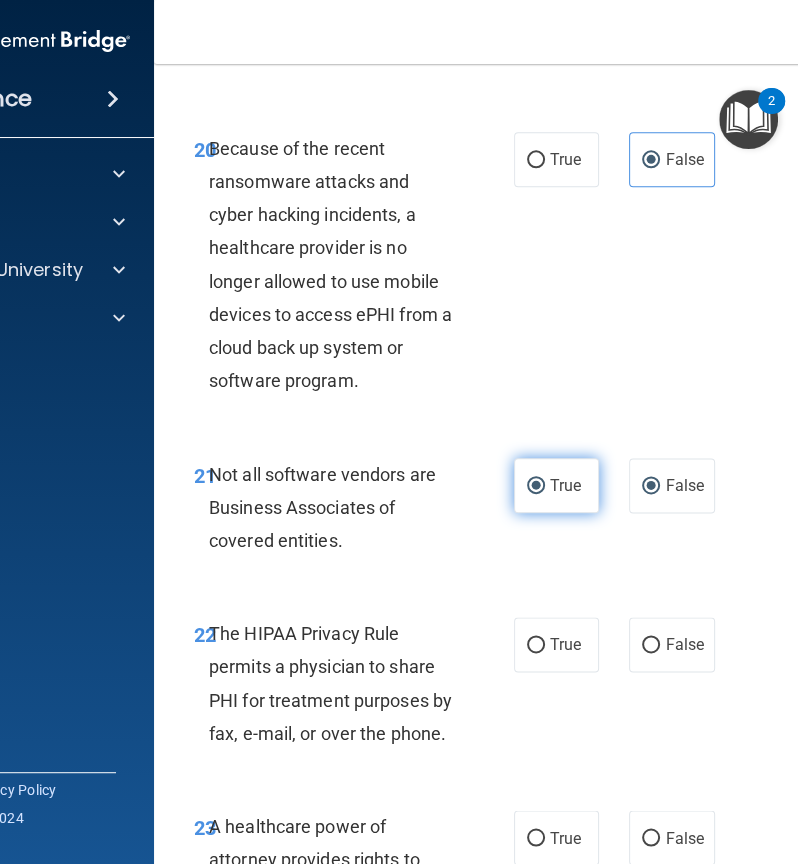 radio on "false" 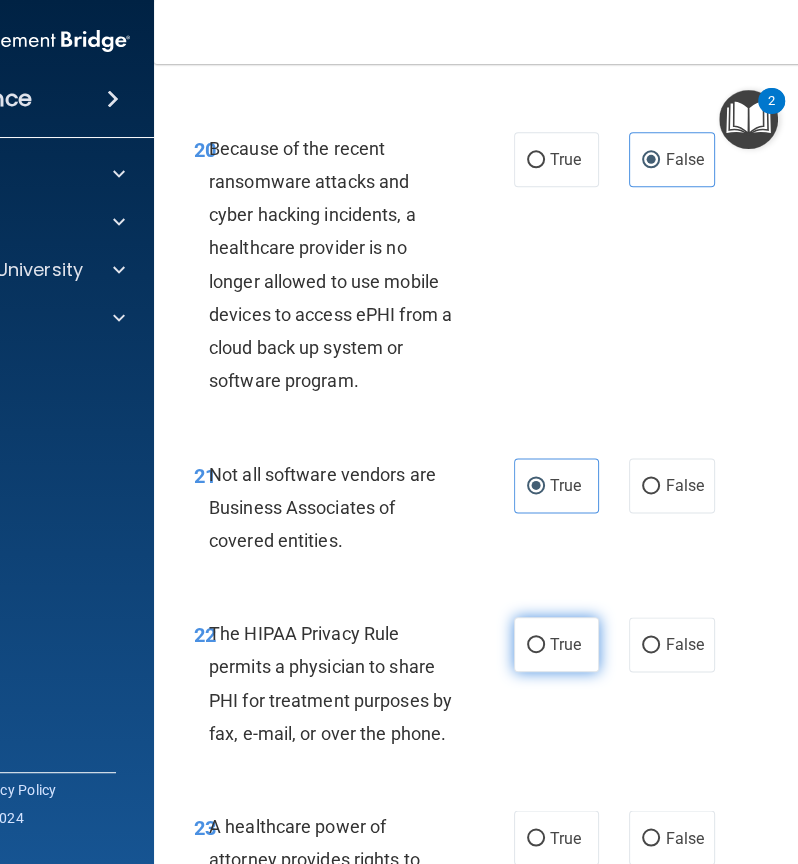 click on "True" at bounding box center [556, 644] 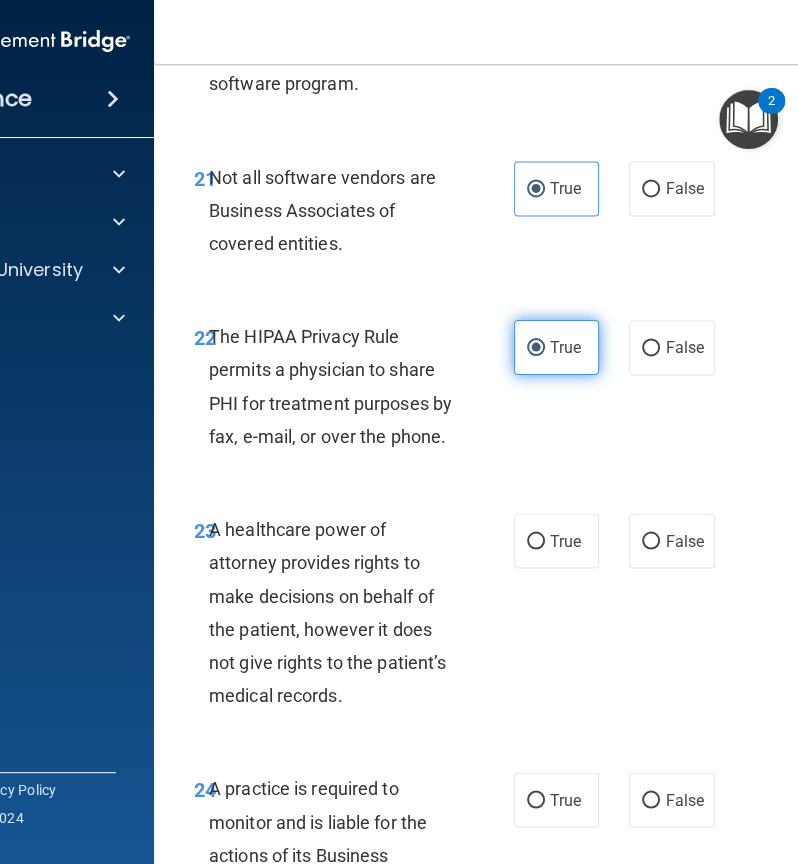 scroll, scrollTop: 5020, scrollLeft: 0, axis: vertical 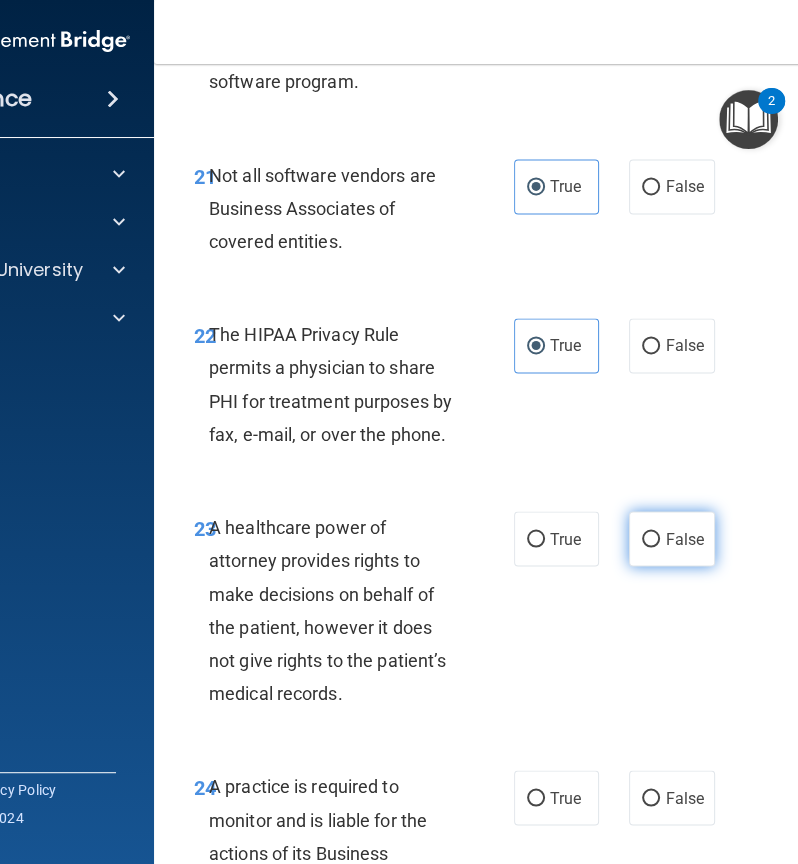 click on "False" at bounding box center [671, 538] 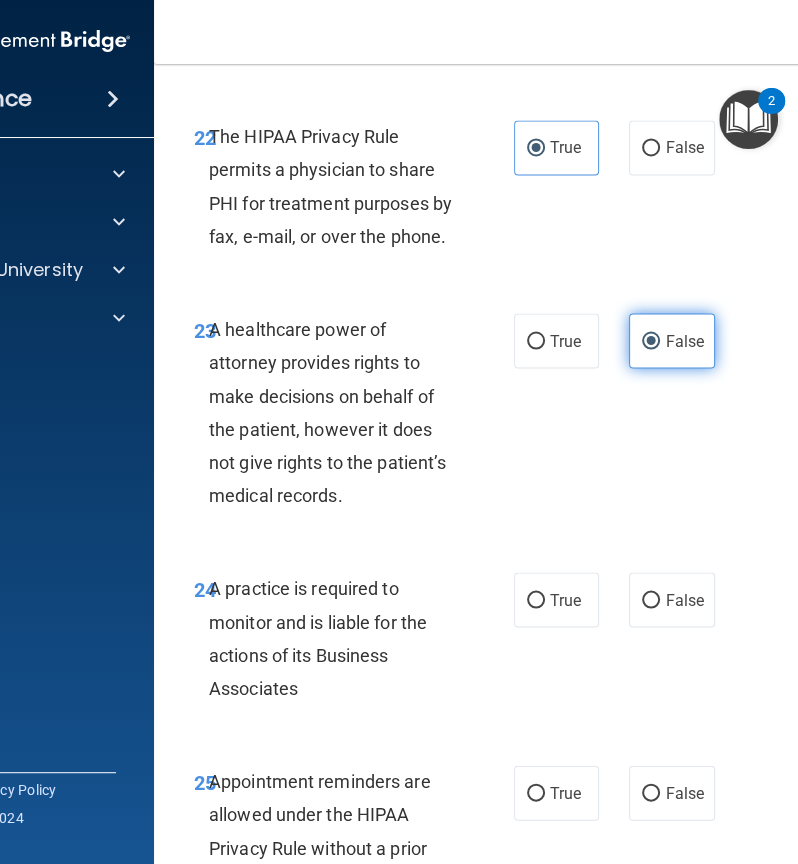 scroll, scrollTop: 5221, scrollLeft: 0, axis: vertical 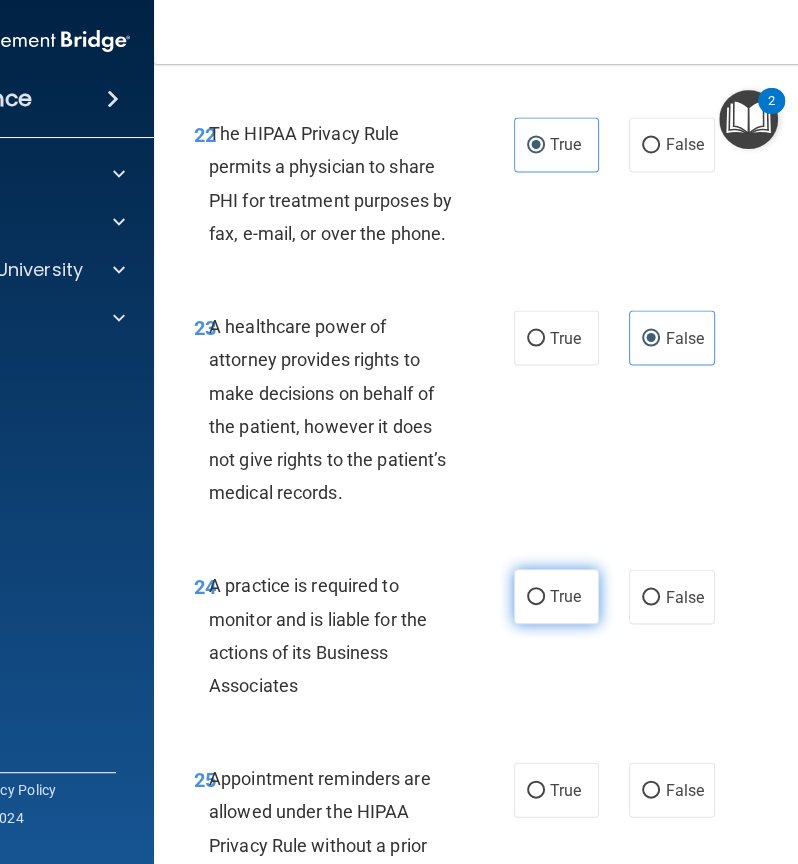click on "True" at bounding box center (565, 596) 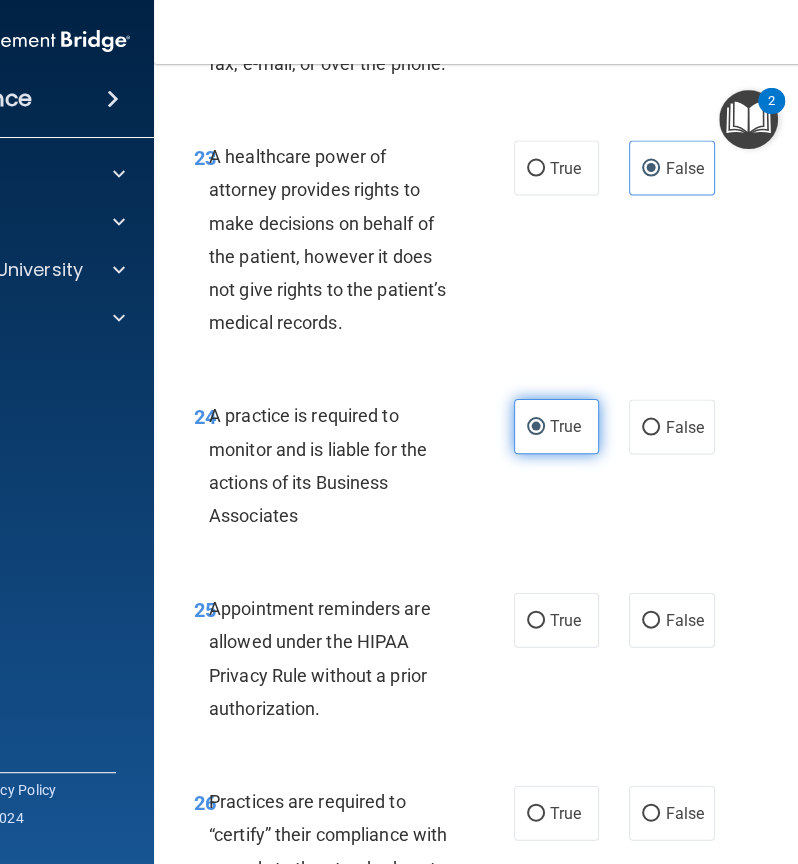 scroll, scrollTop: 5392, scrollLeft: 0, axis: vertical 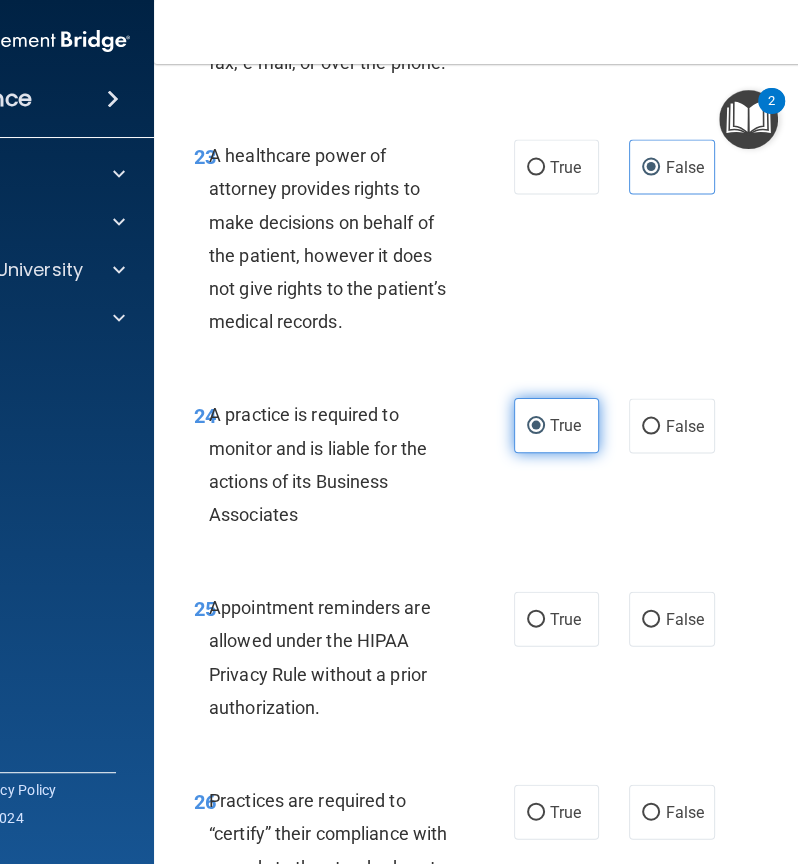 click on "True" at bounding box center [556, 618] 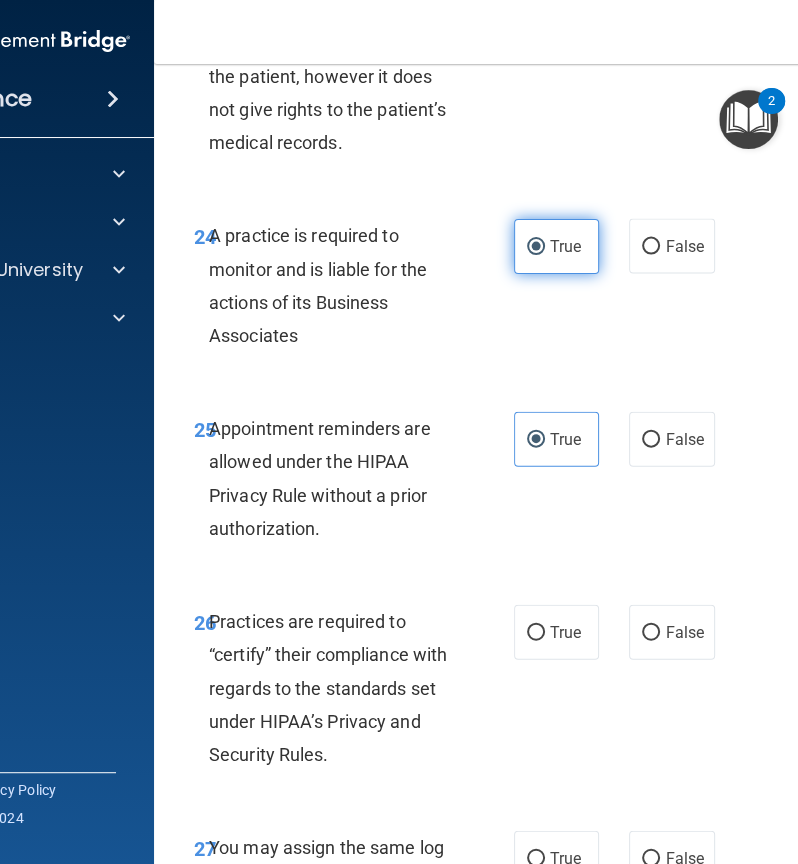 scroll, scrollTop: 5573, scrollLeft: 0, axis: vertical 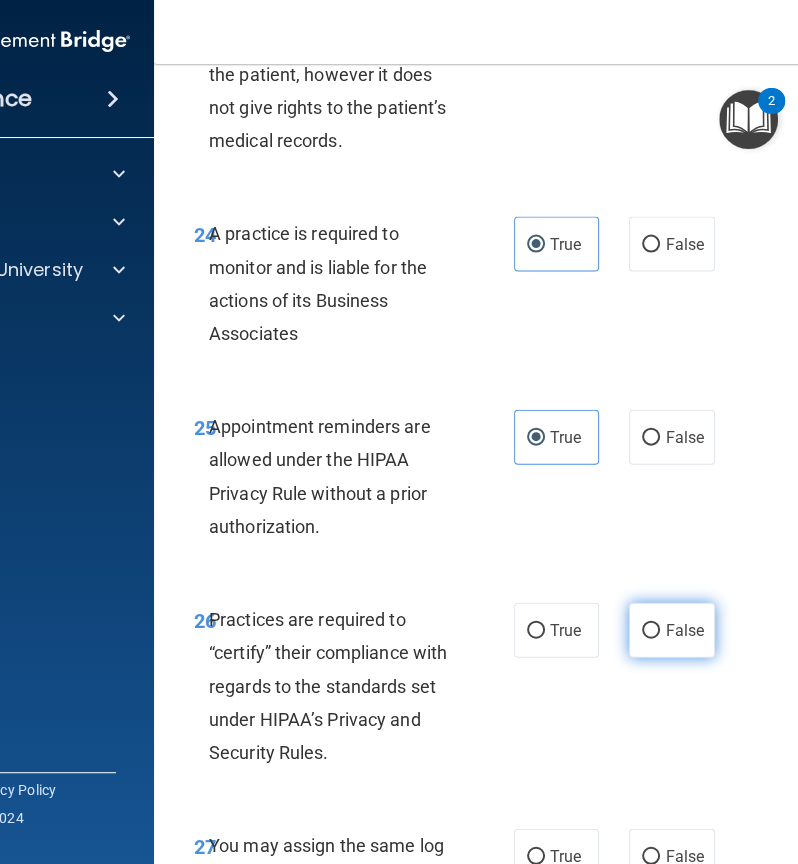 click on "False" at bounding box center (651, 631) 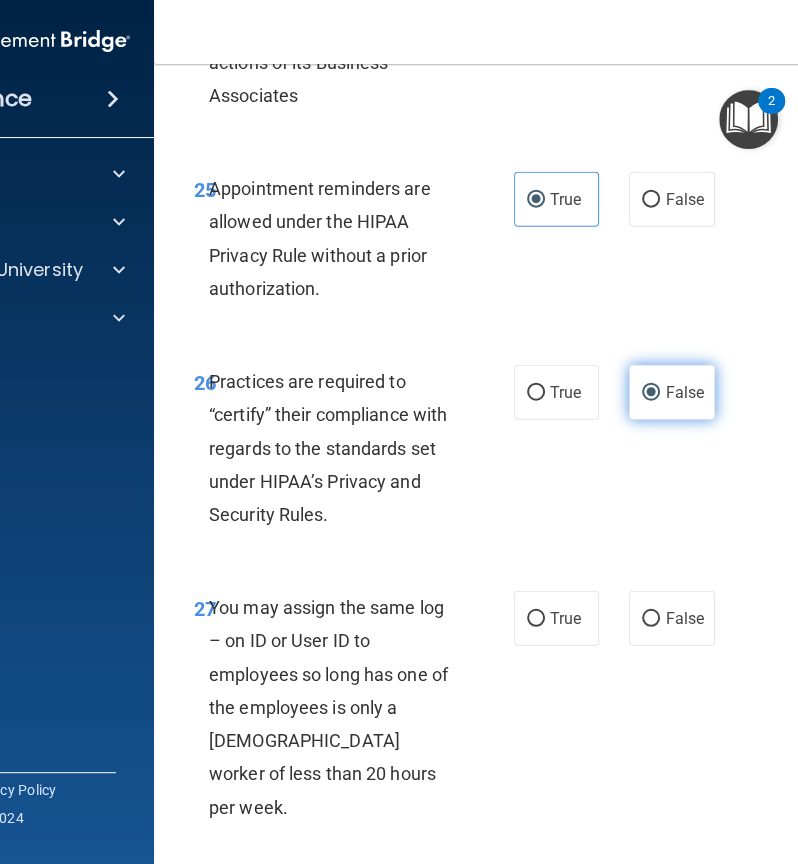 click on "False" at bounding box center (671, 618) 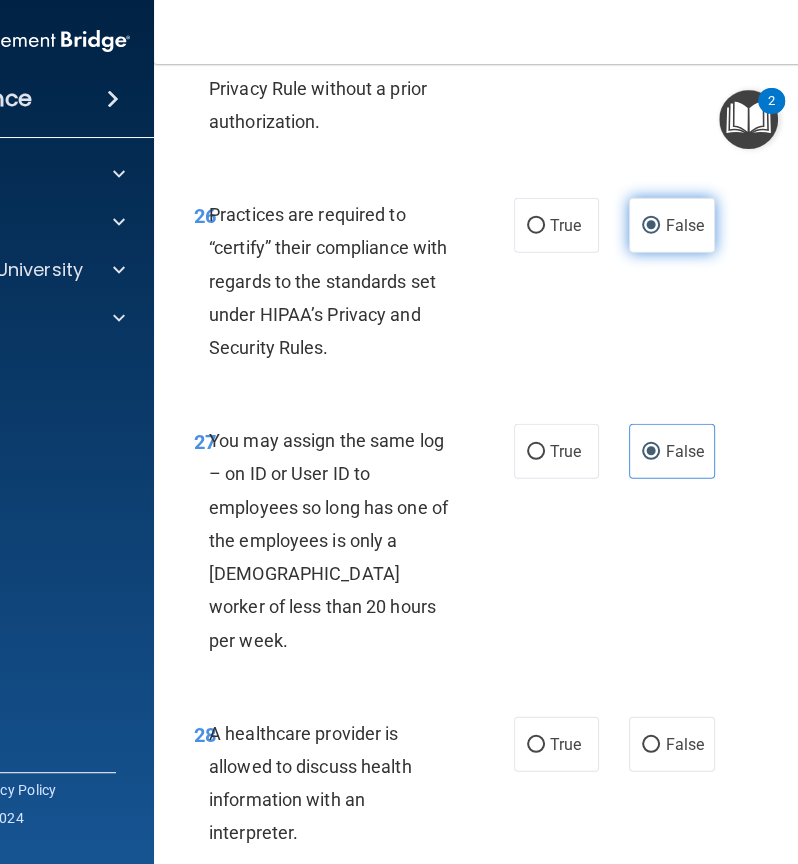 scroll, scrollTop: 6094, scrollLeft: 0, axis: vertical 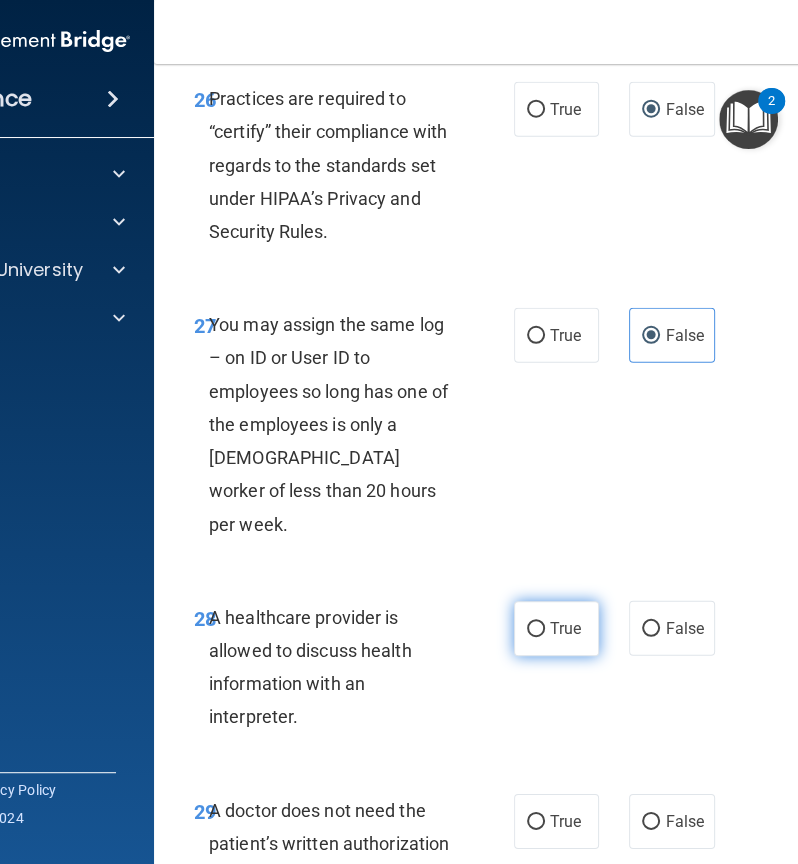 click on "True" at bounding box center [565, 628] 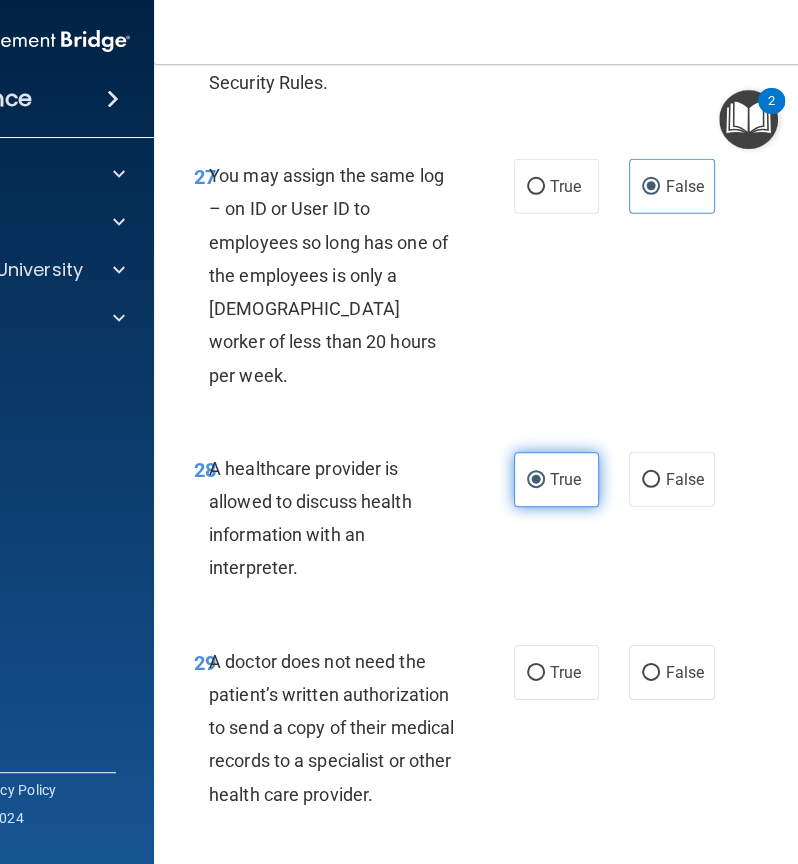 scroll, scrollTop: 6243, scrollLeft: 0, axis: vertical 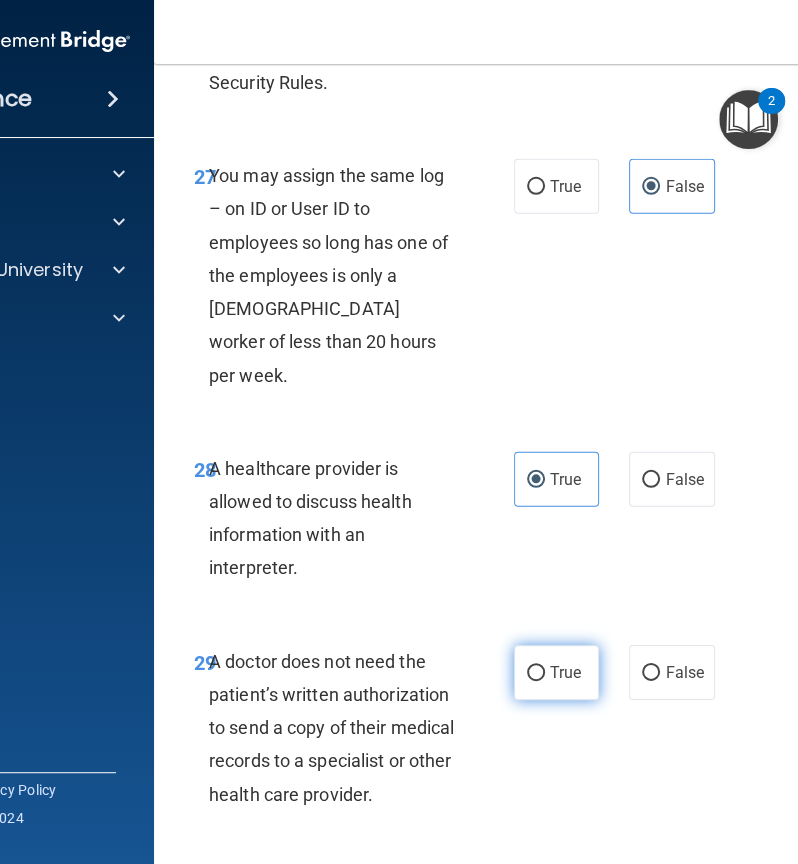 click on "True" at bounding box center (565, 672) 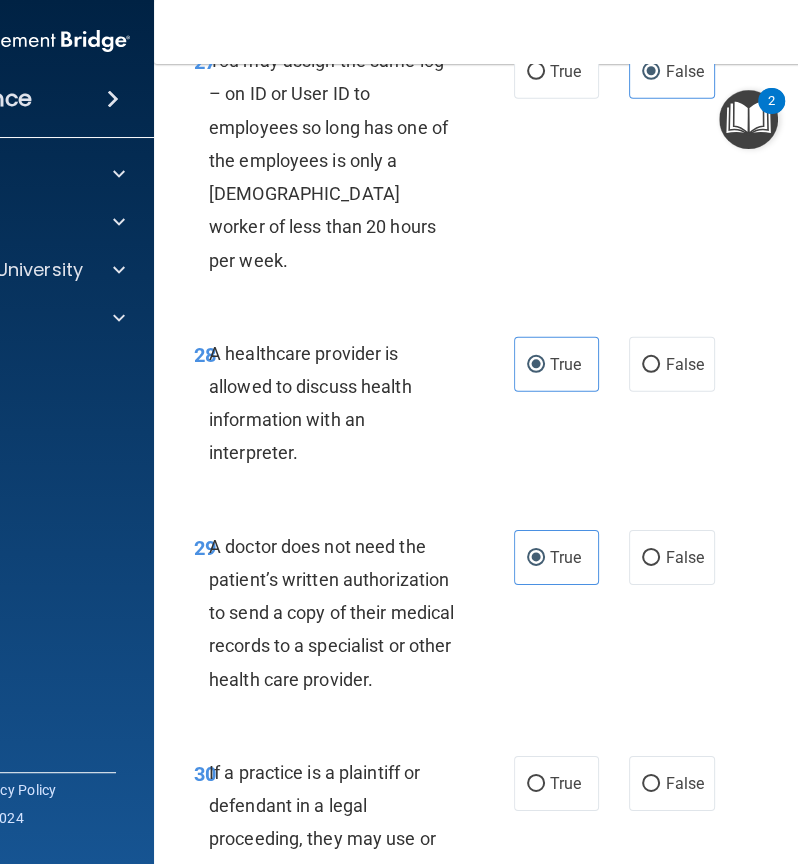 scroll, scrollTop: 6510, scrollLeft: 0, axis: vertical 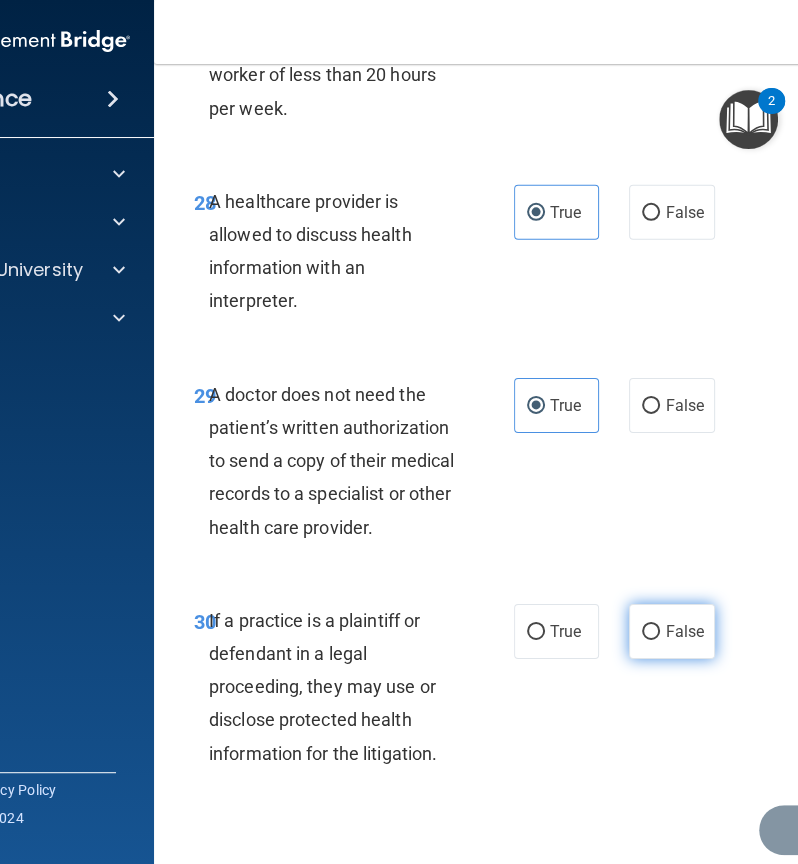 click on "False" at bounding box center (684, 631) 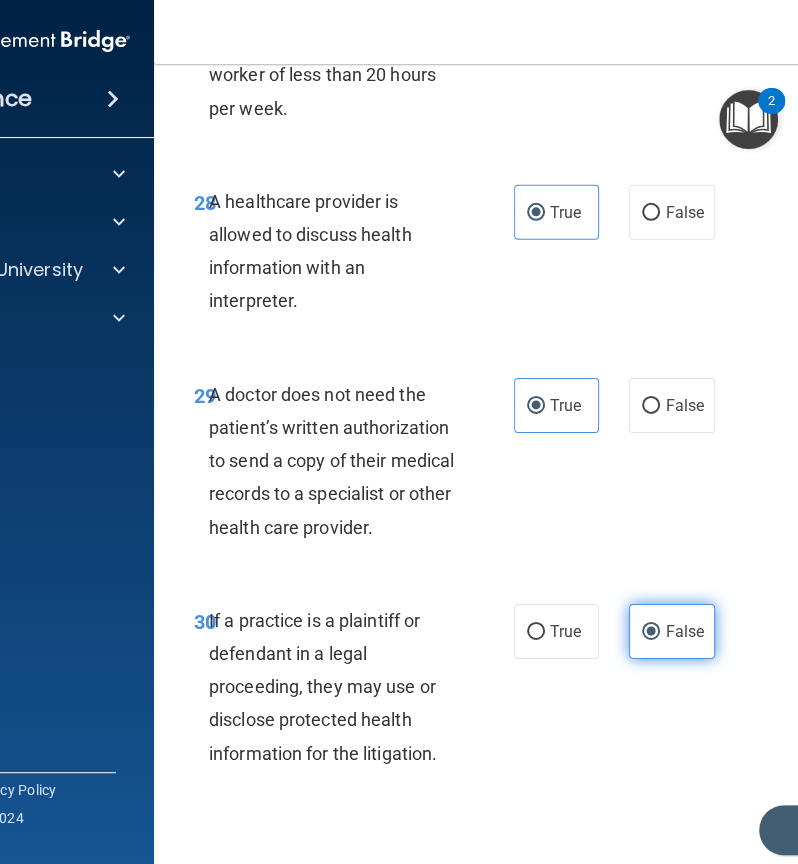 scroll, scrollTop: 6548, scrollLeft: 0, axis: vertical 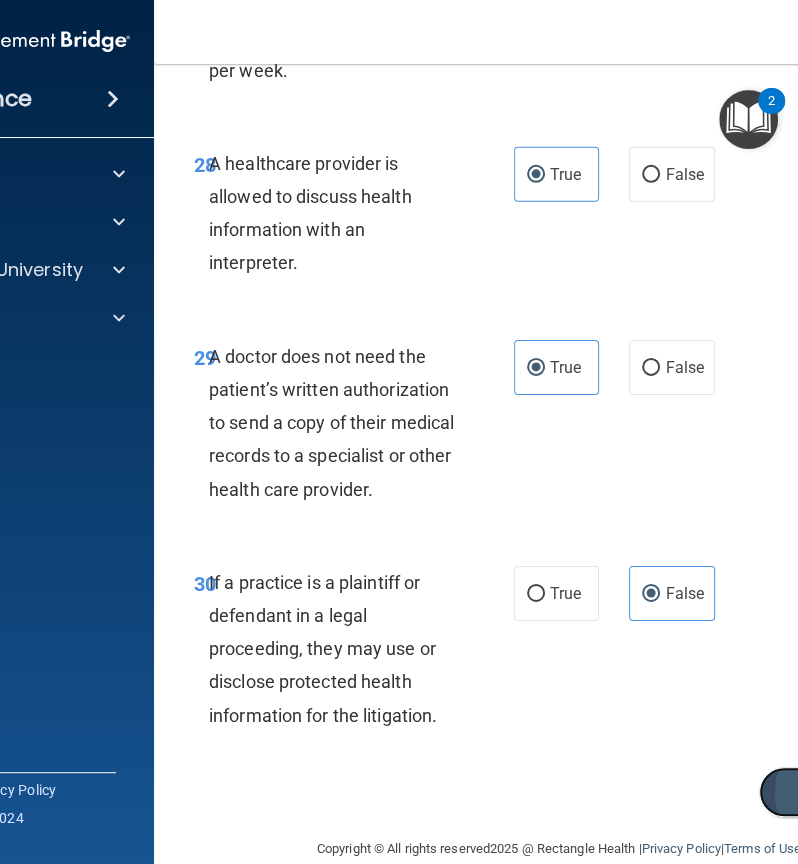 click on "Submit" at bounding box center (849, 792) 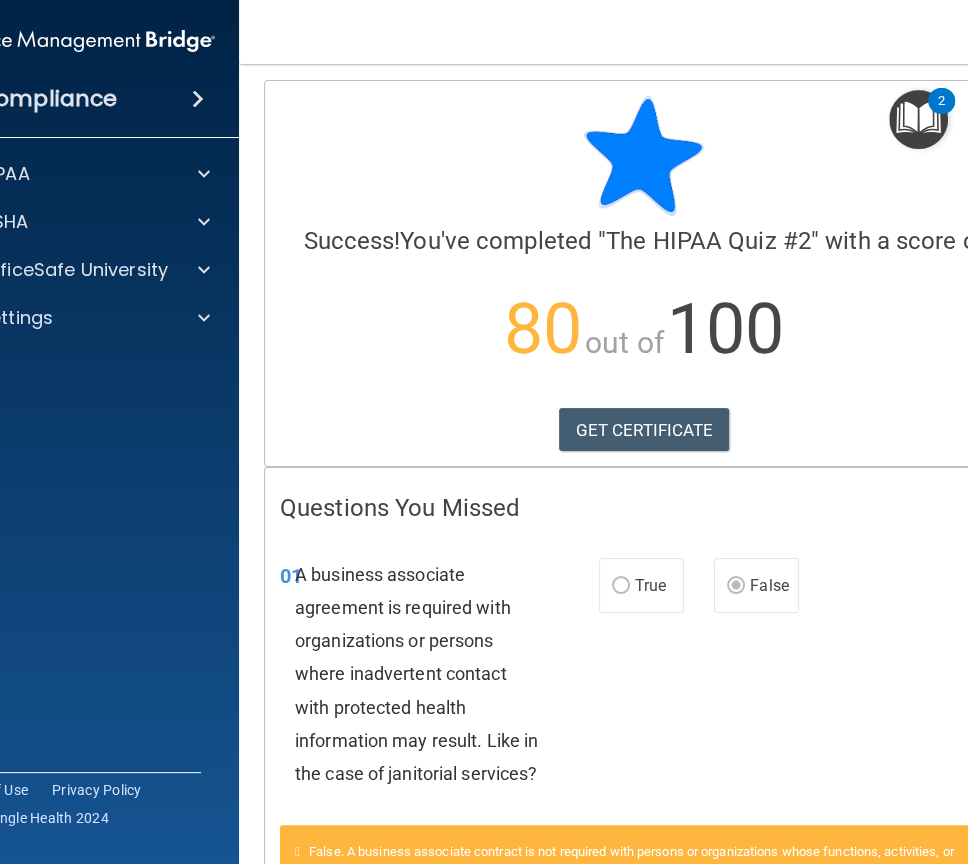 scroll, scrollTop: 72, scrollLeft: 0, axis: vertical 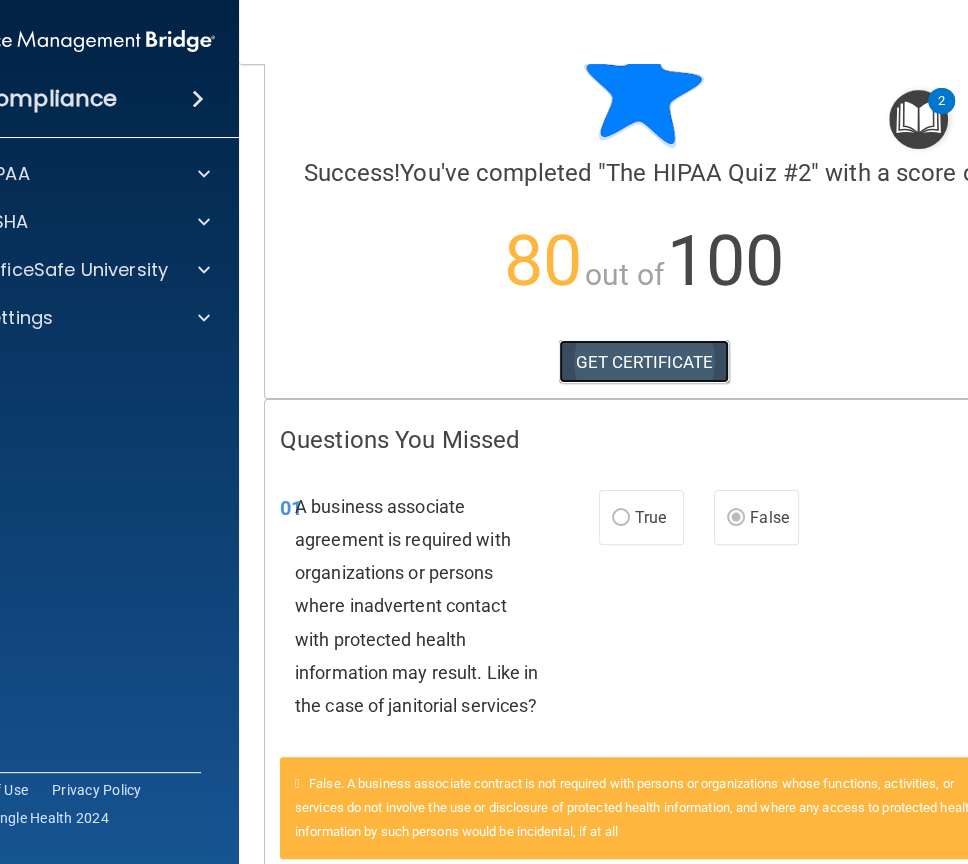 click on "GET CERTIFICATE" at bounding box center [644, 362] 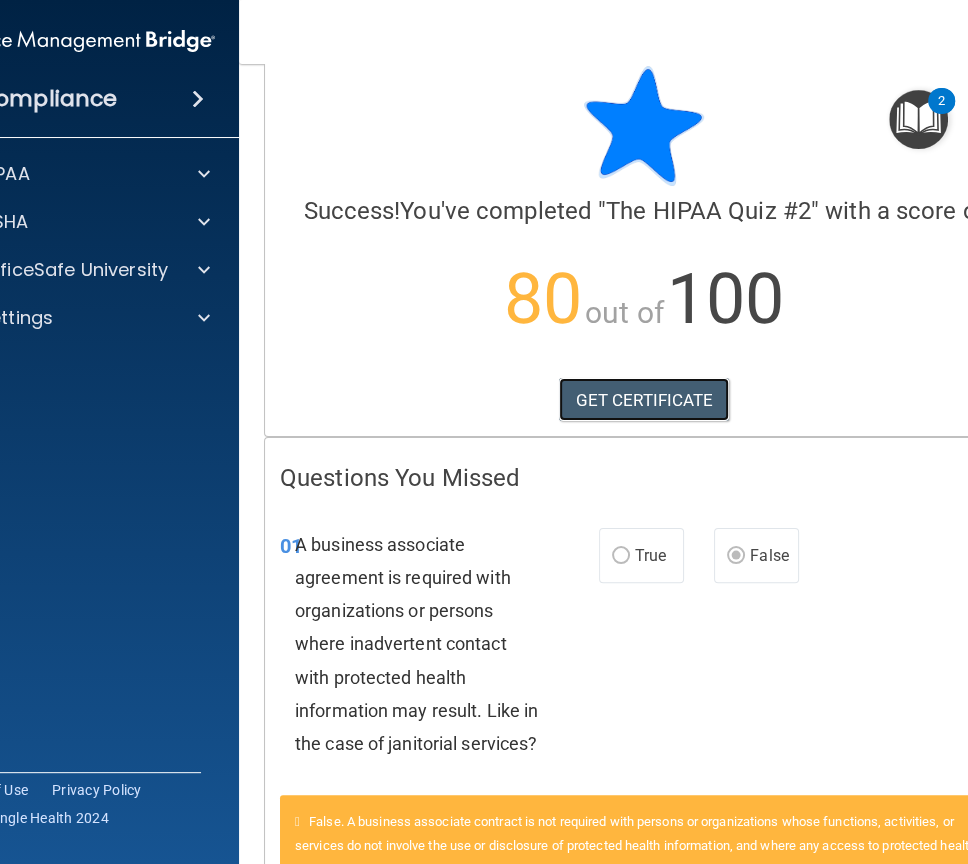 scroll, scrollTop: 0, scrollLeft: 0, axis: both 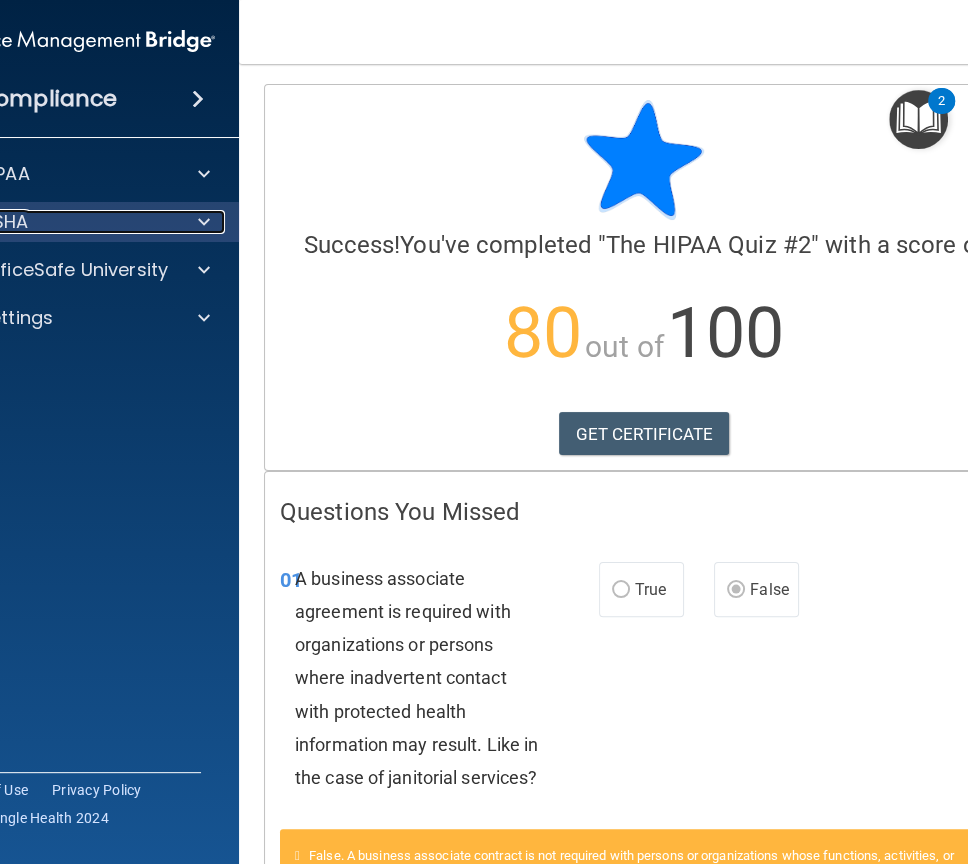 click on "OSHA" at bounding box center [52, 222] 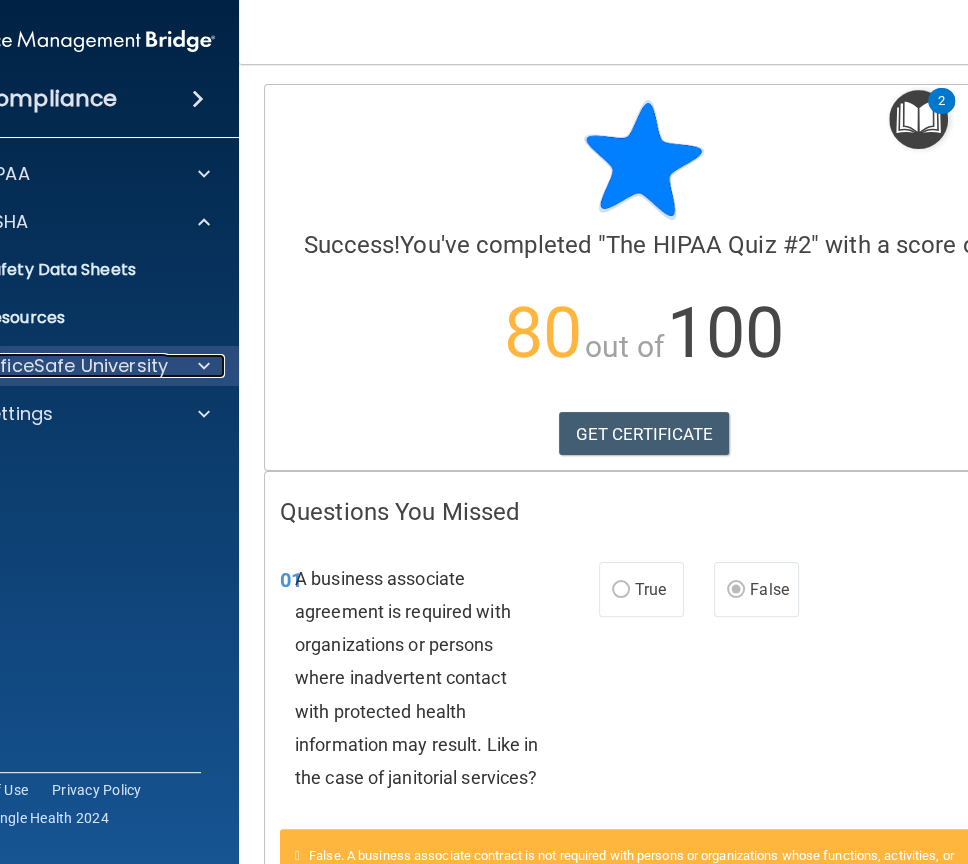 click at bounding box center [201, 366] 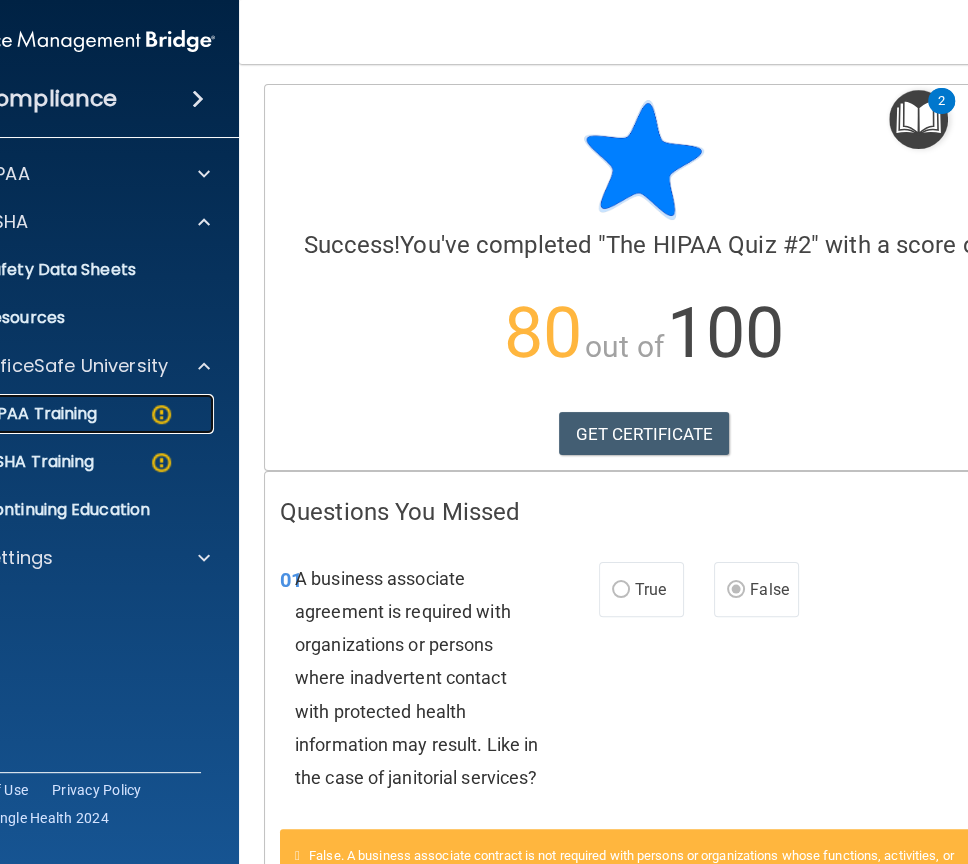 click on "HIPAA Training" at bounding box center [56, 414] 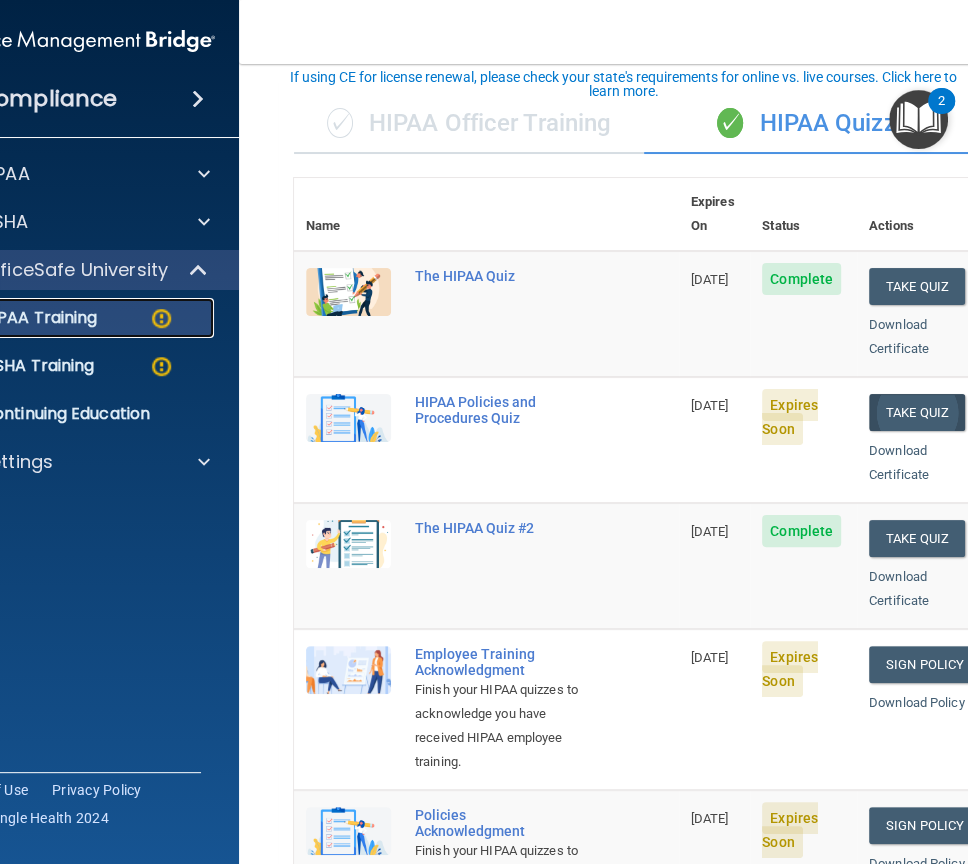 scroll, scrollTop: 126, scrollLeft: 0, axis: vertical 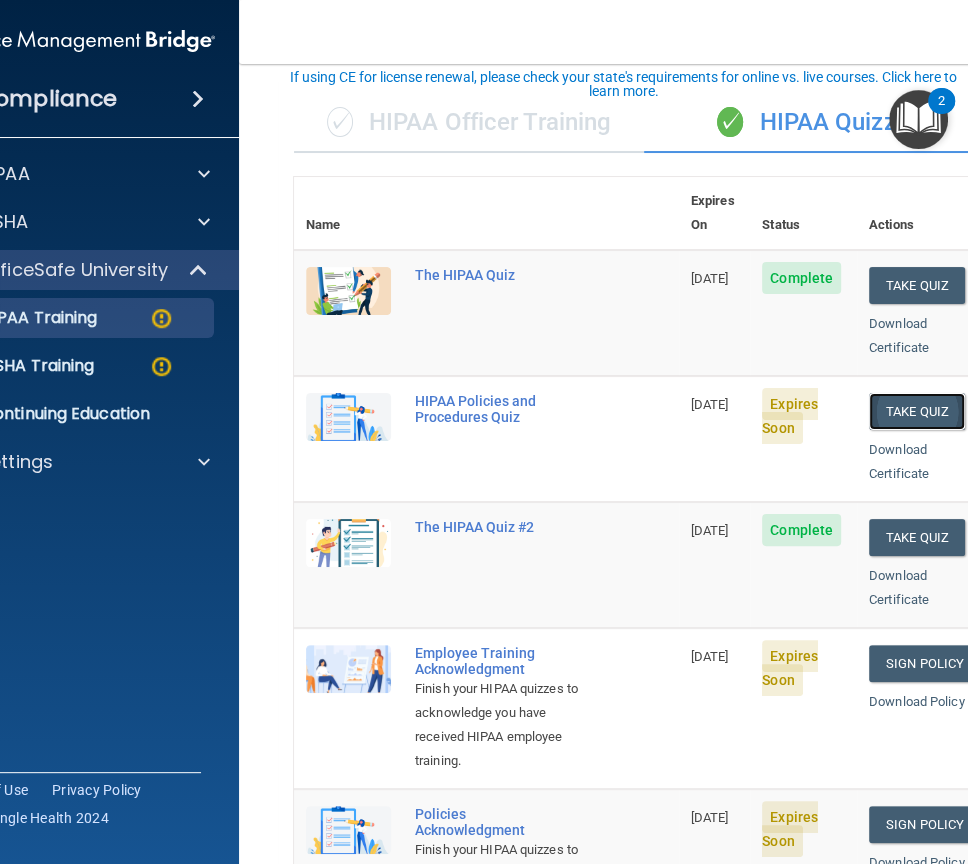 click on "Take Quiz" at bounding box center (917, 411) 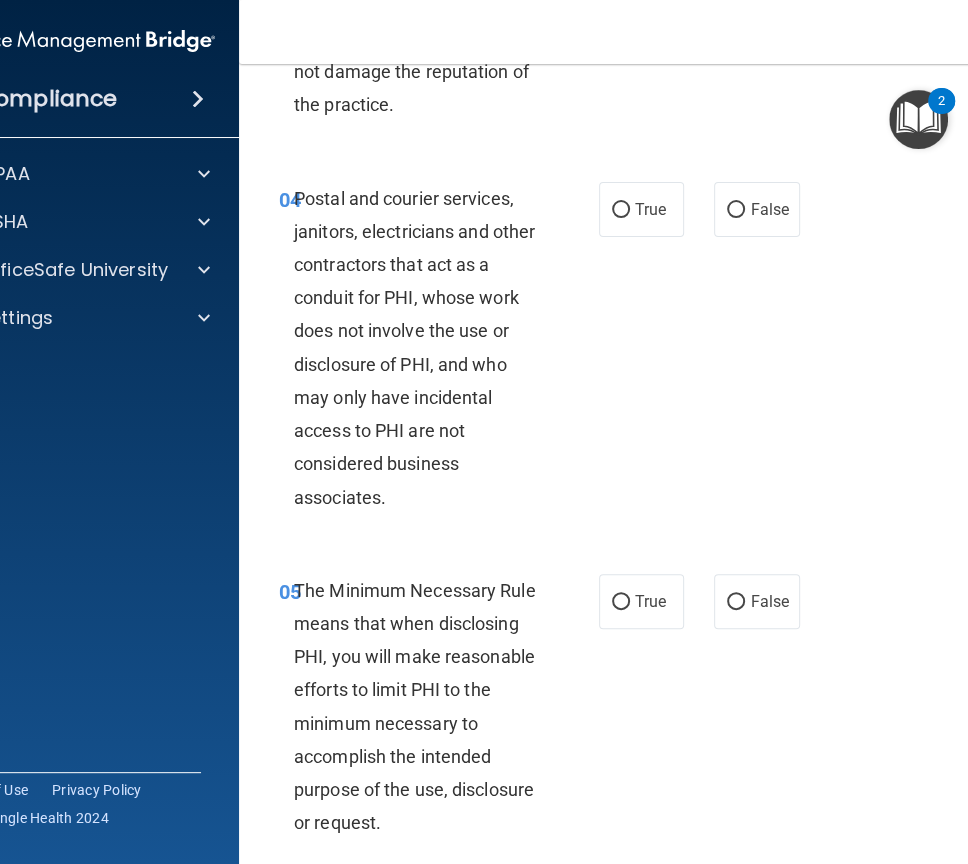 scroll, scrollTop: 0, scrollLeft: 0, axis: both 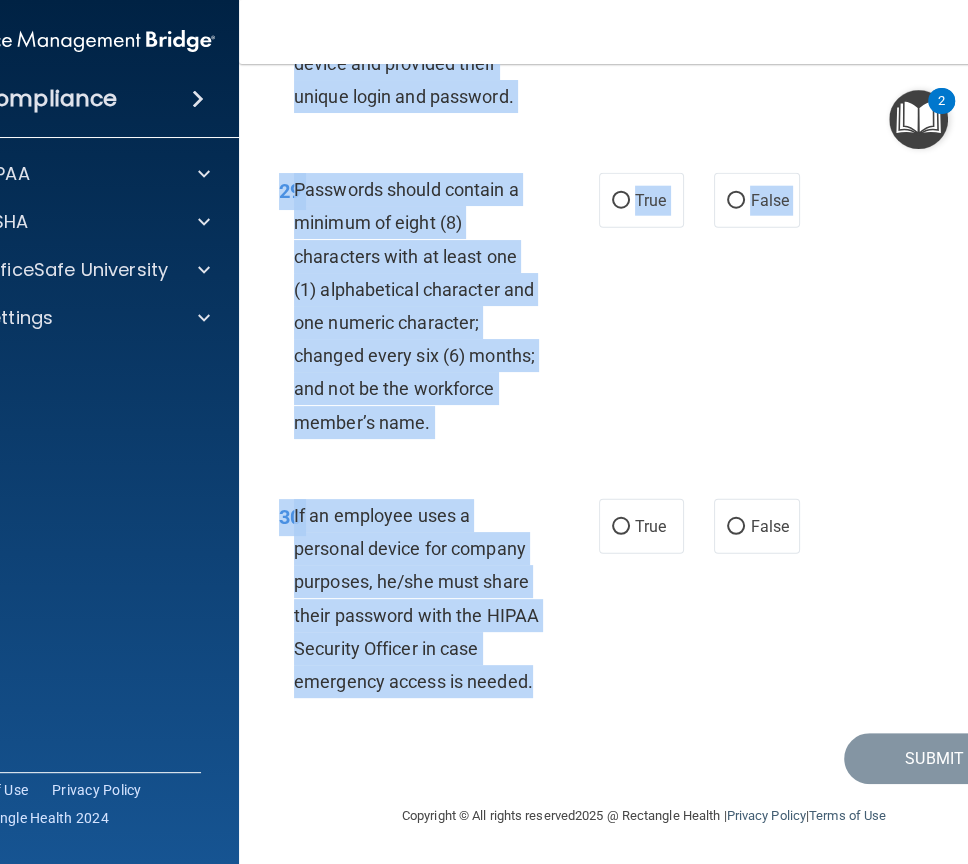 drag, startPoint x: 273, startPoint y: 172, endPoint x: 545, endPoint y: 686, distance: 581.5325 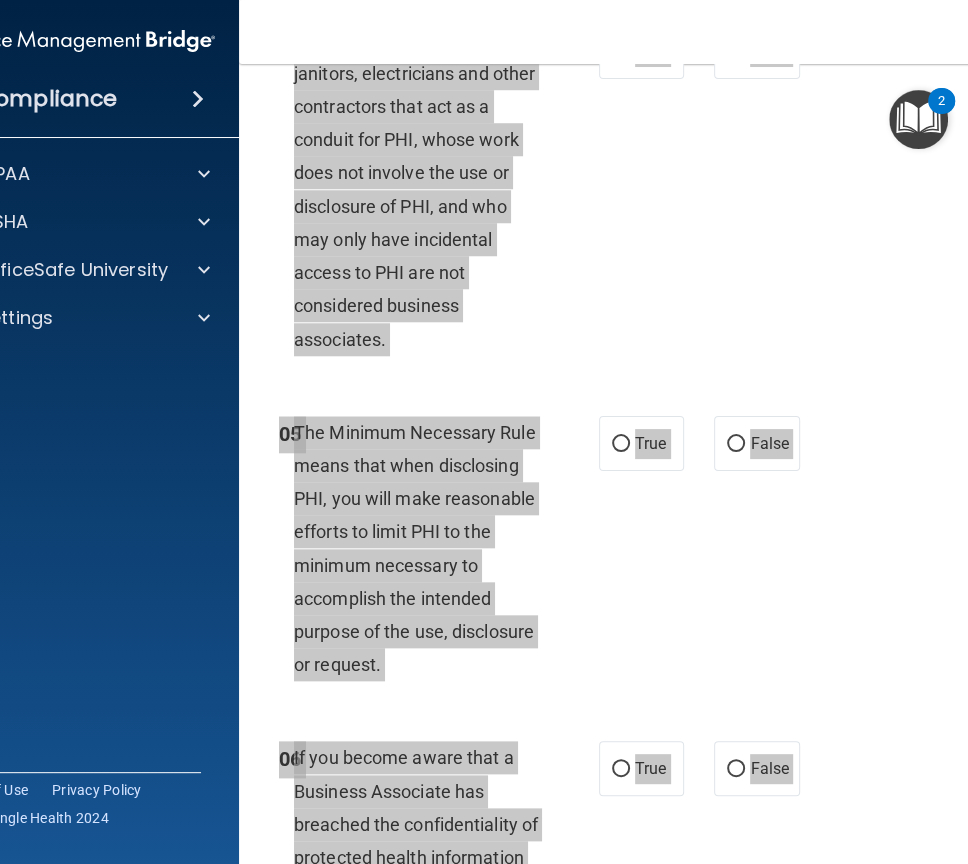 scroll, scrollTop: 0, scrollLeft: 0, axis: both 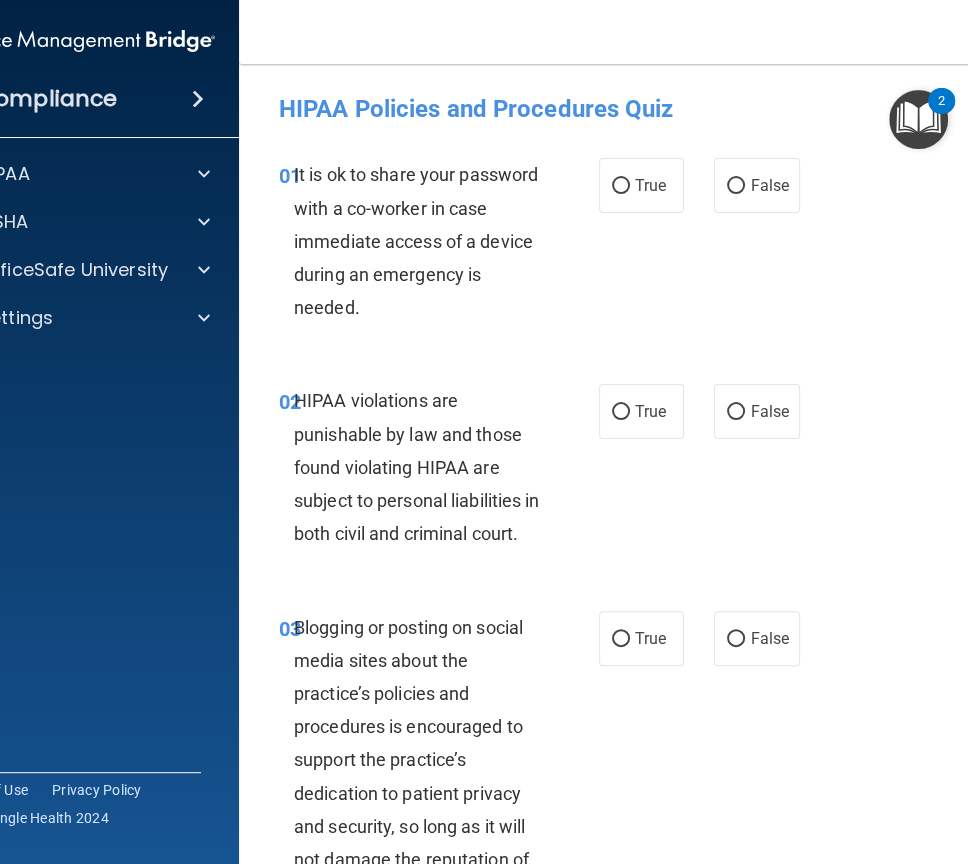 click on "HIPAA Policies and Procedures Quiz" at bounding box center (644, 109) 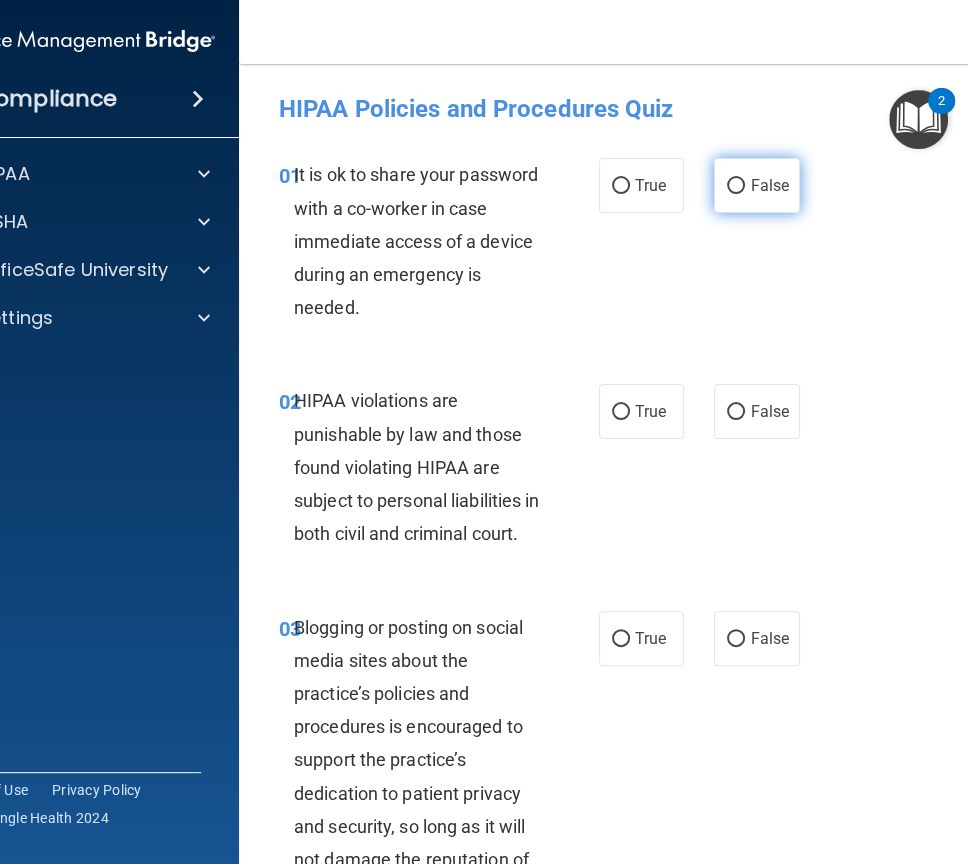 click on "False" at bounding box center [756, 185] 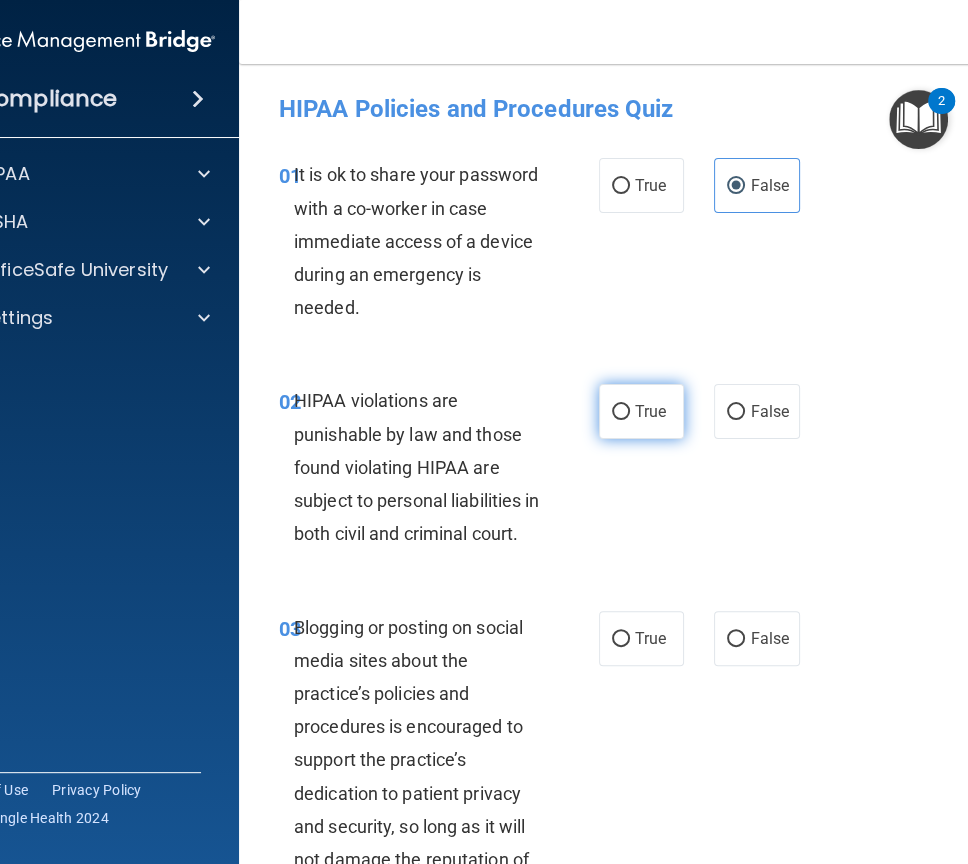click on "True" at bounding box center (621, 412) 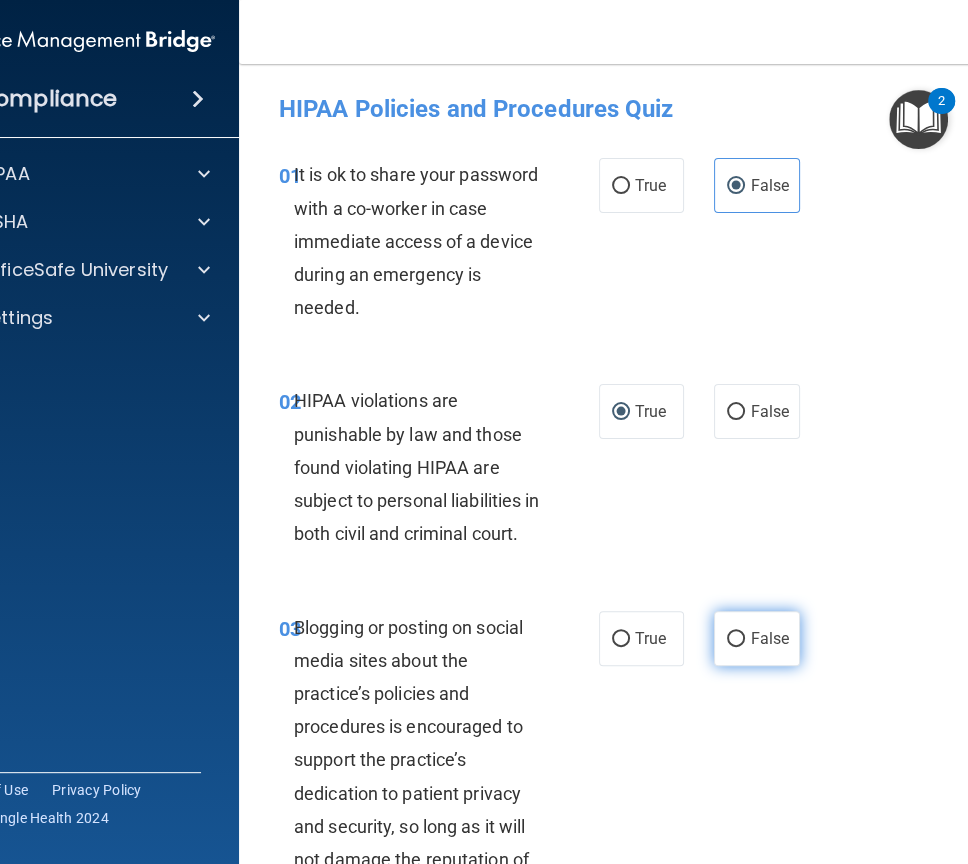 click on "False" at bounding box center (756, 638) 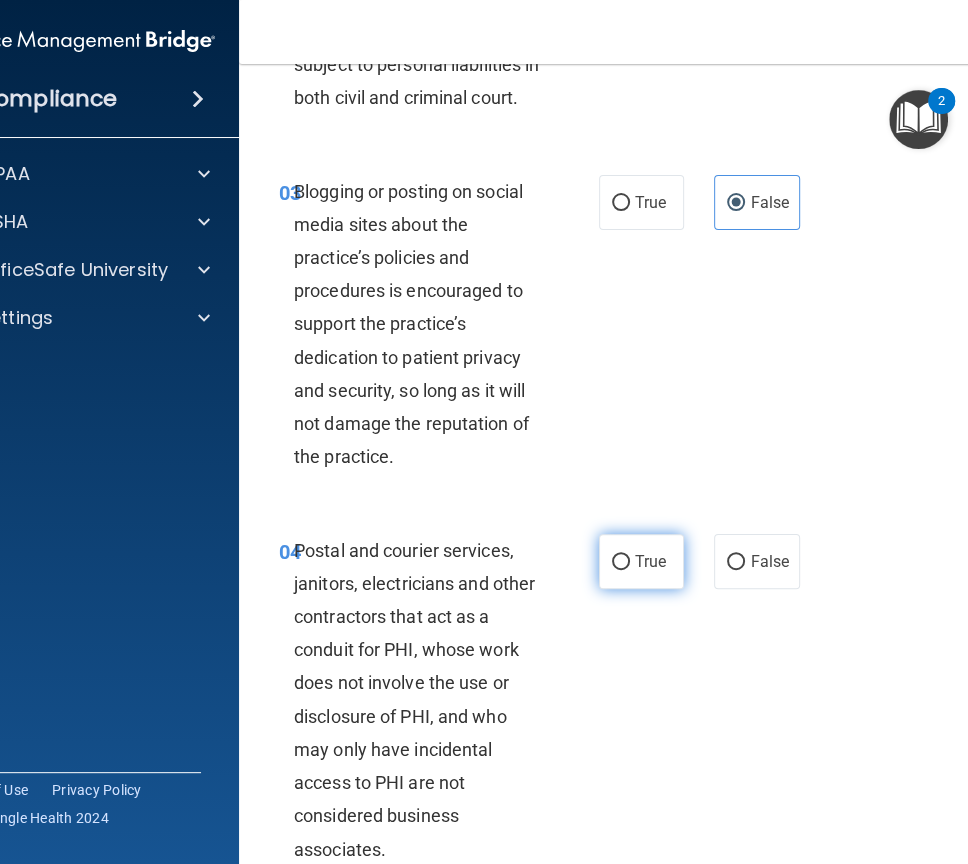 click on "True" at bounding box center (641, 561) 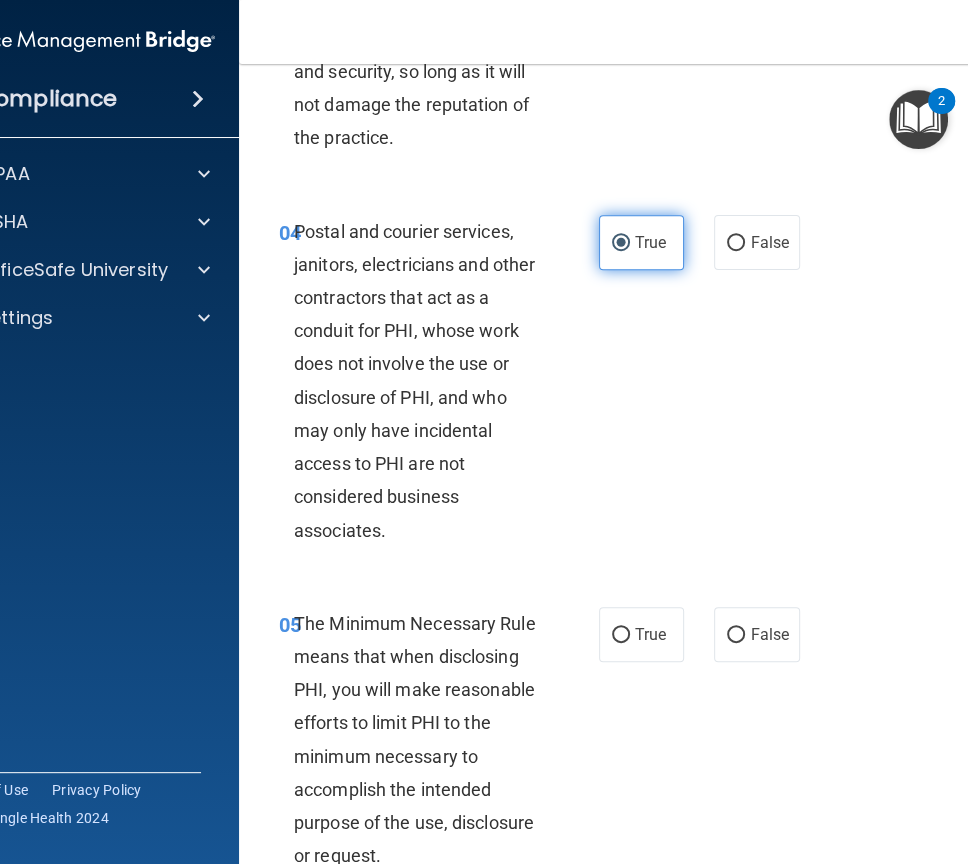 scroll, scrollTop: 756, scrollLeft: 0, axis: vertical 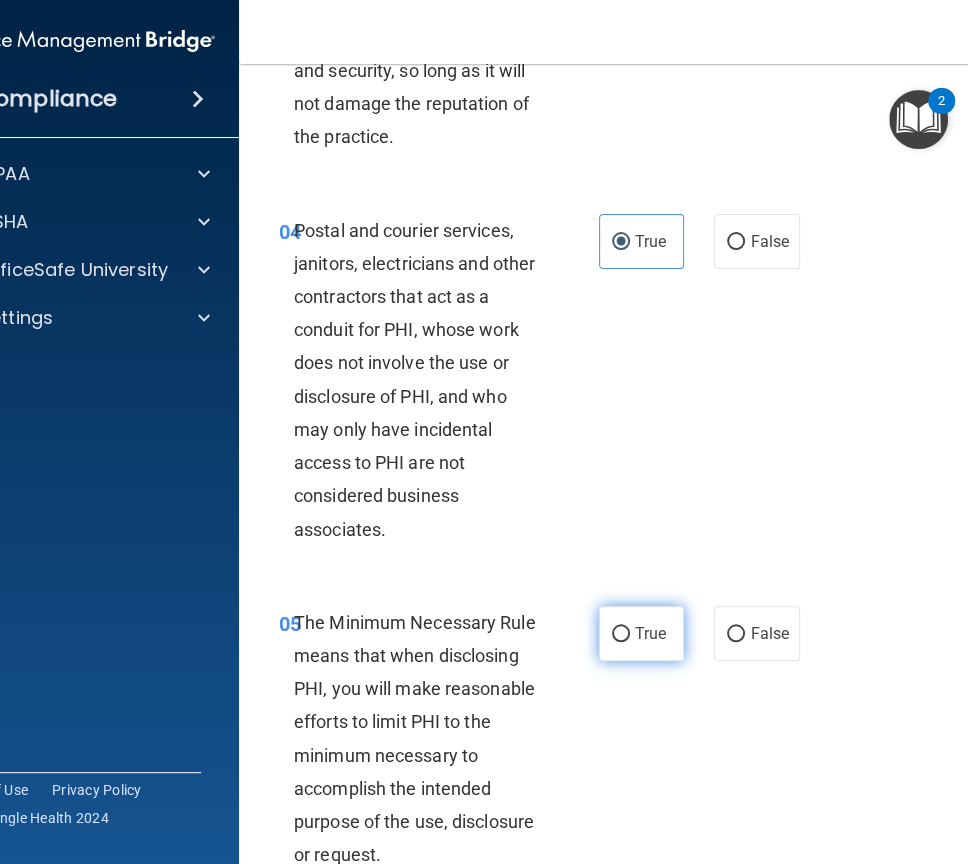 click on "True" at bounding box center [650, 633] 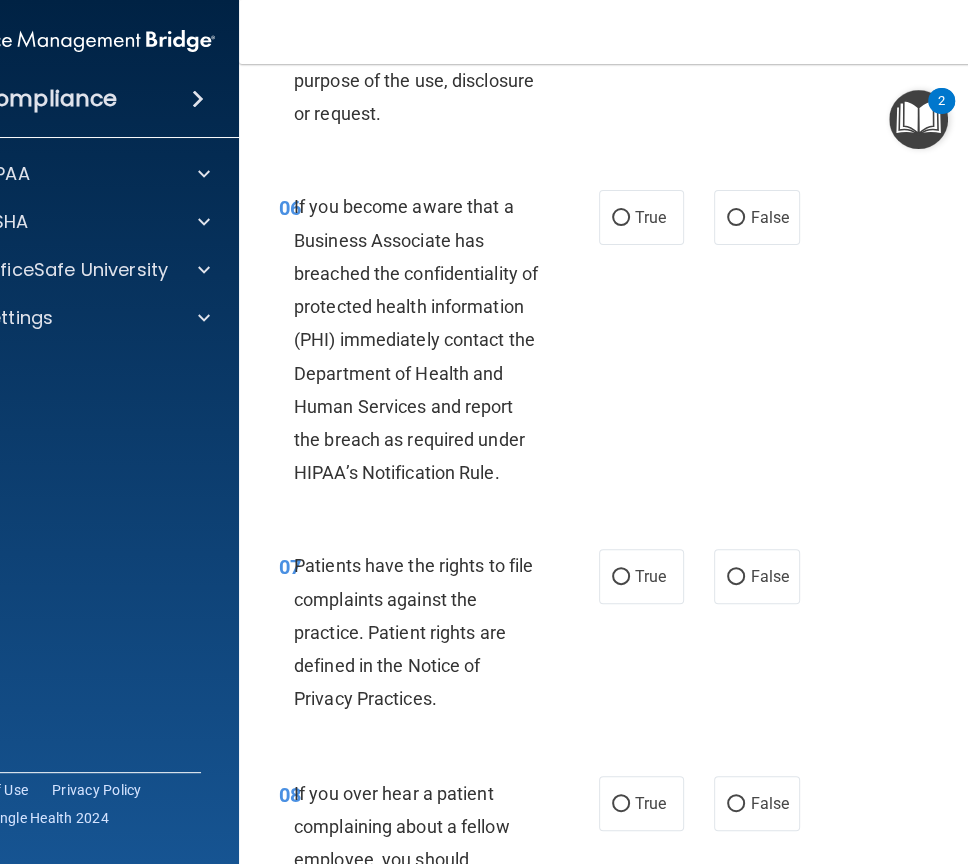 scroll, scrollTop: 1491, scrollLeft: 0, axis: vertical 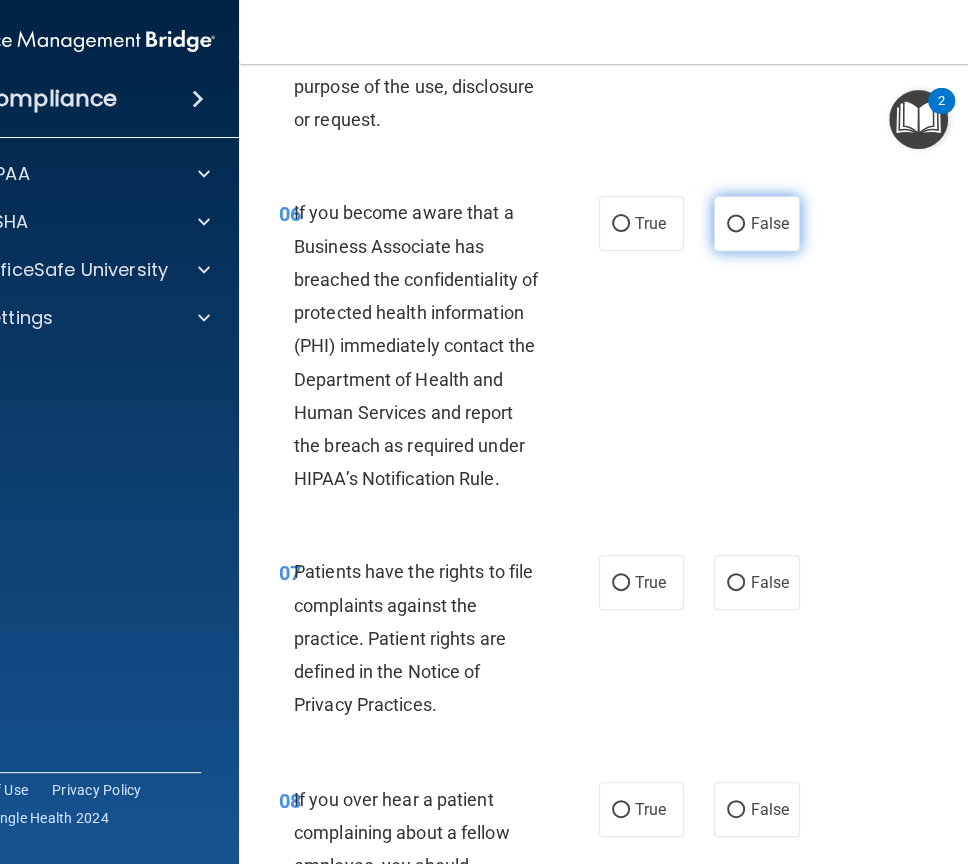 click on "False" at bounding box center [756, 223] 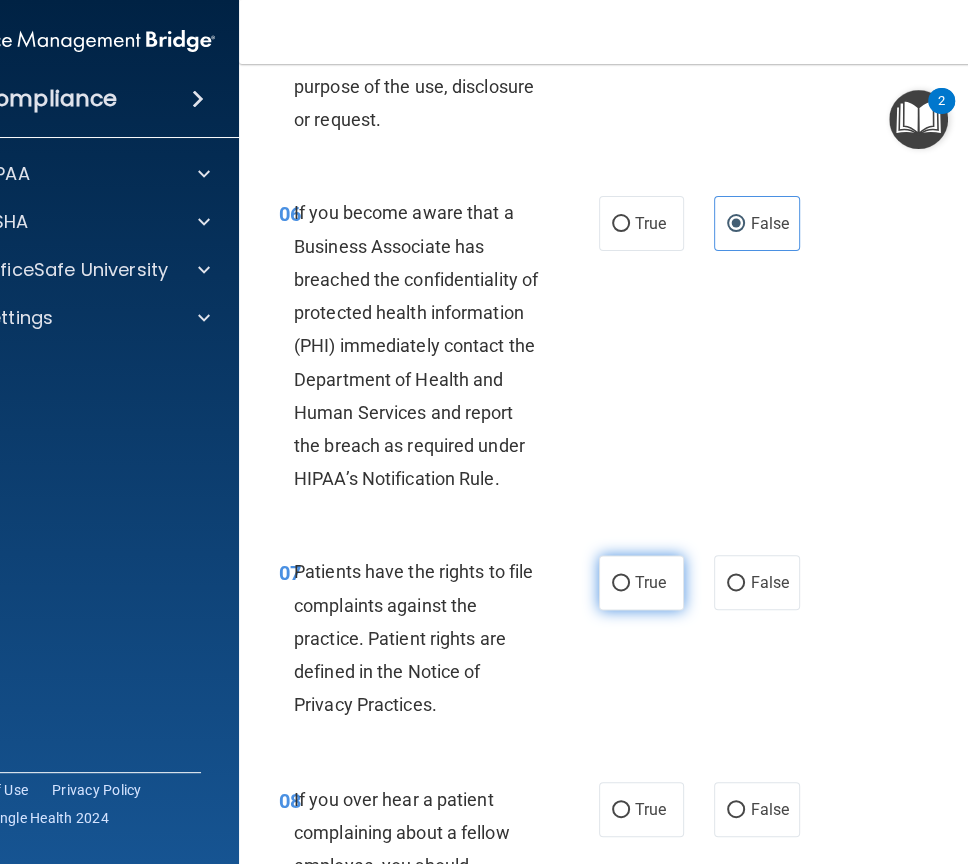 click on "True" at bounding box center [621, 583] 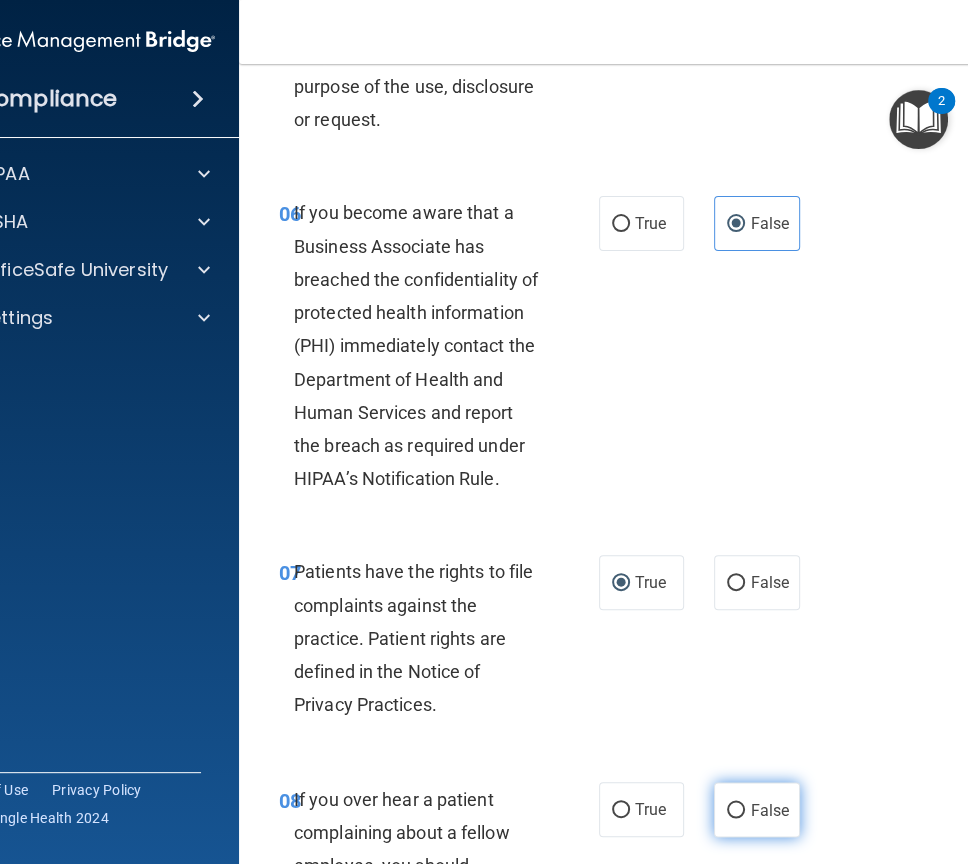 click on "False" at bounding box center (736, 810) 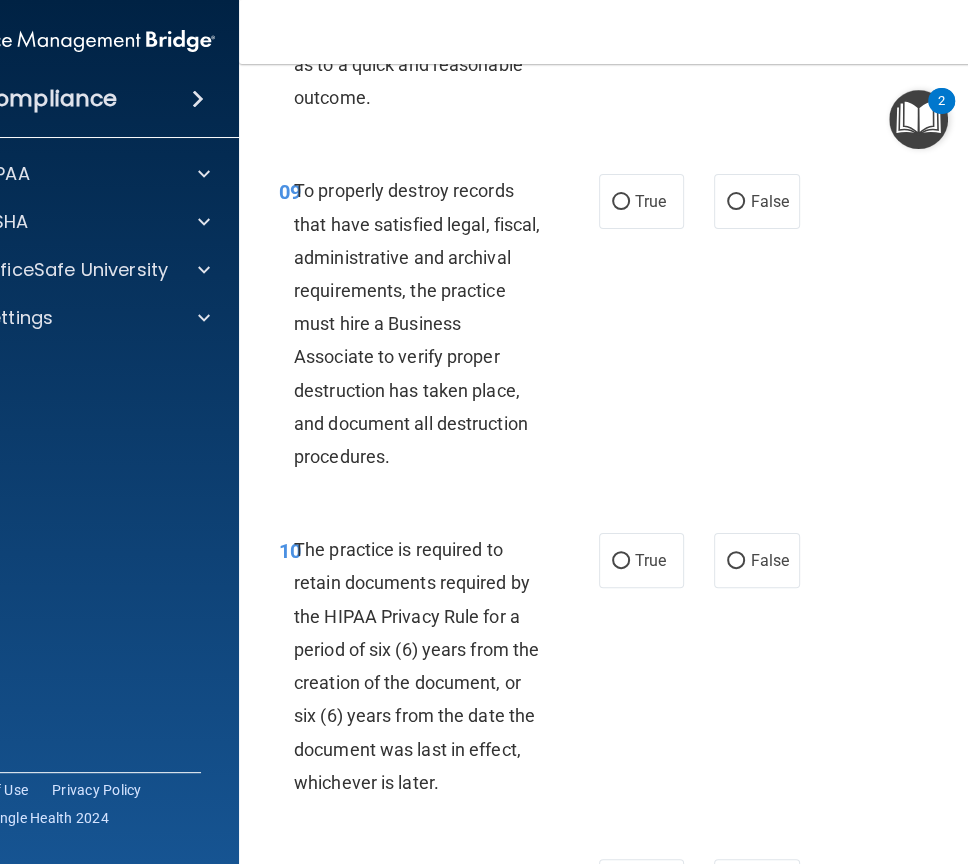 scroll, scrollTop: 2448, scrollLeft: 0, axis: vertical 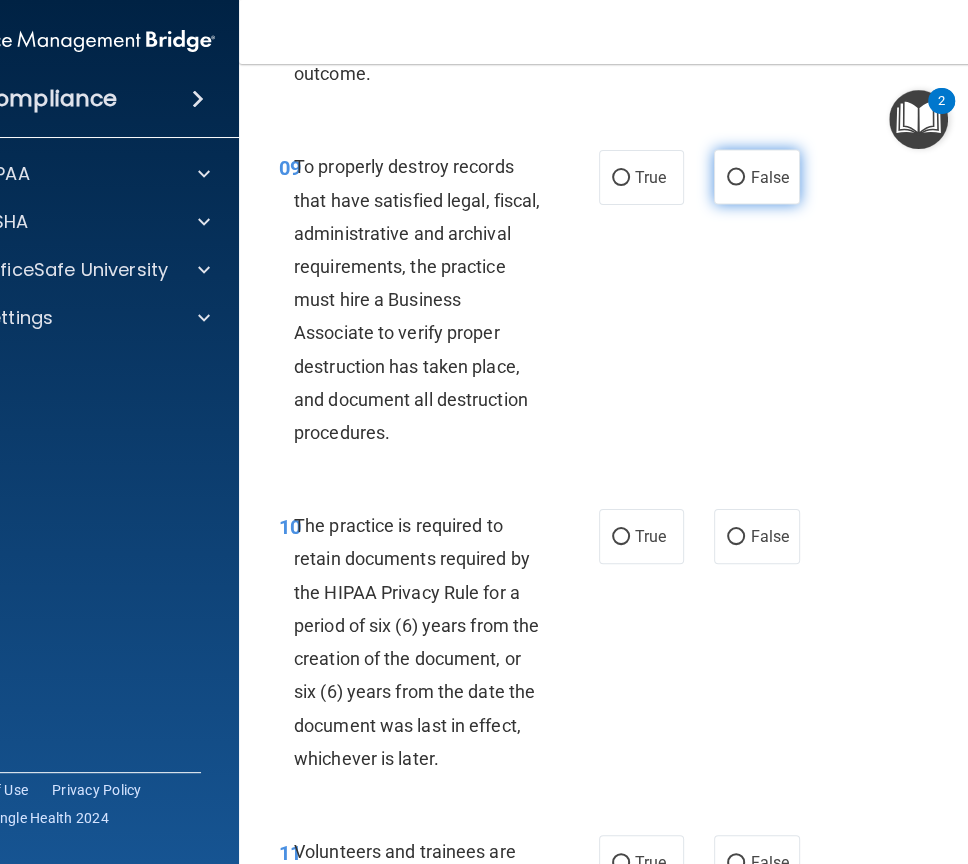 click on "False" at bounding box center [769, 177] 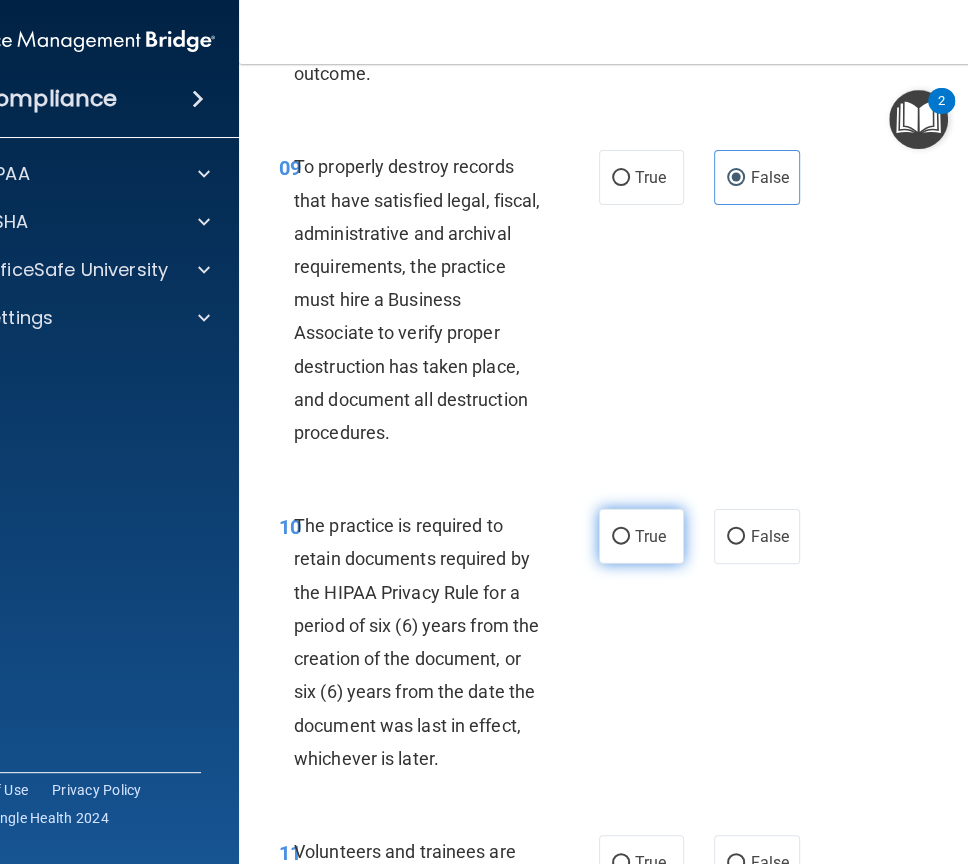 click on "True" at bounding box center [641, 536] 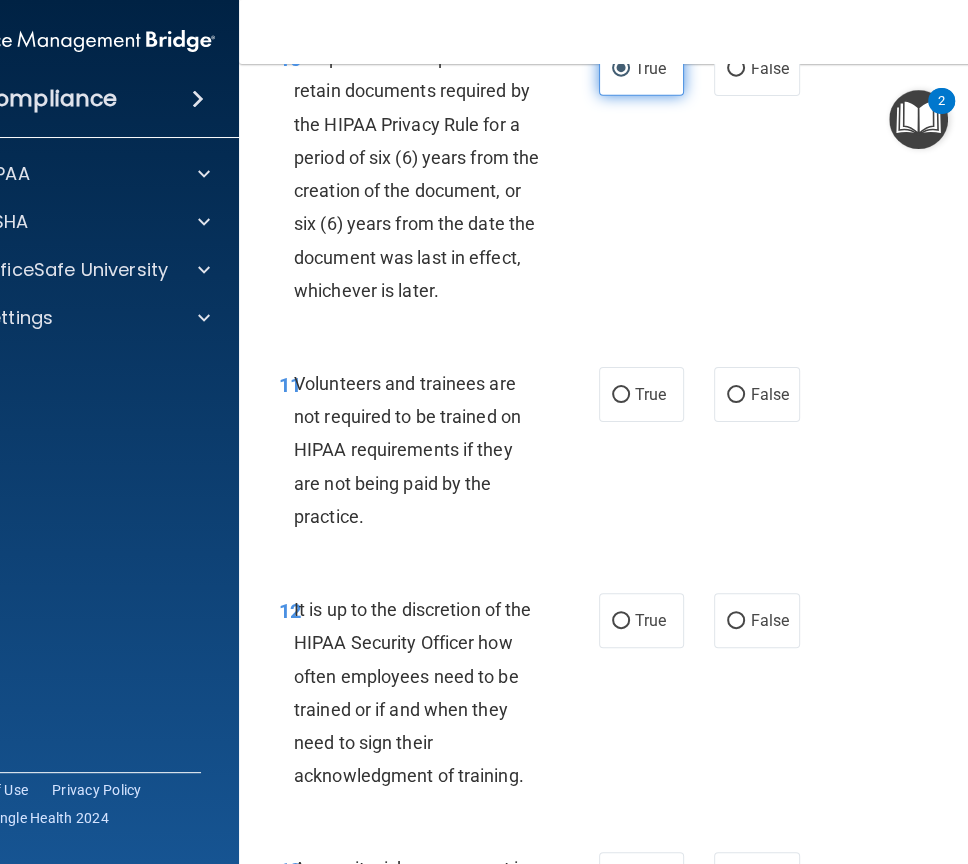 scroll, scrollTop: 2957, scrollLeft: 0, axis: vertical 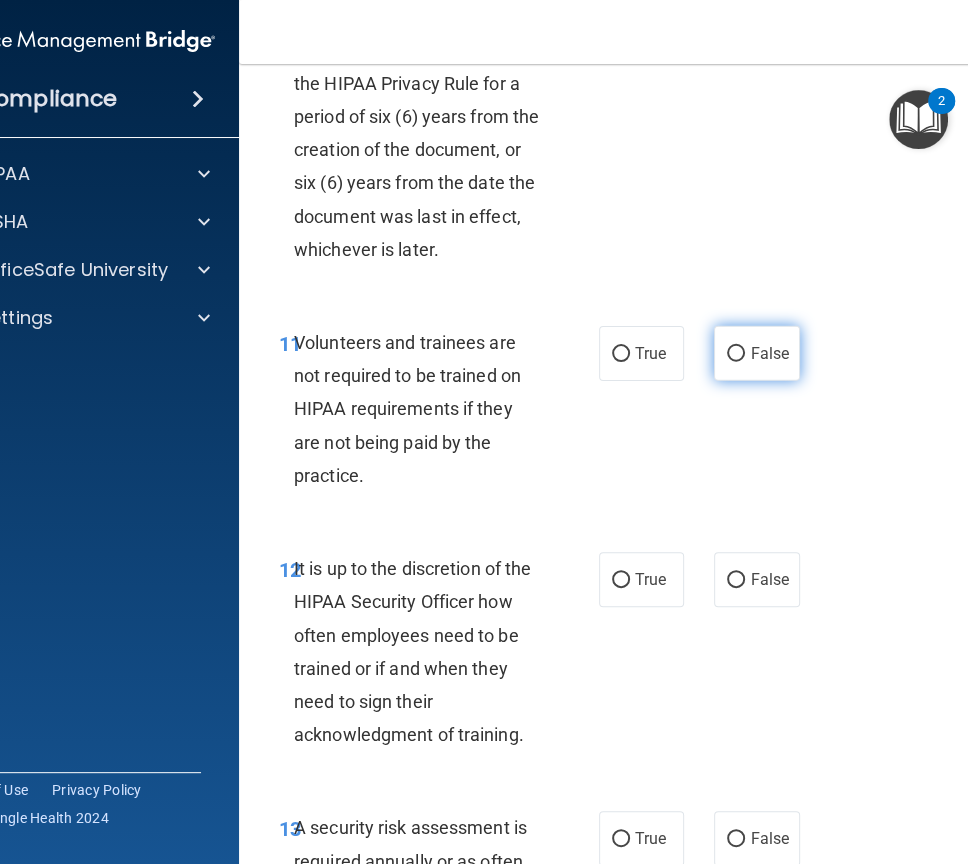 click on "False" at bounding box center (756, 353) 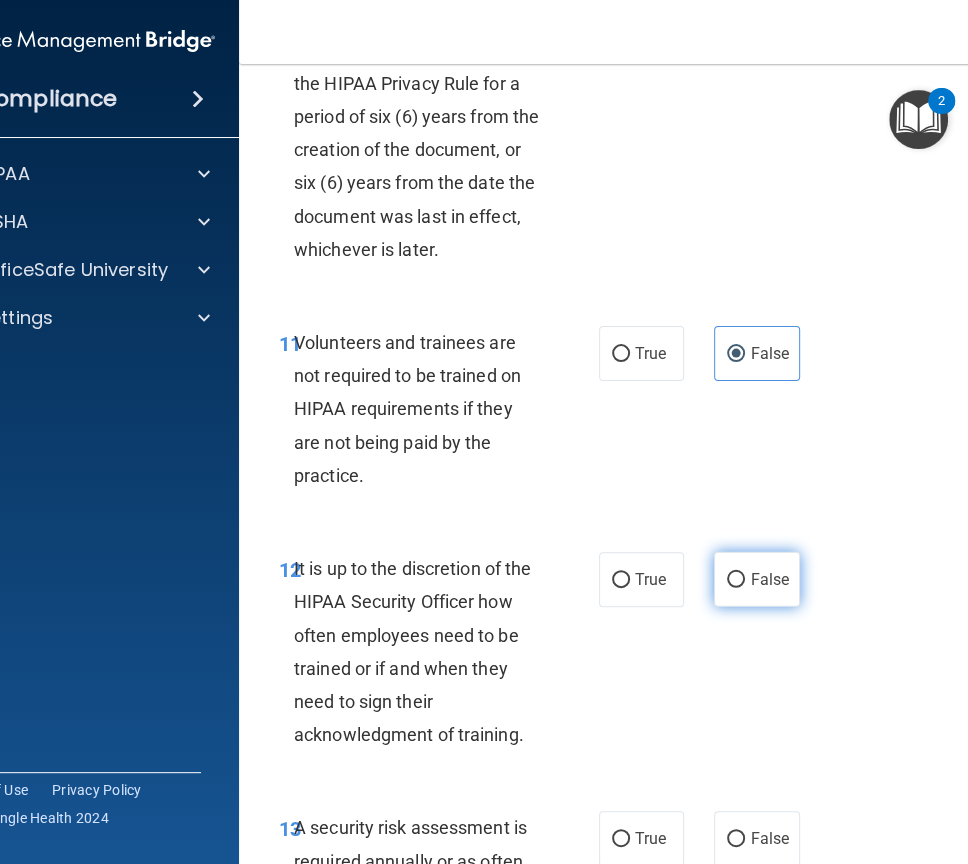 click on "False" at bounding box center [756, 579] 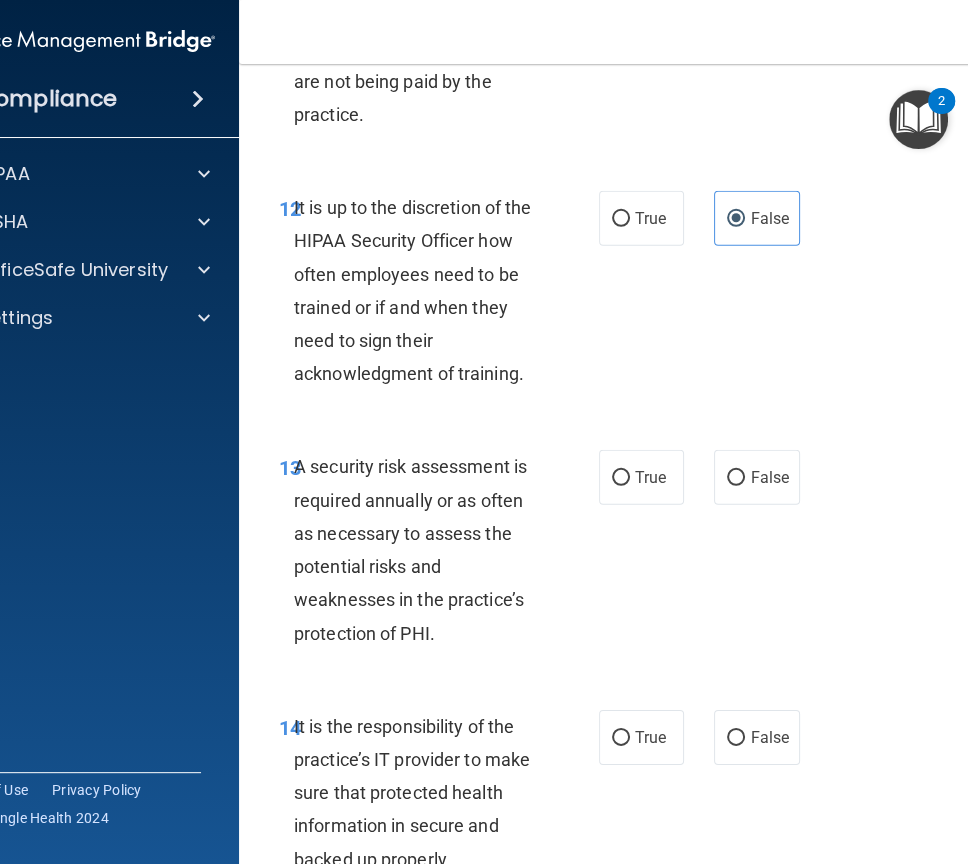 scroll, scrollTop: 3458, scrollLeft: 0, axis: vertical 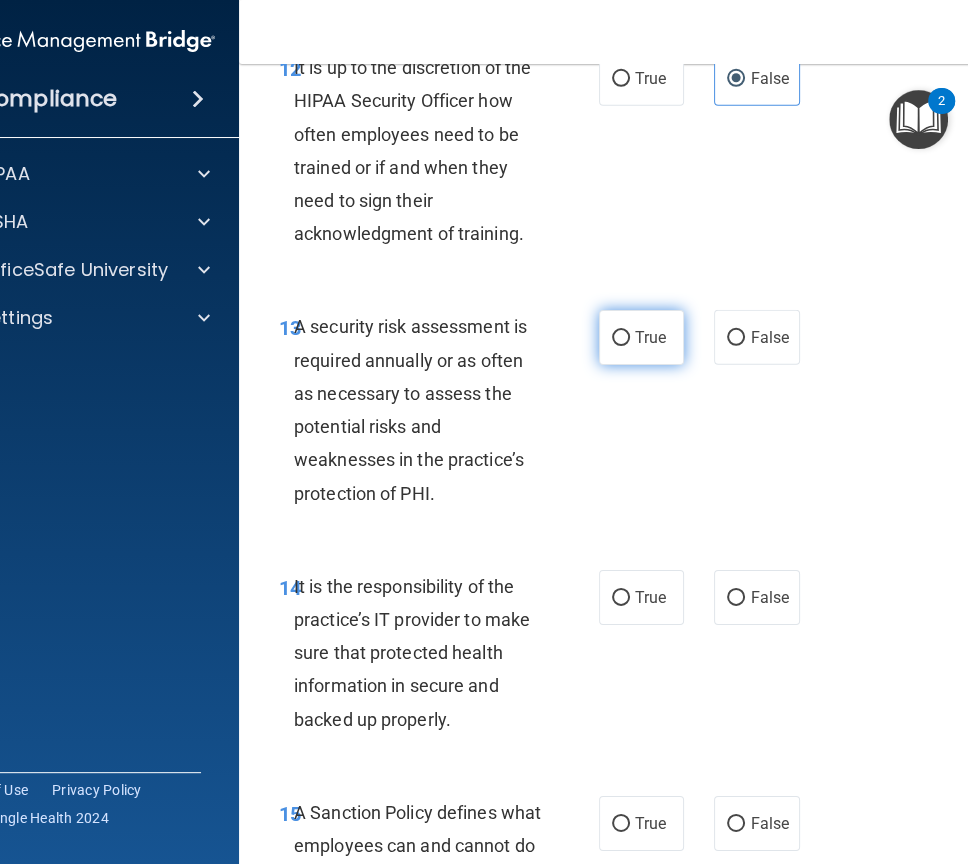 click on "True" at bounding box center [641, 337] 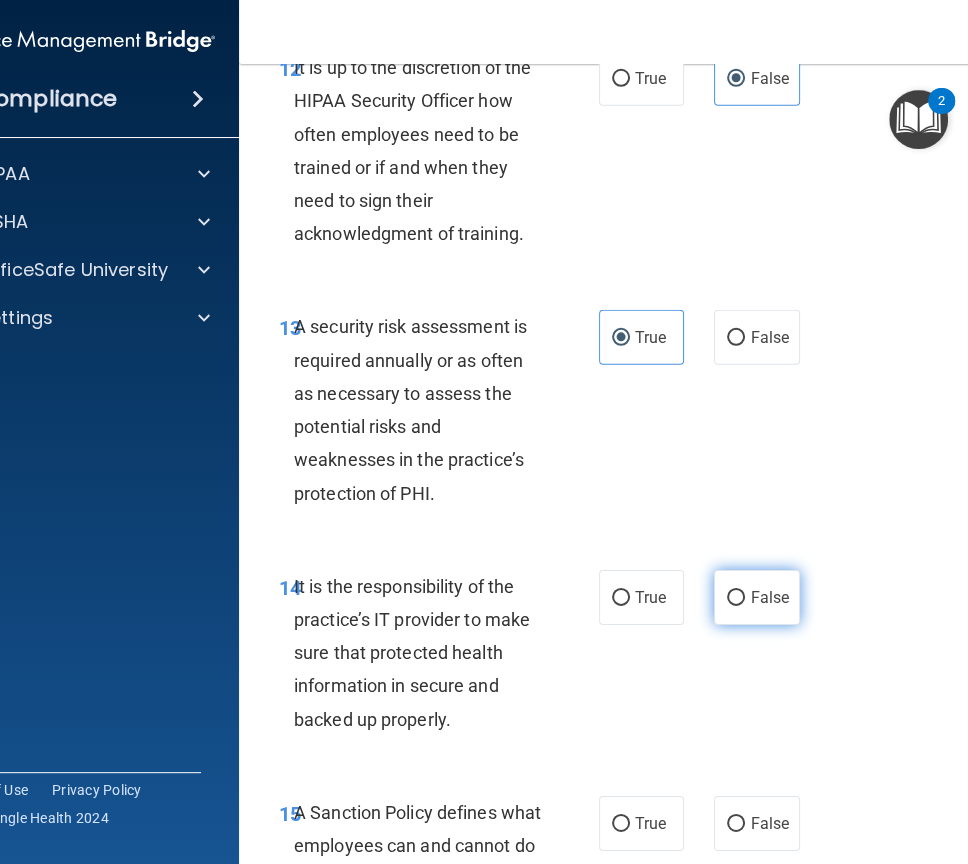 click on "False" at bounding box center [736, 598] 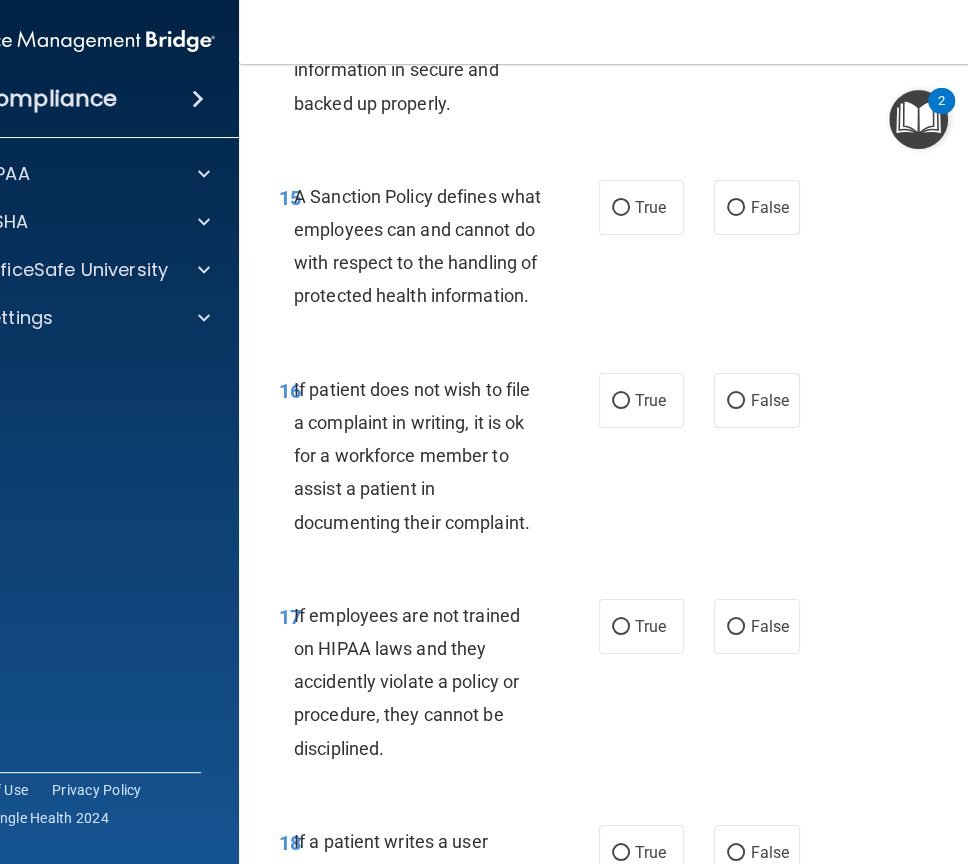 scroll, scrollTop: 4197, scrollLeft: 0, axis: vertical 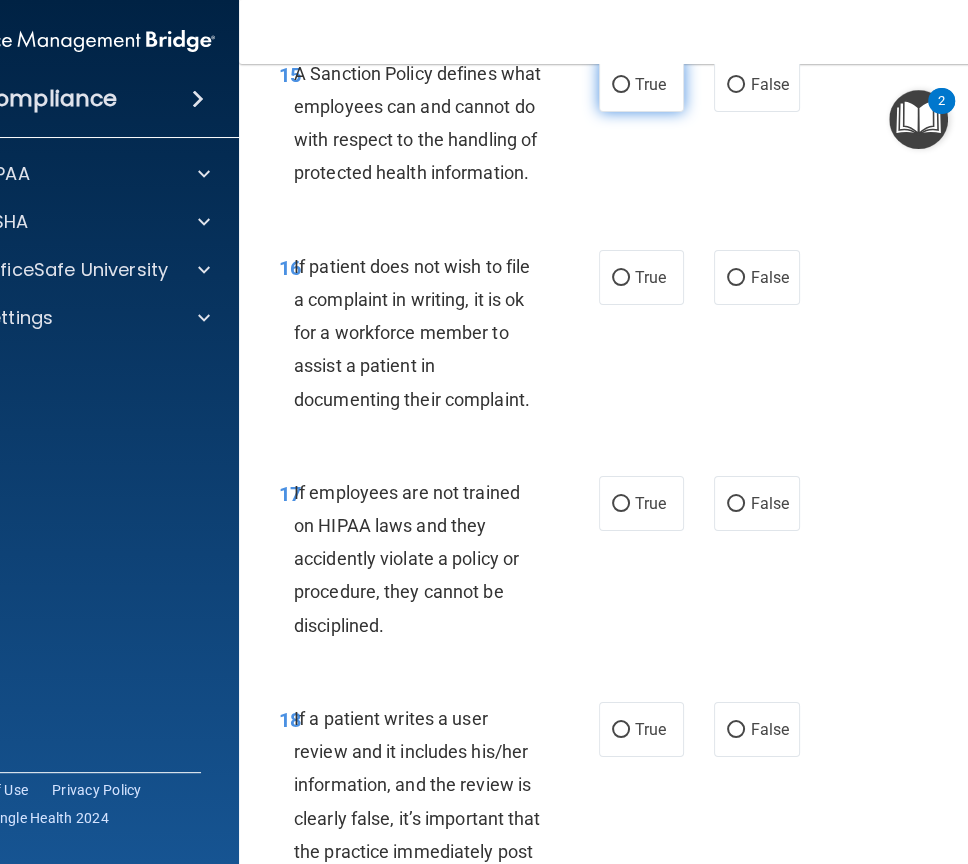 click on "True" at bounding box center [621, 85] 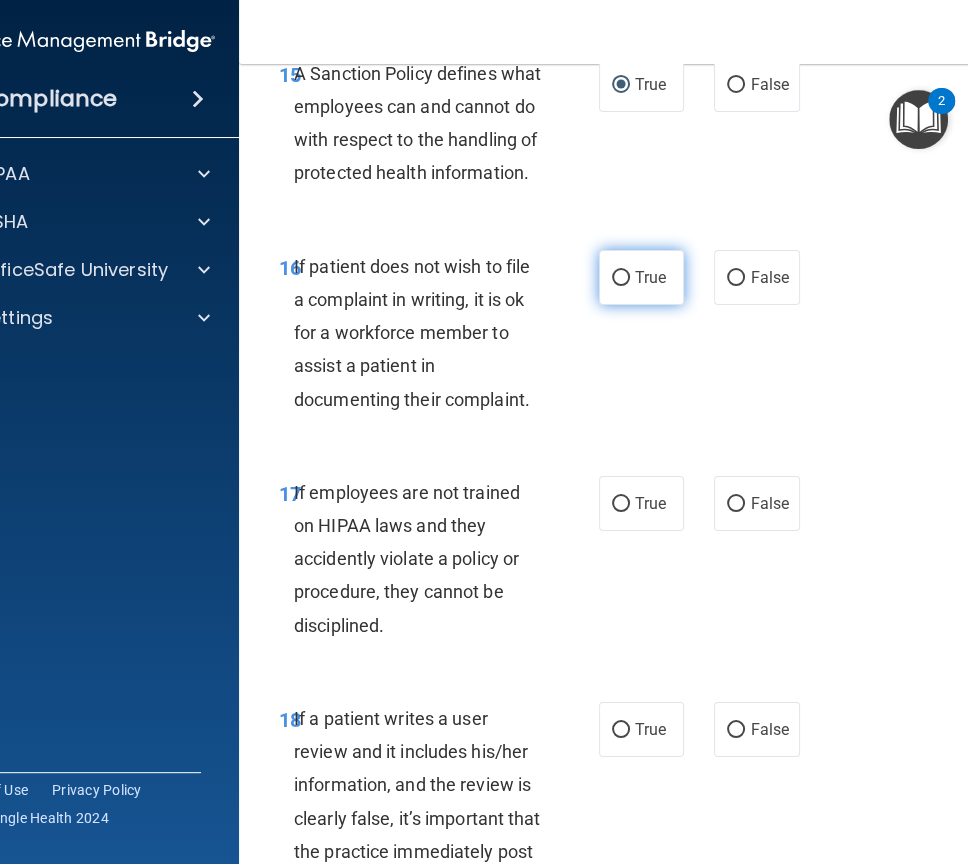 click on "True" at bounding box center (641, 277) 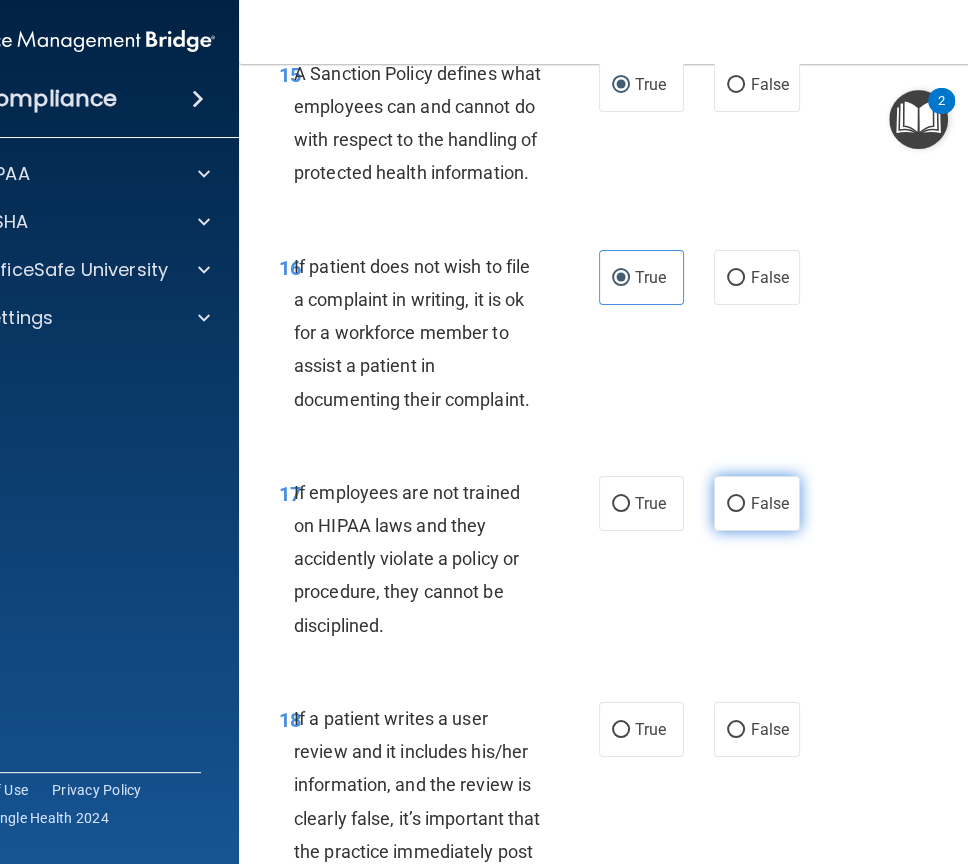 click on "False" at bounding box center (769, 503) 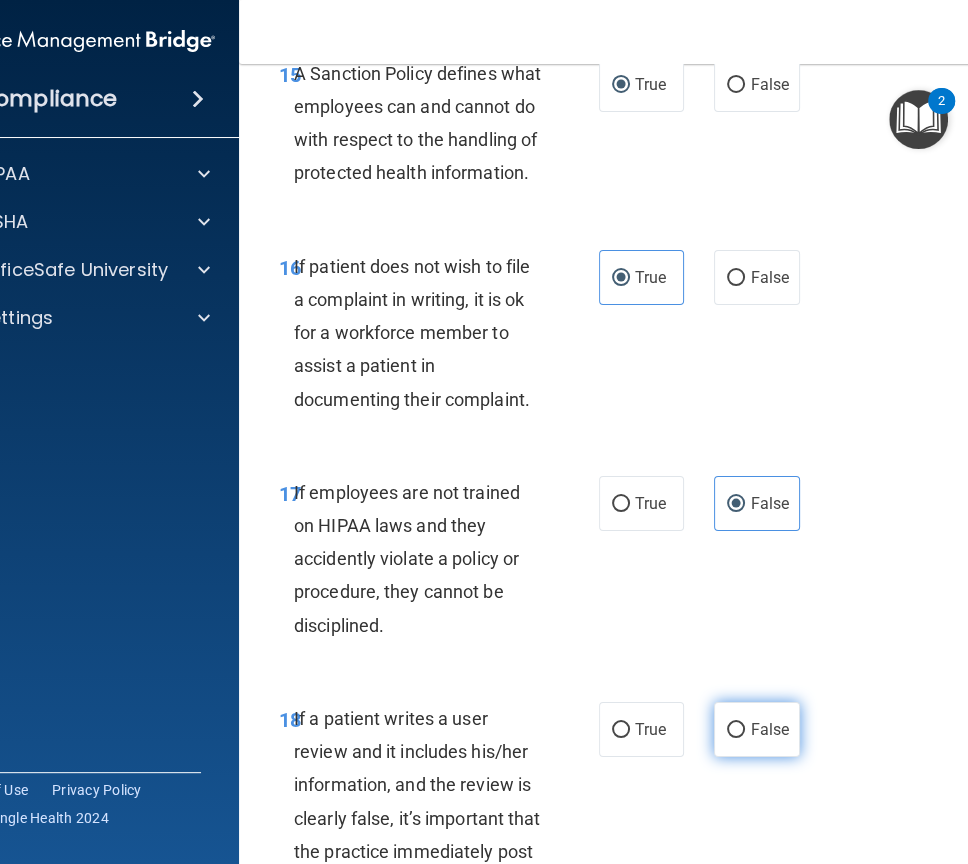 click on "False" at bounding box center (756, 729) 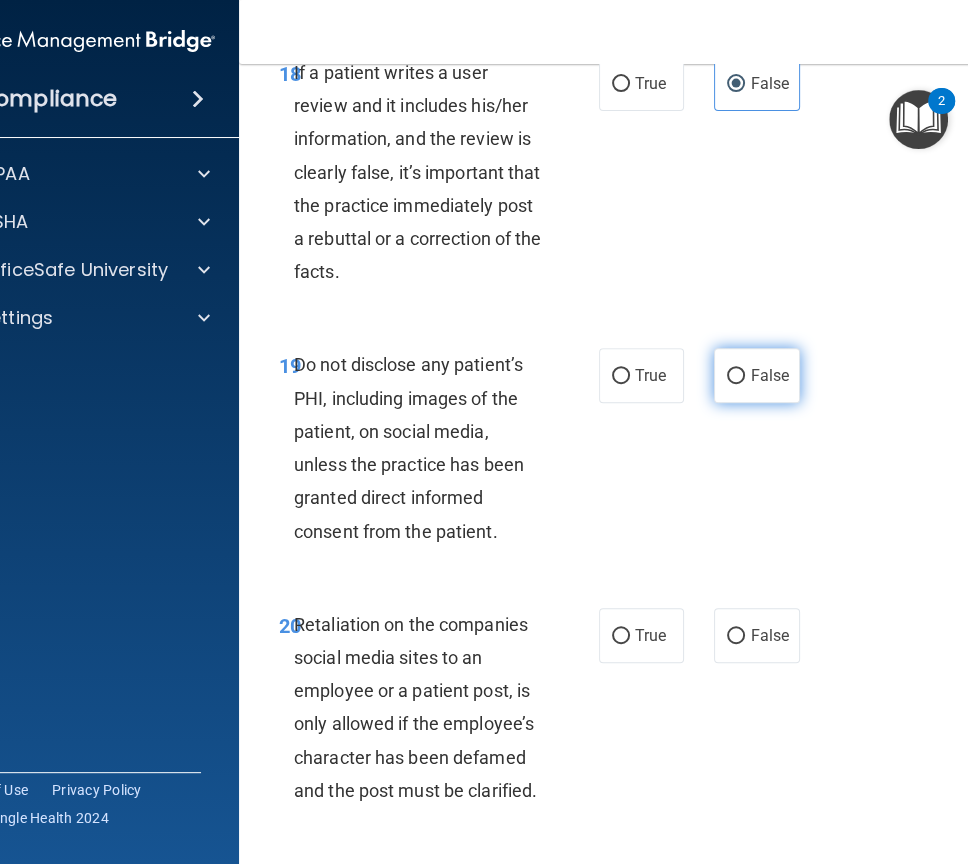 scroll, scrollTop: 4845, scrollLeft: 0, axis: vertical 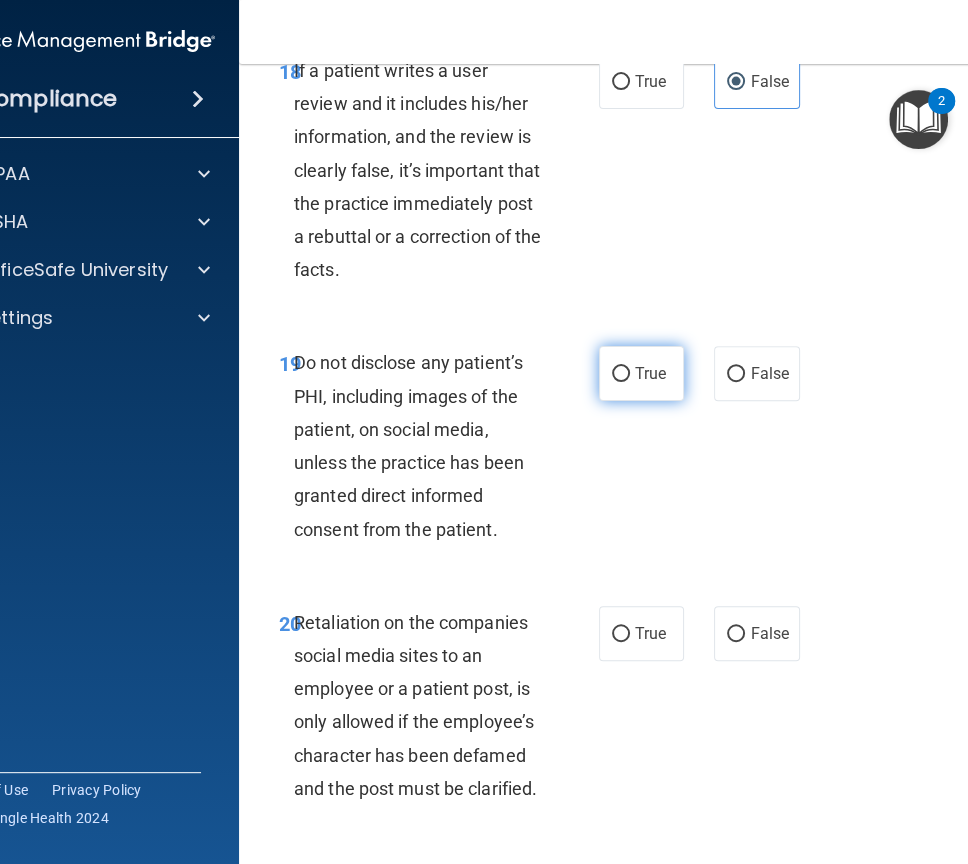 click on "True" at bounding box center (650, 373) 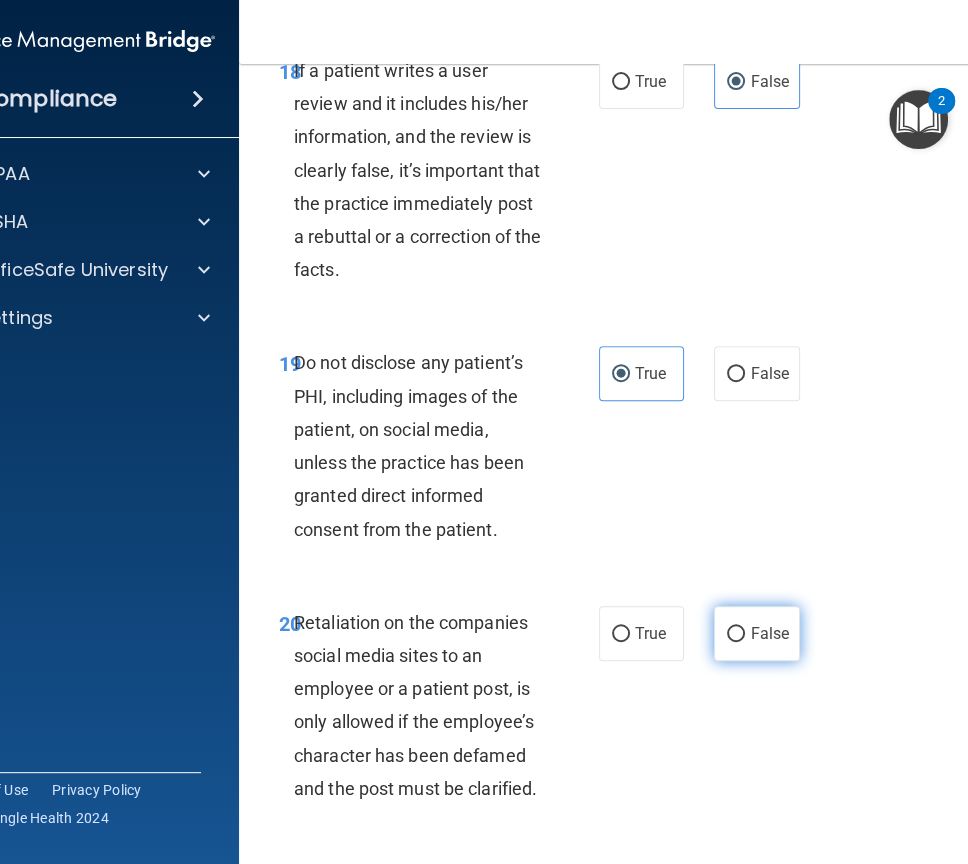 click on "False" at bounding box center [756, 633] 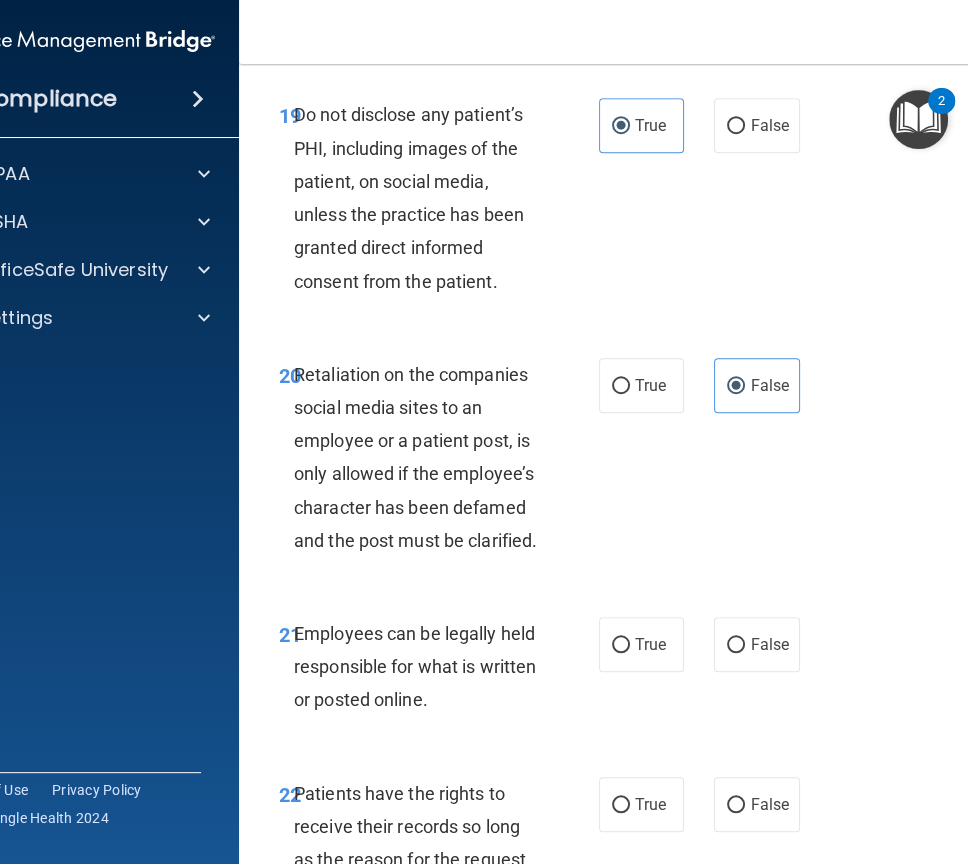 scroll, scrollTop: 5236, scrollLeft: 0, axis: vertical 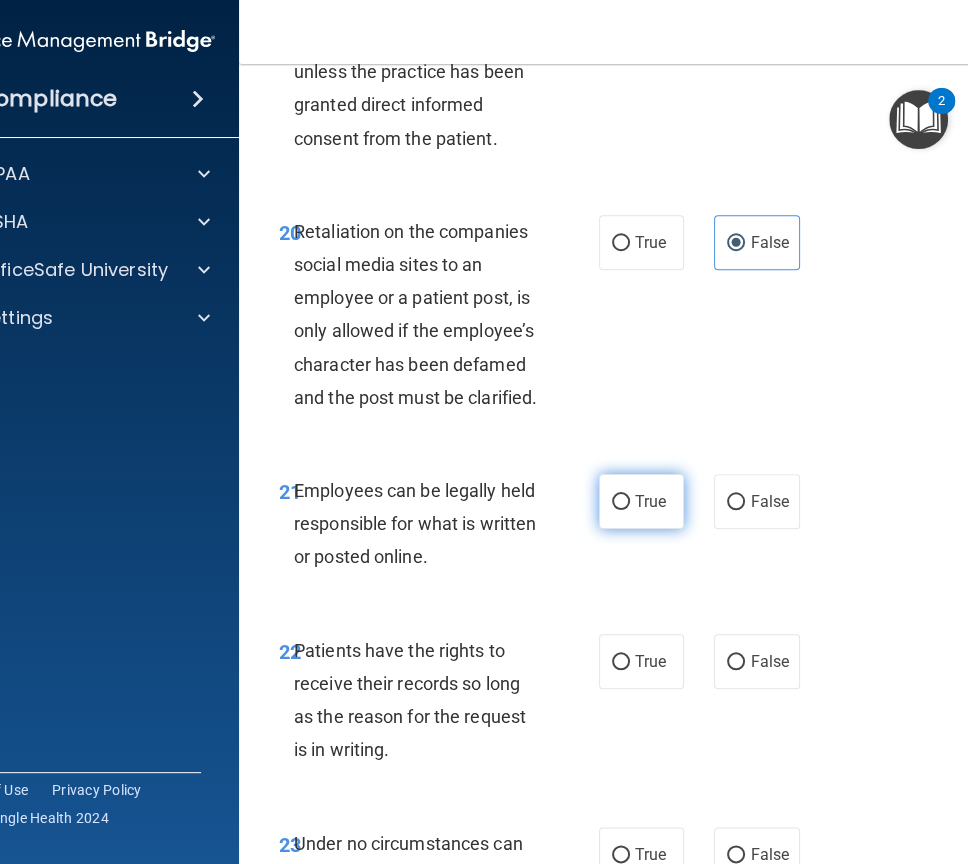 click on "True" at bounding box center (641, 501) 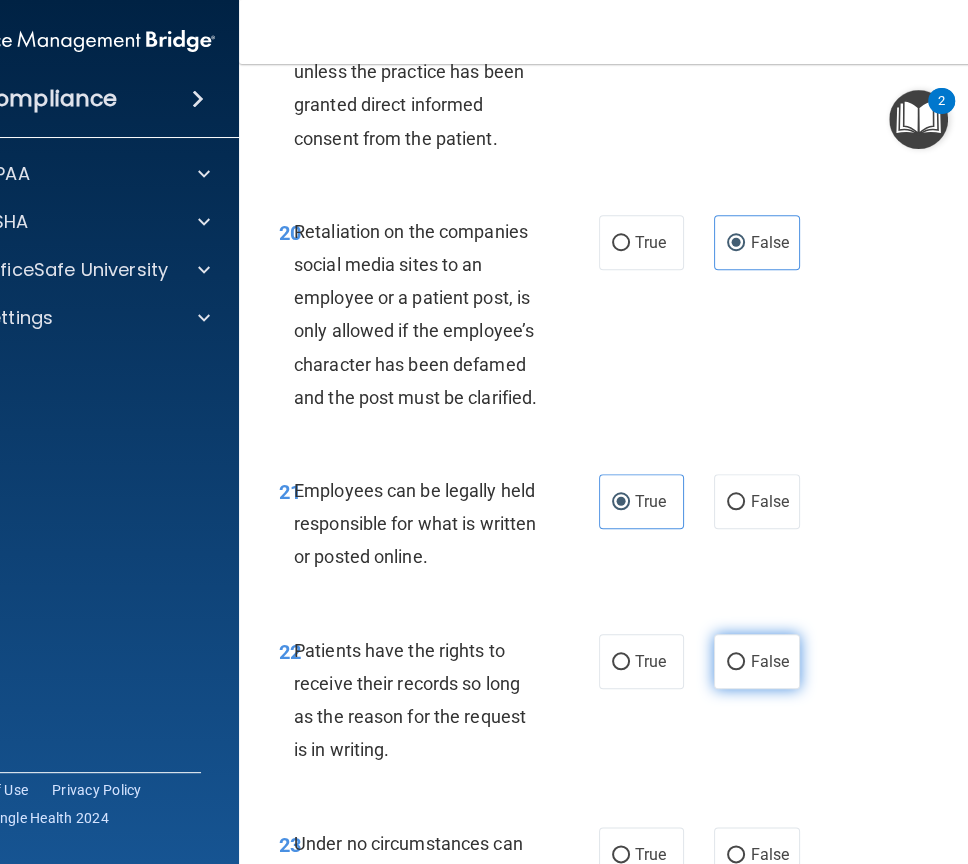 click on "False" at bounding box center (736, 662) 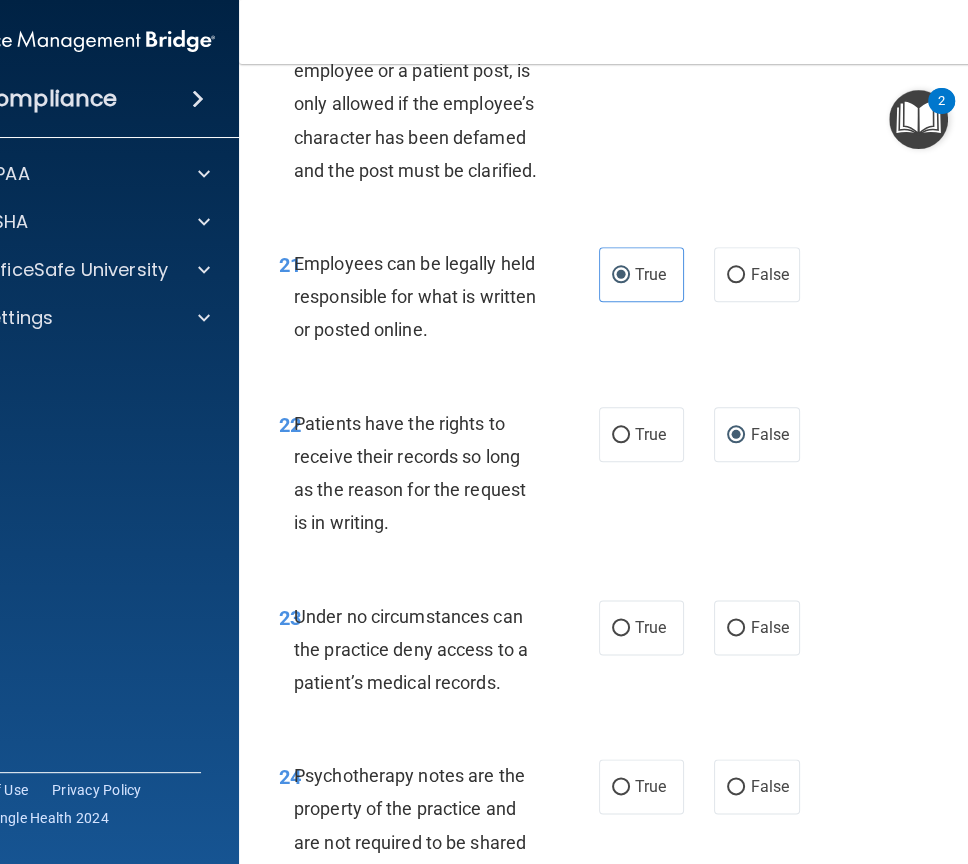 scroll, scrollTop: 5471, scrollLeft: 0, axis: vertical 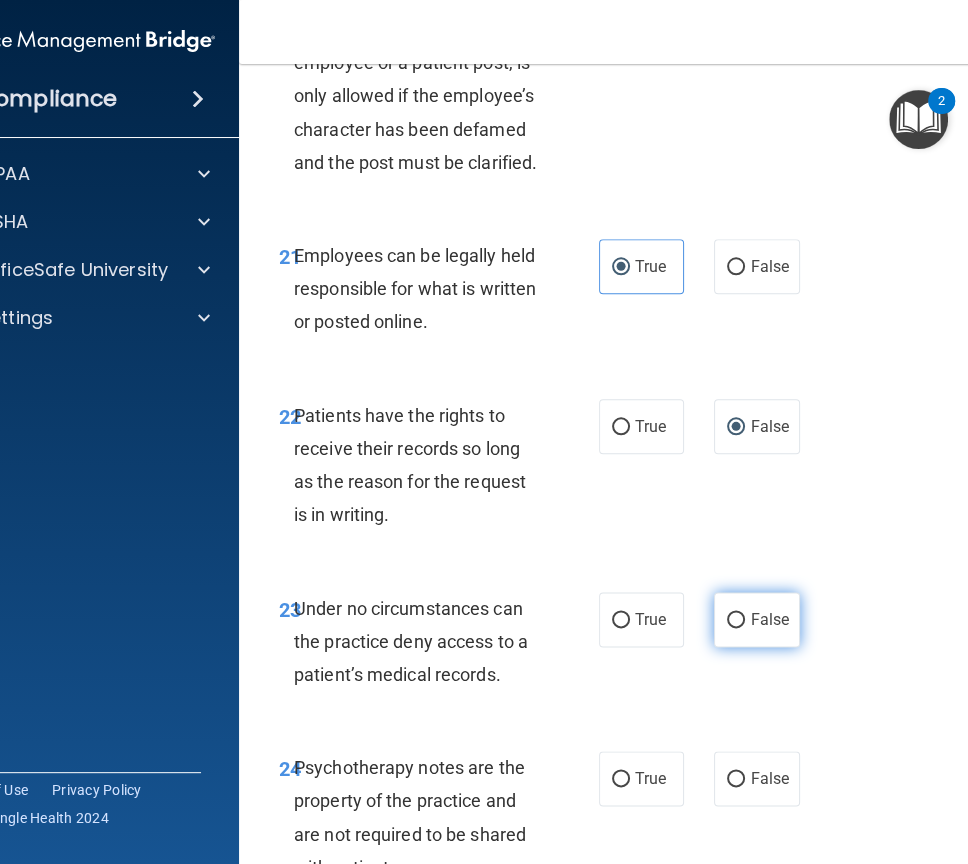 click on "False" at bounding box center [769, 619] 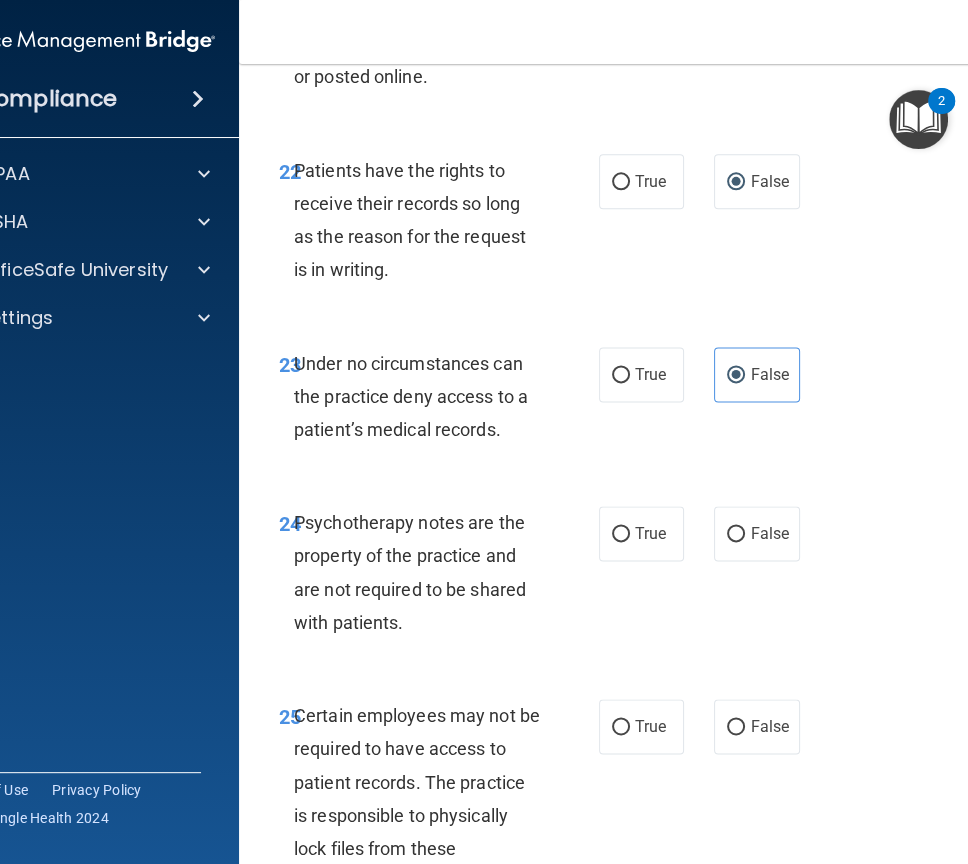 scroll, scrollTop: 5807, scrollLeft: 0, axis: vertical 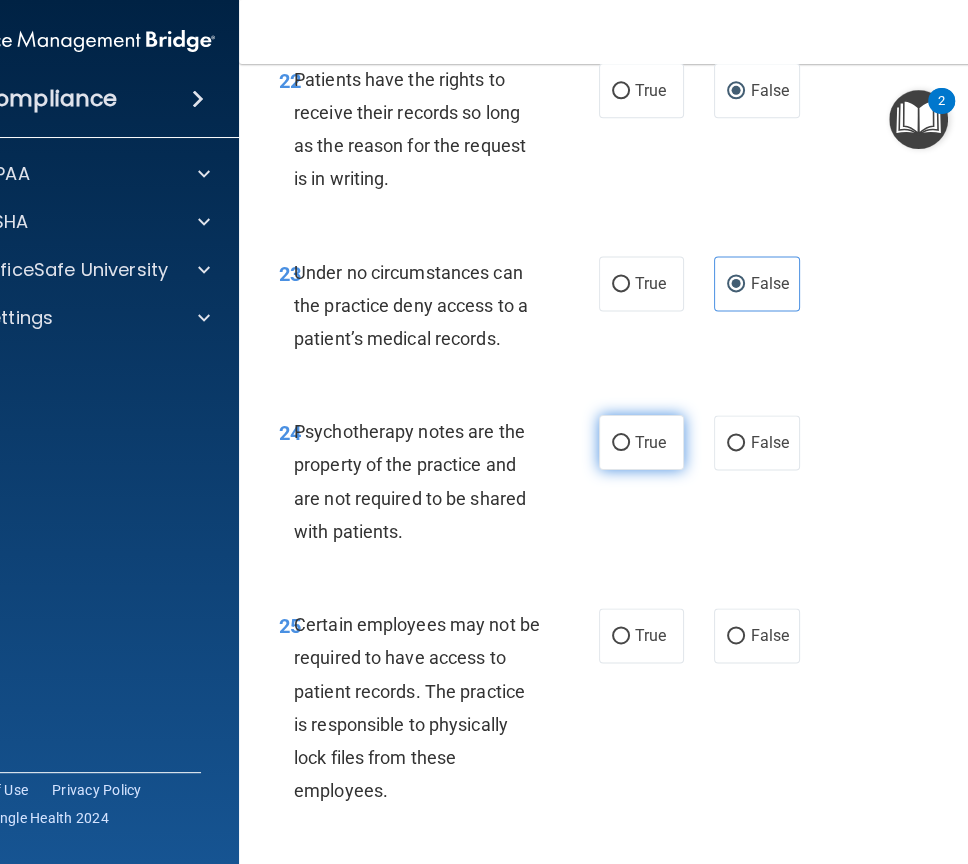 click on "True" at bounding box center [641, 442] 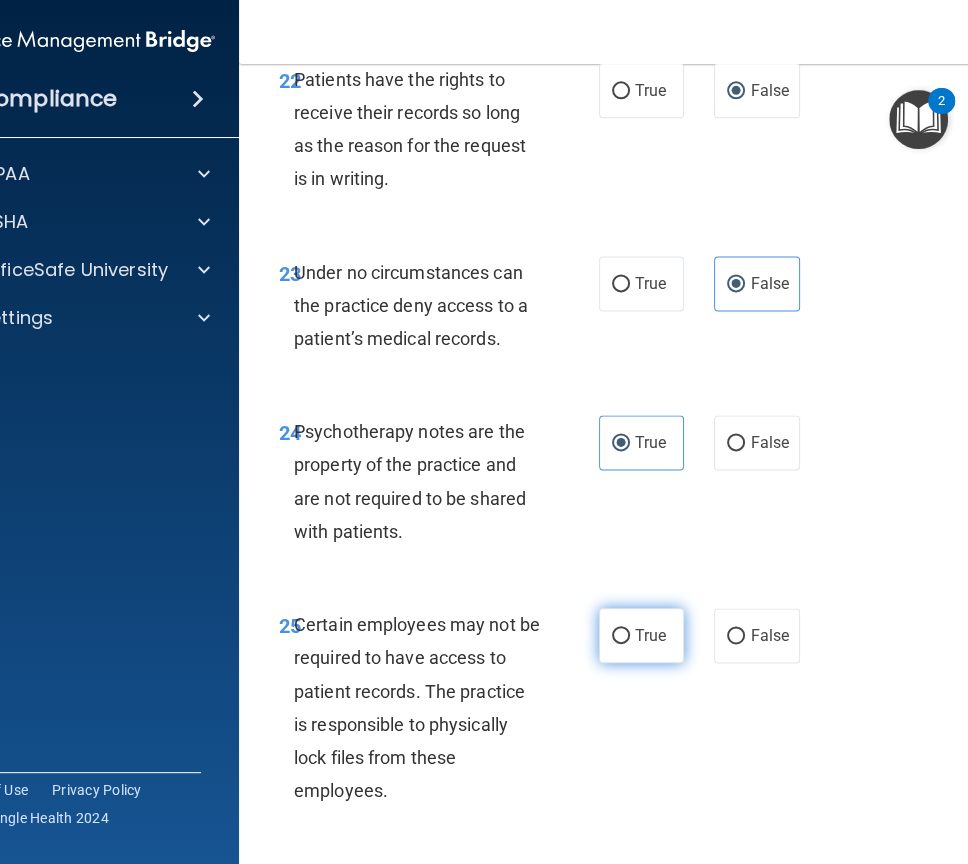 click on "True" at bounding box center [650, 635] 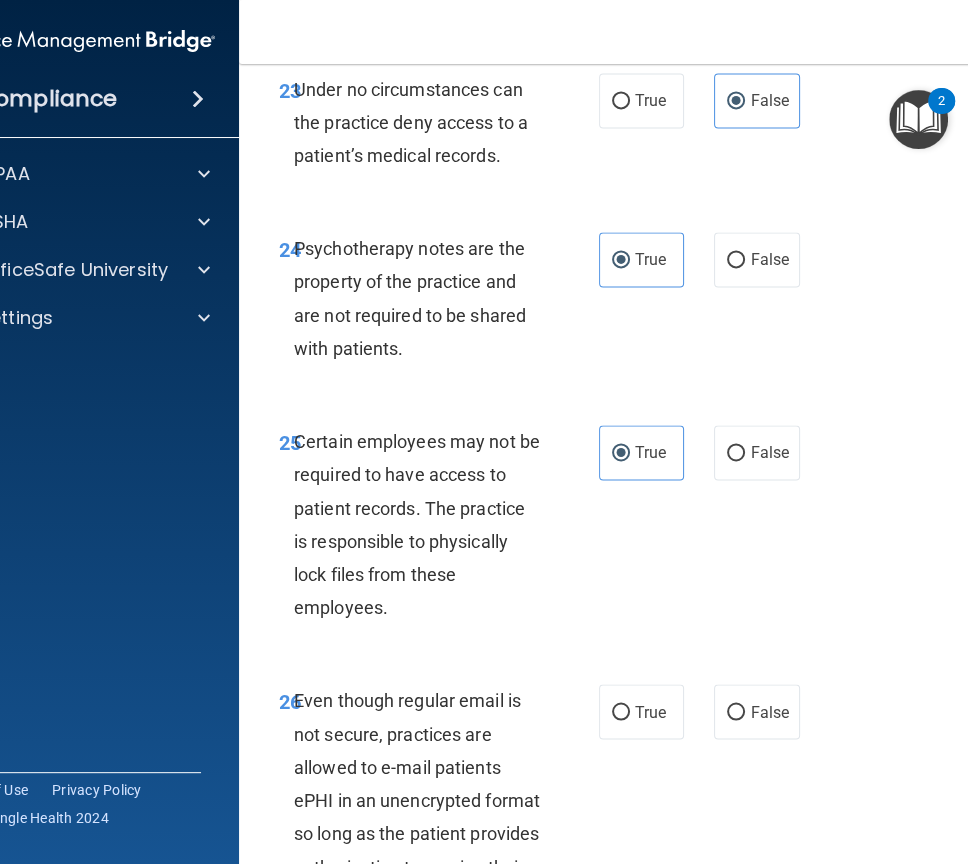 scroll, scrollTop: 5991, scrollLeft: 0, axis: vertical 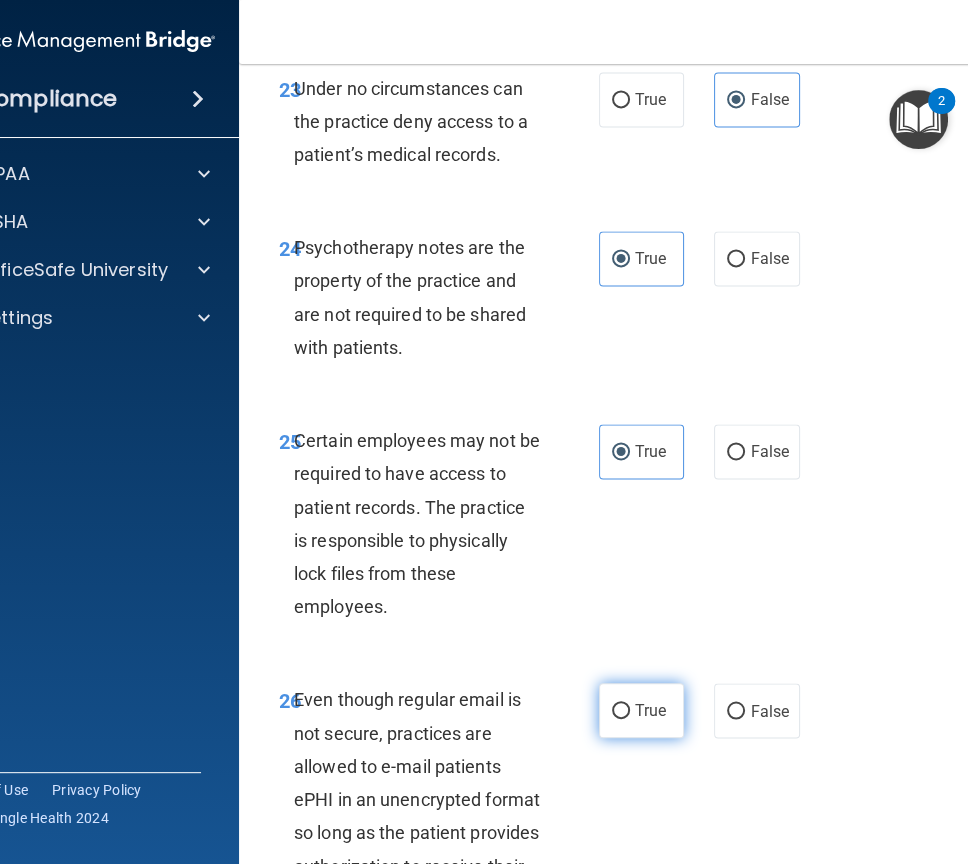 click on "True" at bounding box center [641, 710] 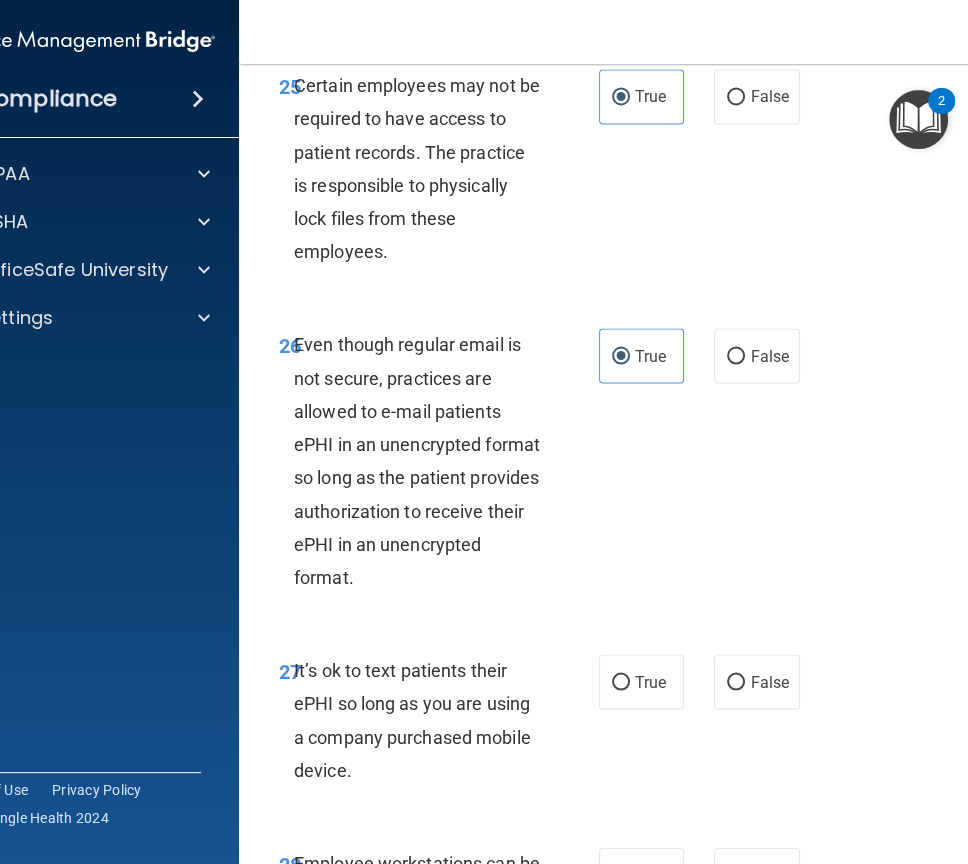 scroll, scrollTop: 6382, scrollLeft: 0, axis: vertical 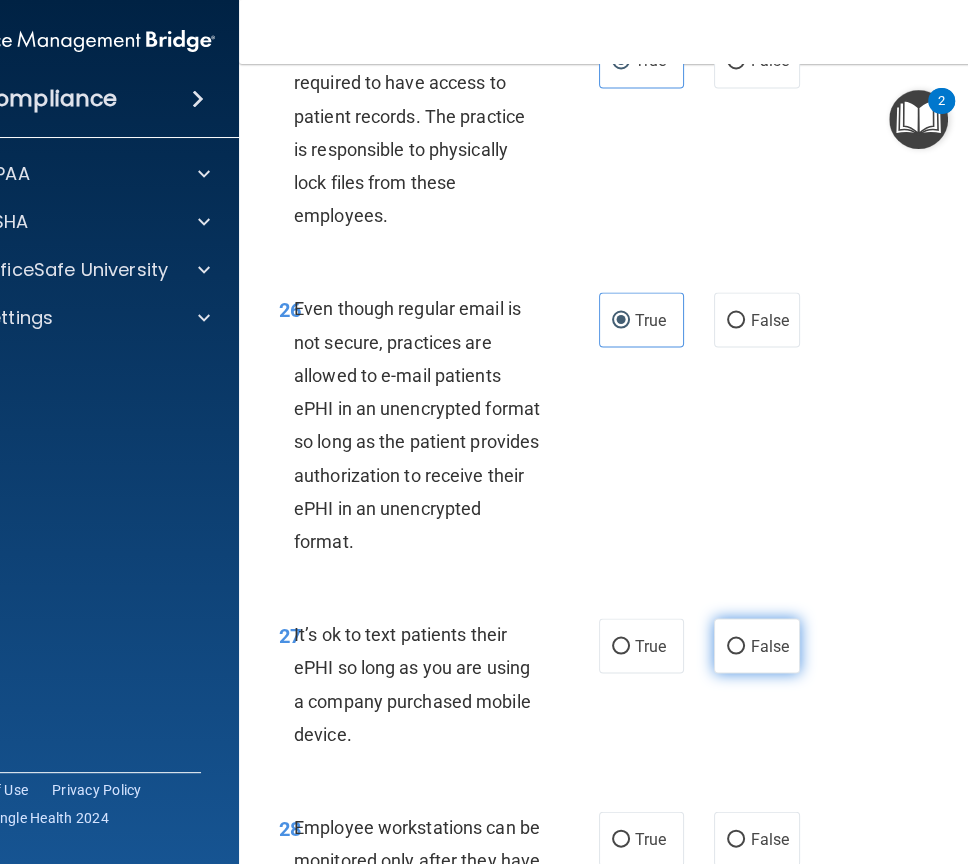 click on "False" at bounding box center [756, 645] 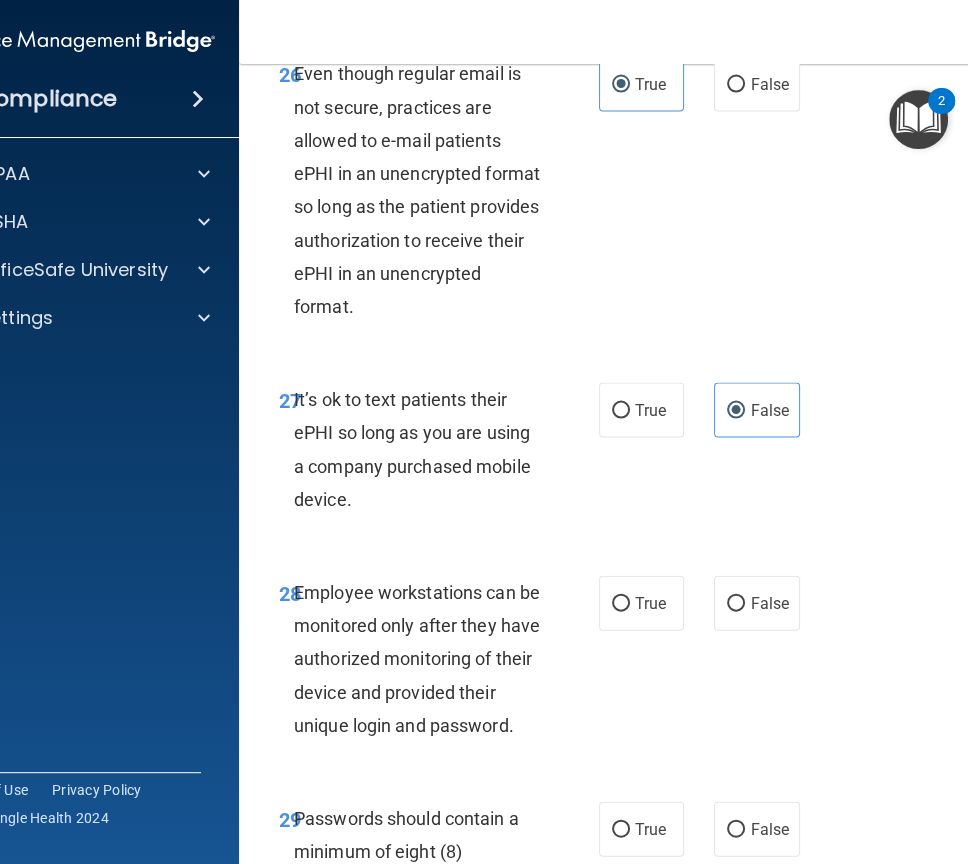 scroll, scrollTop: 6786, scrollLeft: 0, axis: vertical 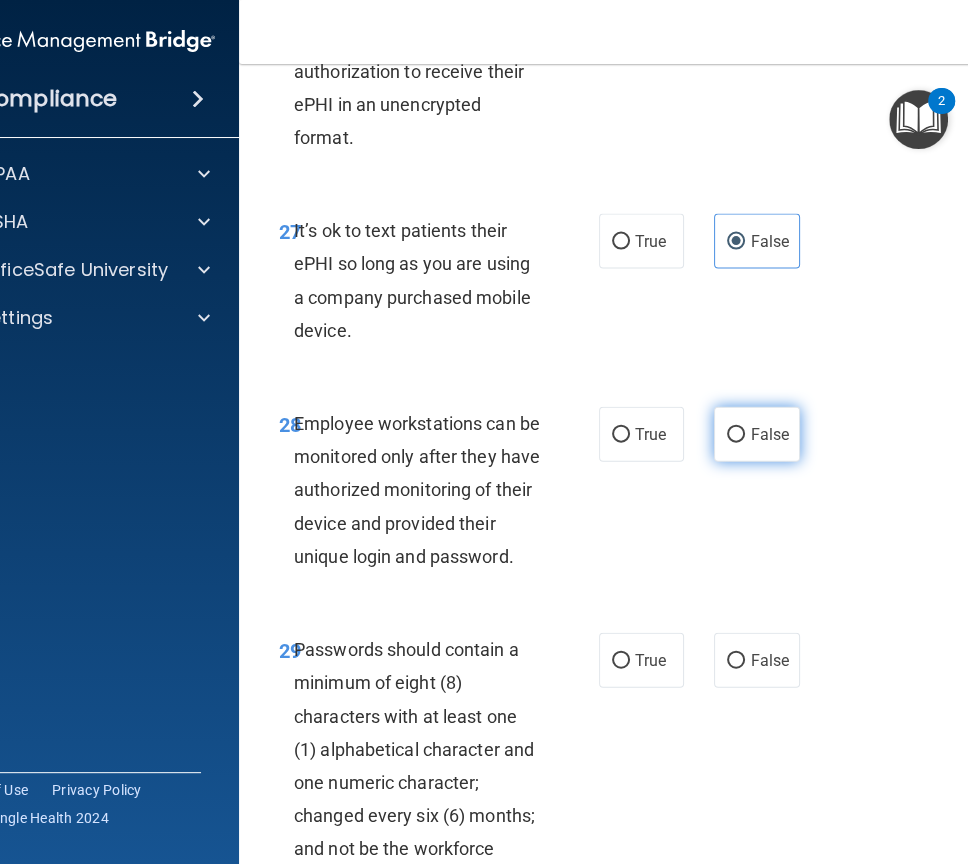 click on "False" at bounding box center (736, 435) 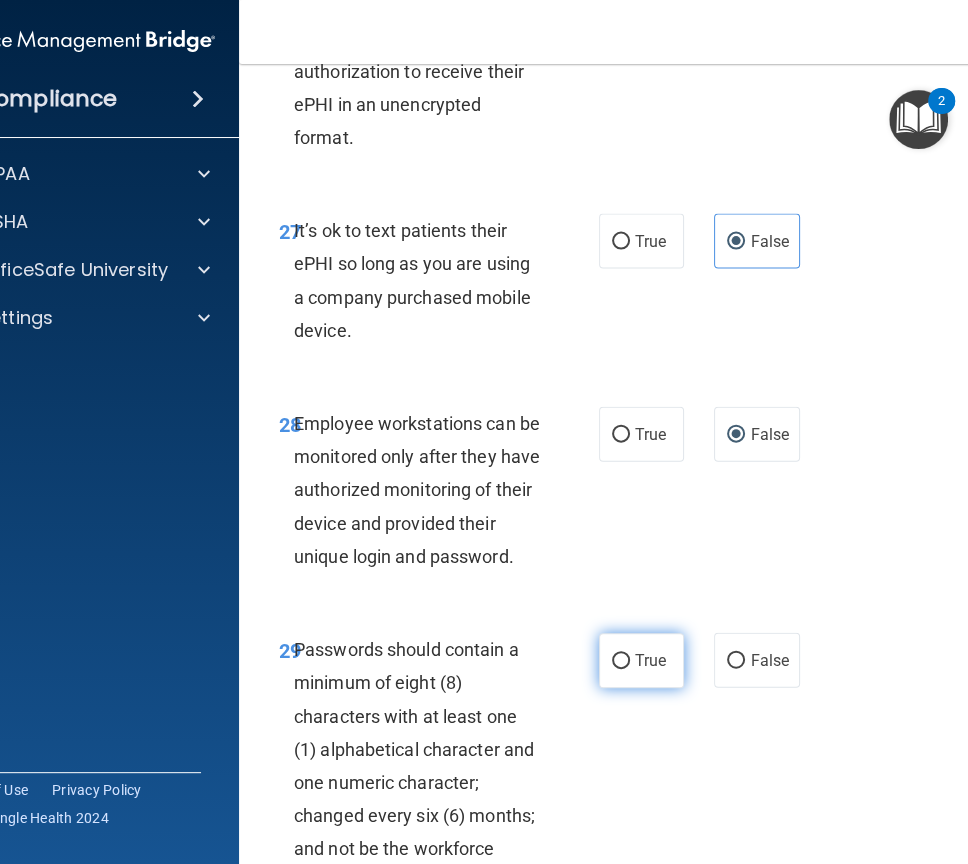 click on "True" at bounding box center (641, 660) 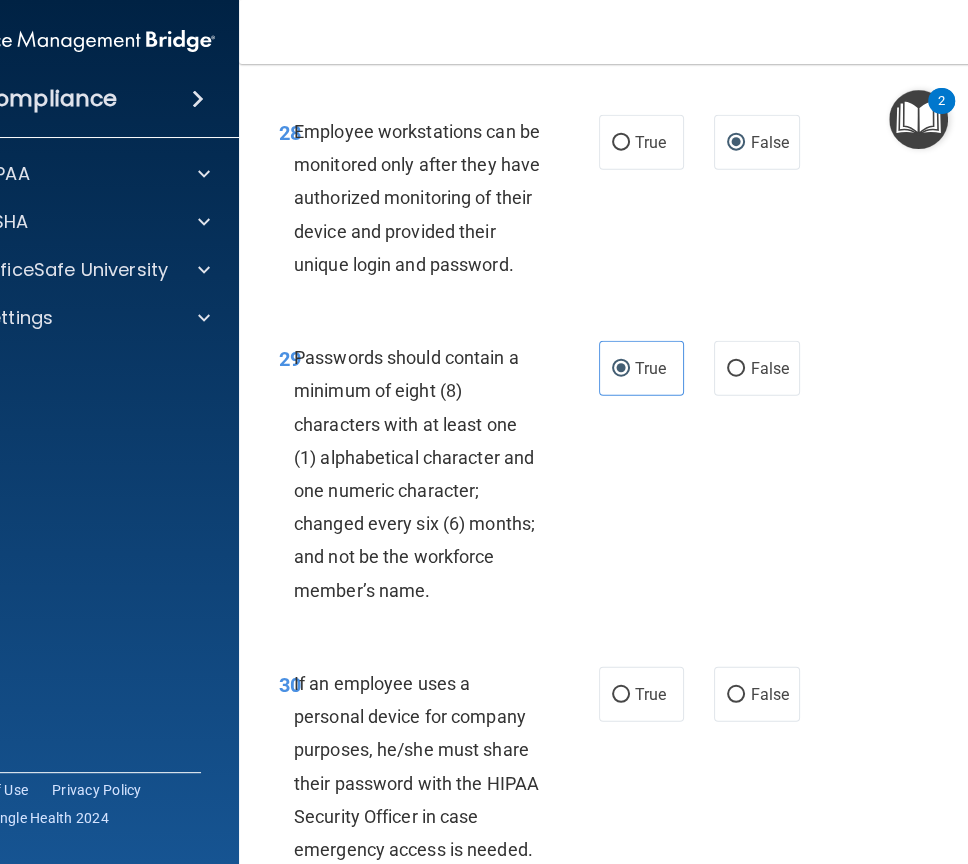 scroll, scrollTop: 7091, scrollLeft: 0, axis: vertical 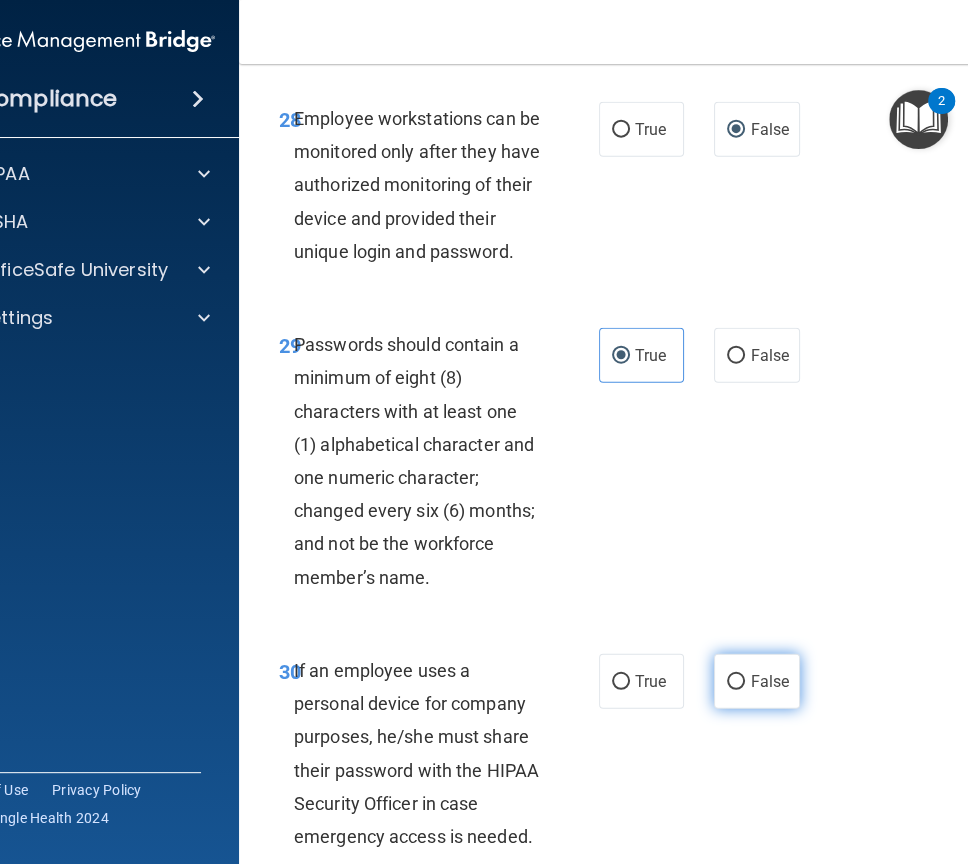 click on "False" at bounding box center (736, 682) 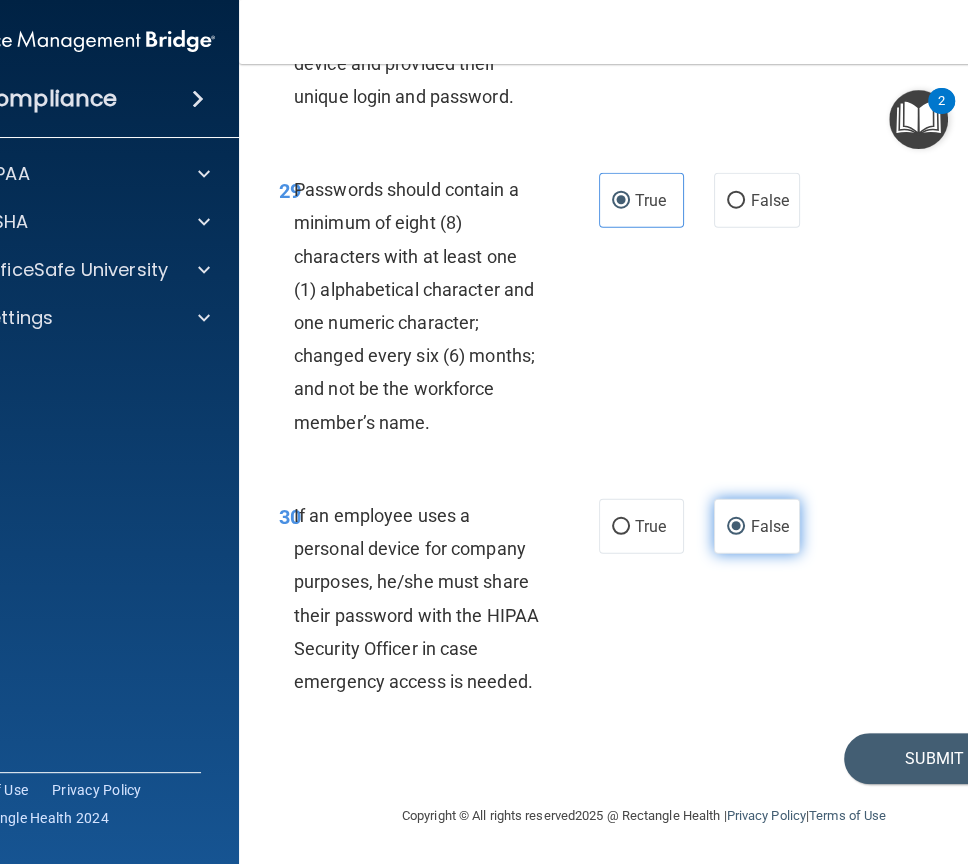 scroll, scrollTop: 7313, scrollLeft: 0, axis: vertical 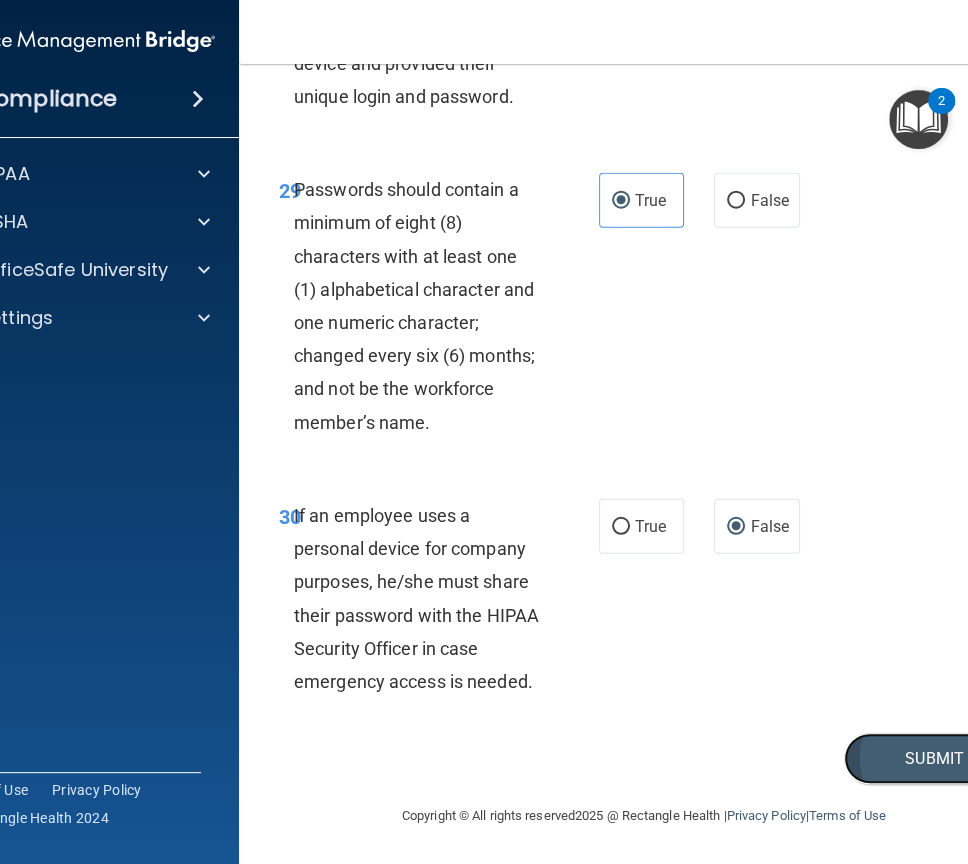 click on "Submit" at bounding box center [934, 758] 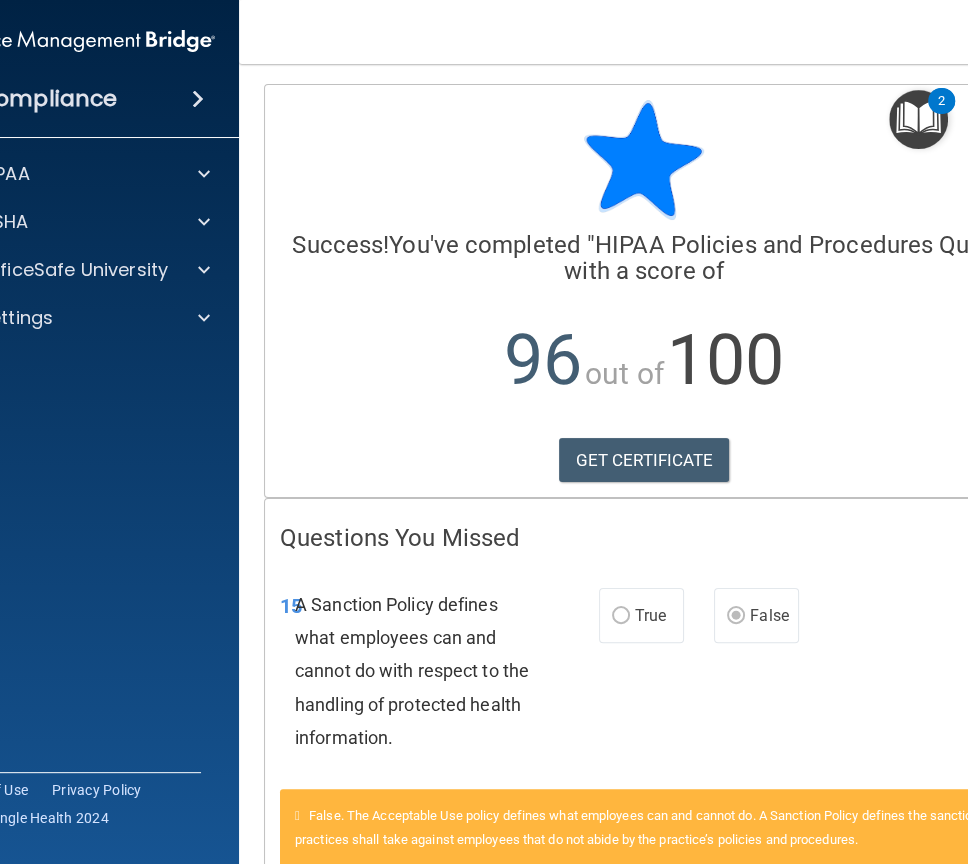 scroll, scrollTop: 76, scrollLeft: 0, axis: vertical 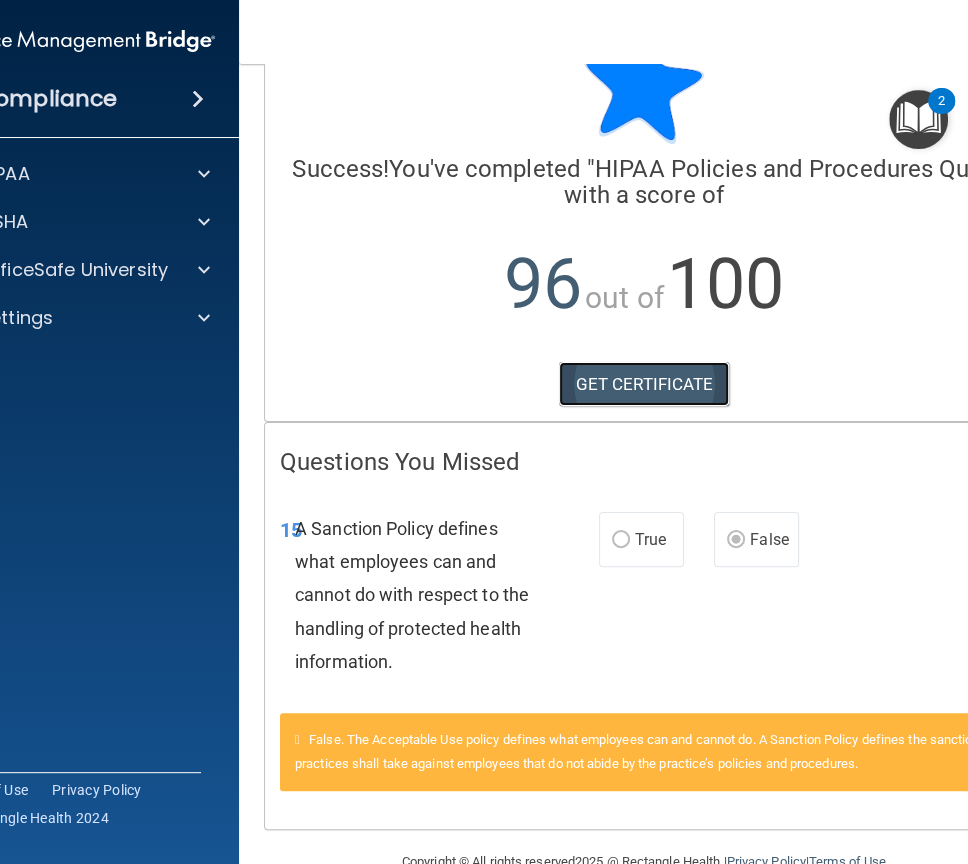 click on "GET CERTIFICATE" at bounding box center (644, 384) 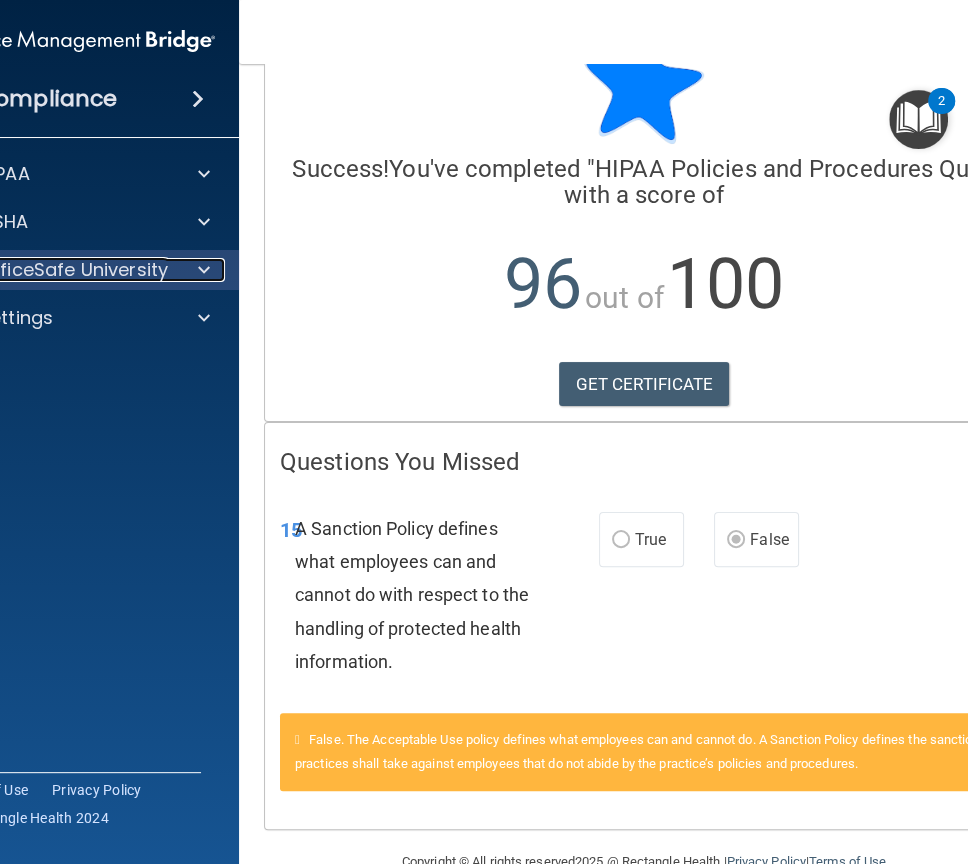 click on "OfficeSafe University" at bounding box center [73, 270] 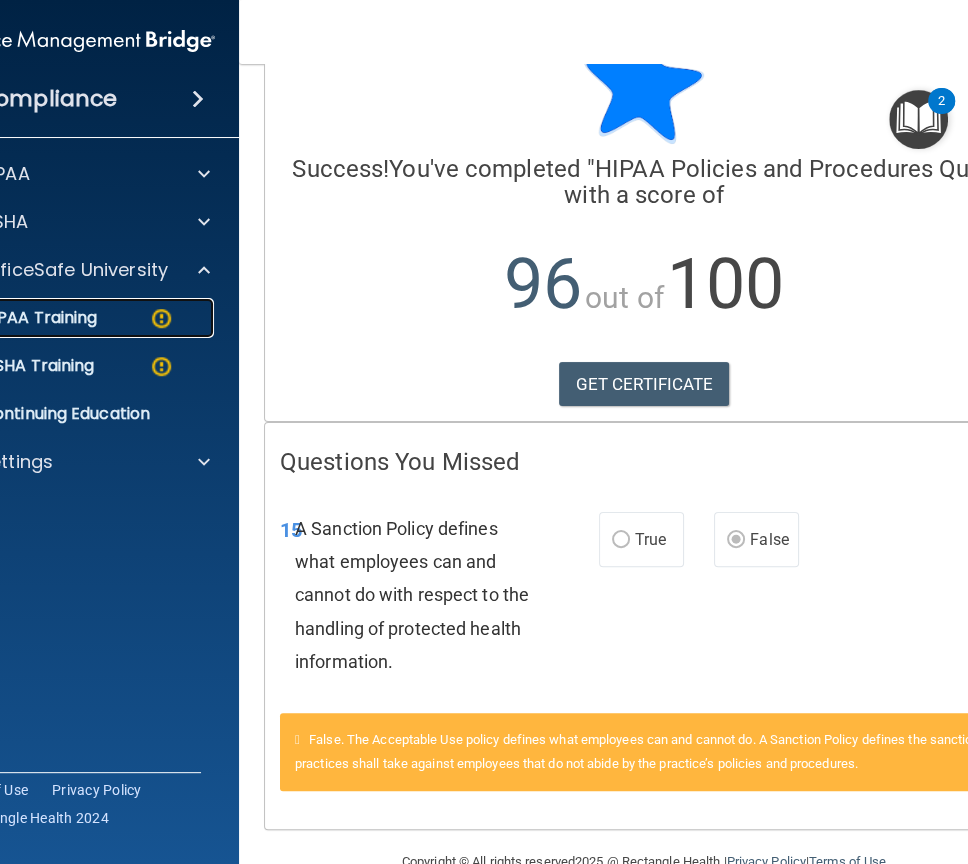 click on "HIPAA Training" at bounding box center [68, 318] 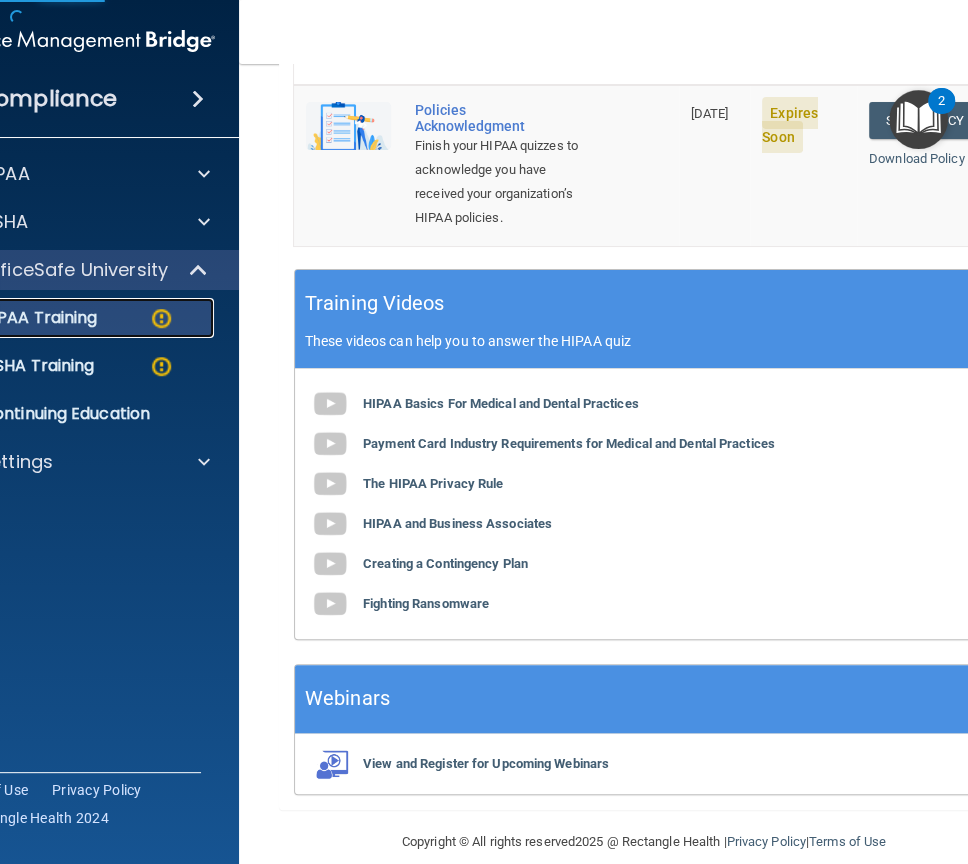 scroll, scrollTop: 872, scrollLeft: 0, axis: vertical 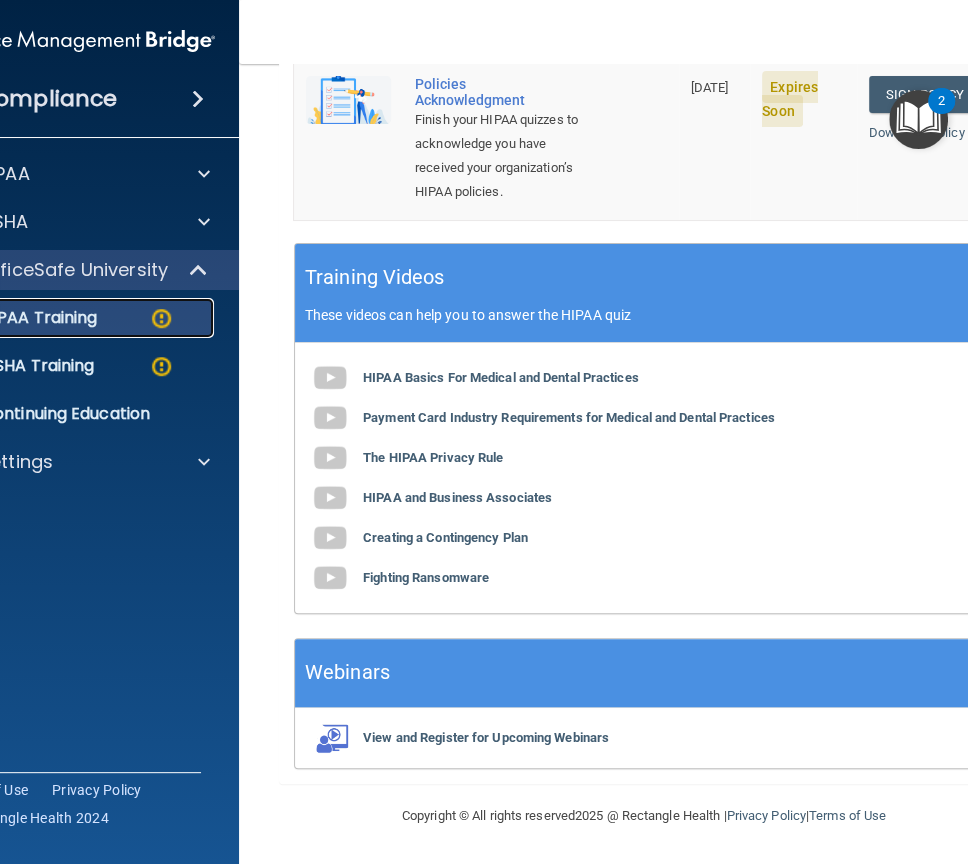 click at bounding box center [161, 318] 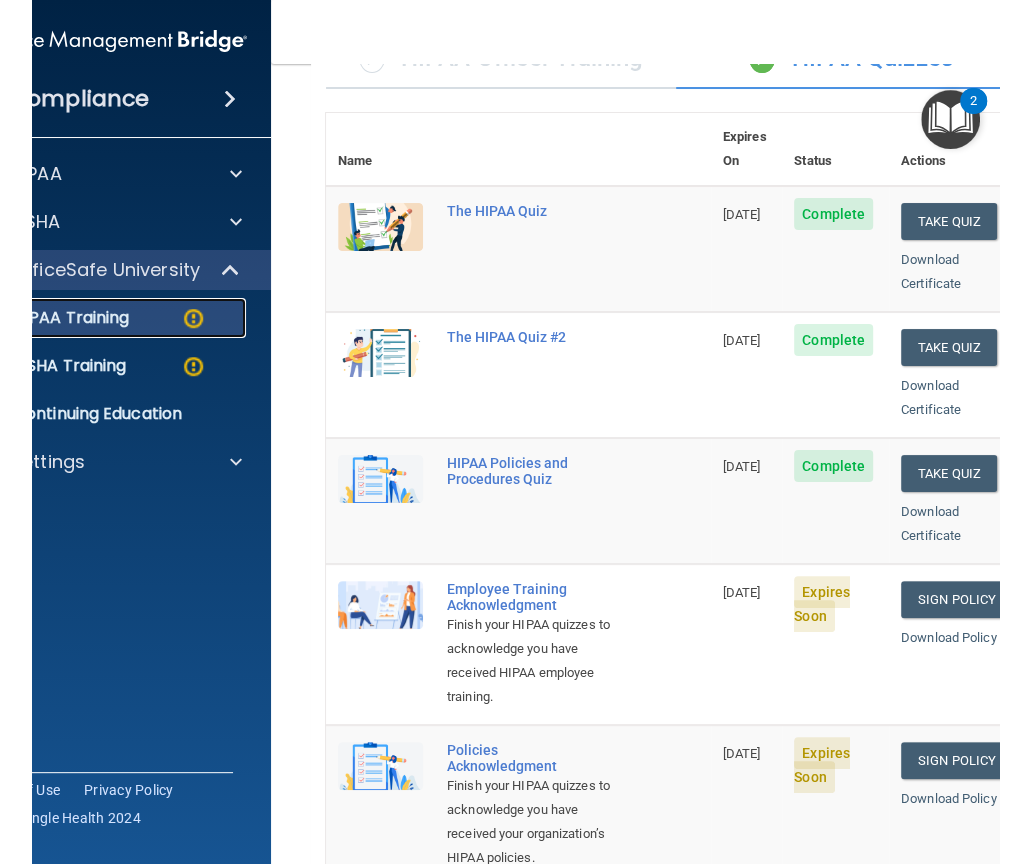 scroll, scrollTop: 232, scrollLeft: 0, axis: vertical 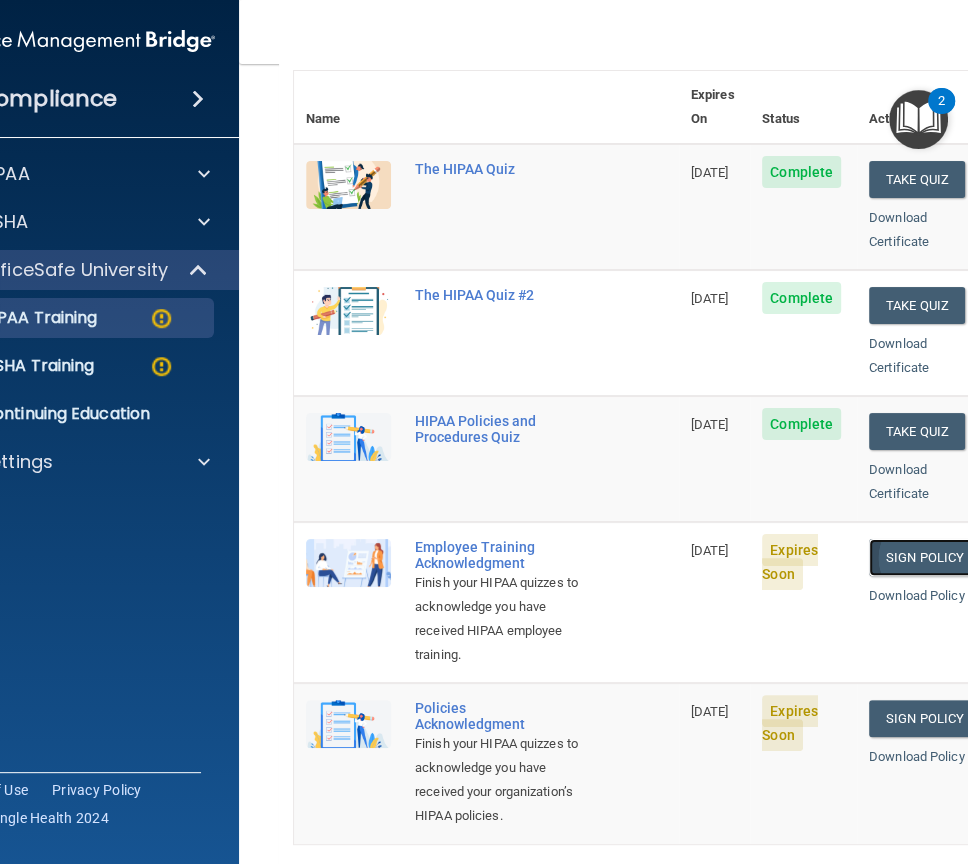 click on "Sign Policy" at bounding box center [924, 557] 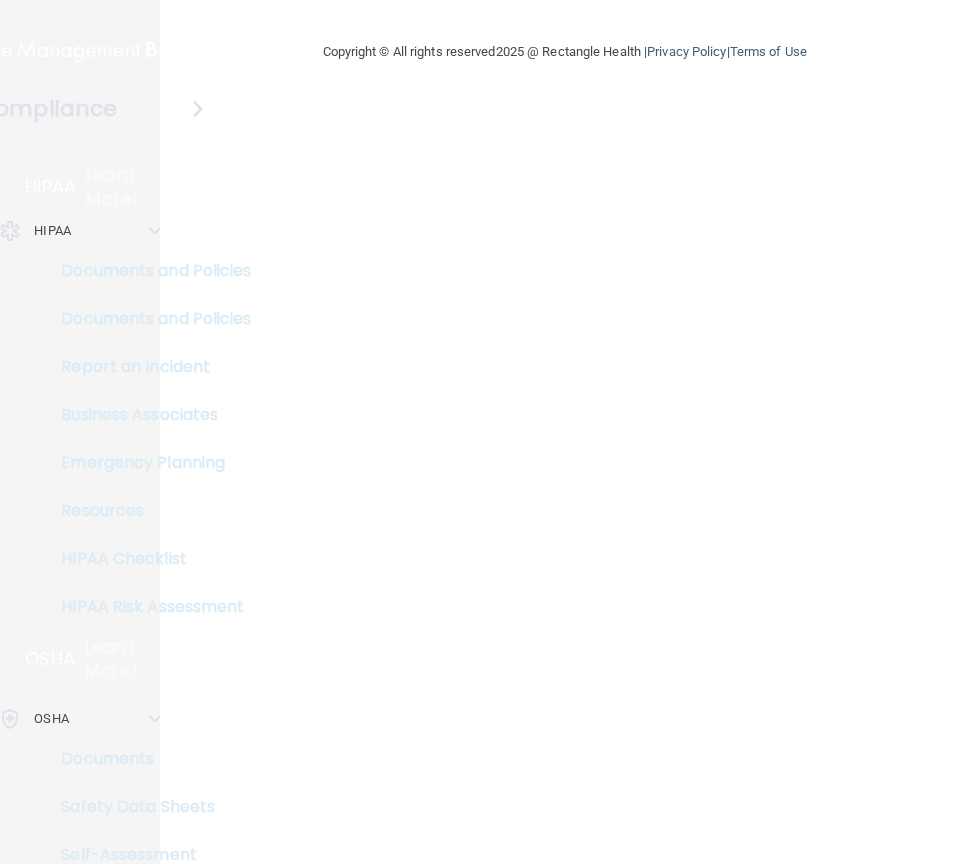 scroll, scrollTop: 0, scrollLeft: 0, axis: both 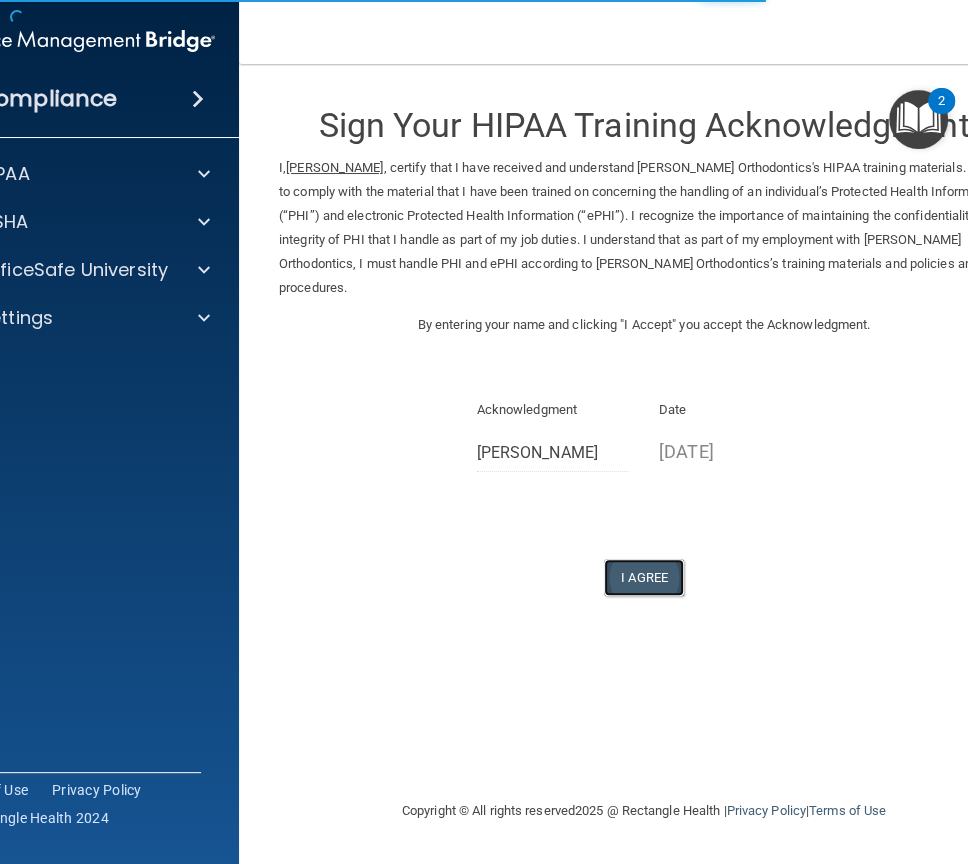 click on "I Agree" at bounding box center (644, 577) 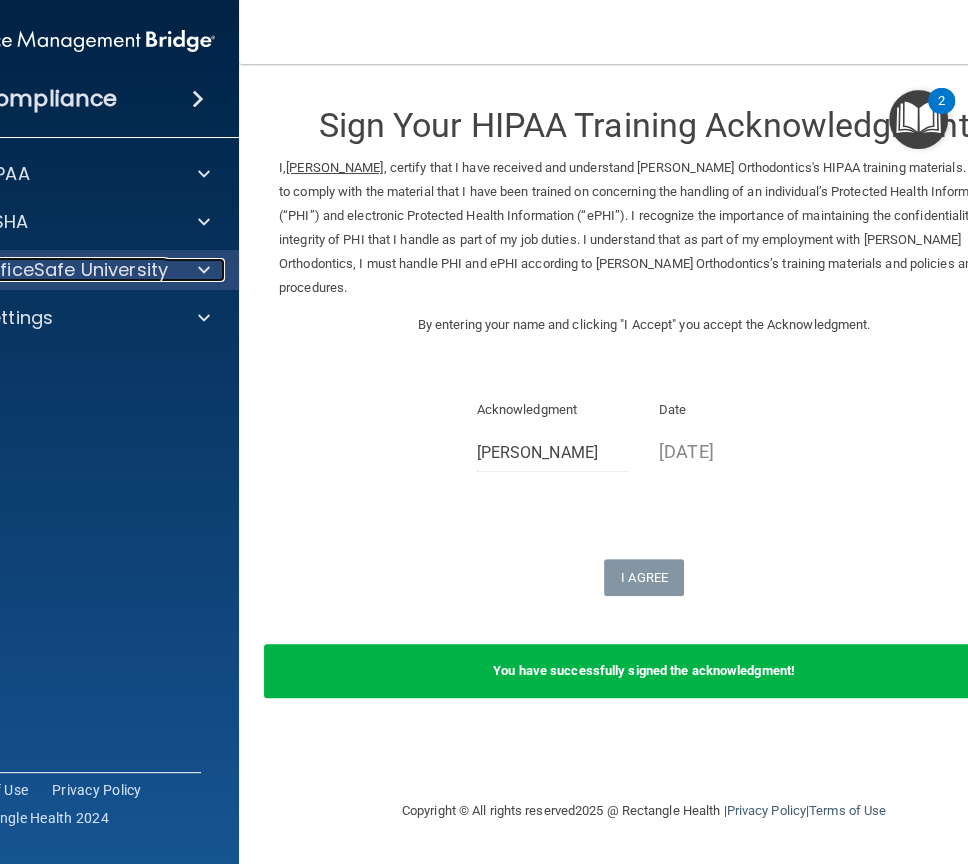 click on "OfficeSafe University" at bounding box center [52, 270] 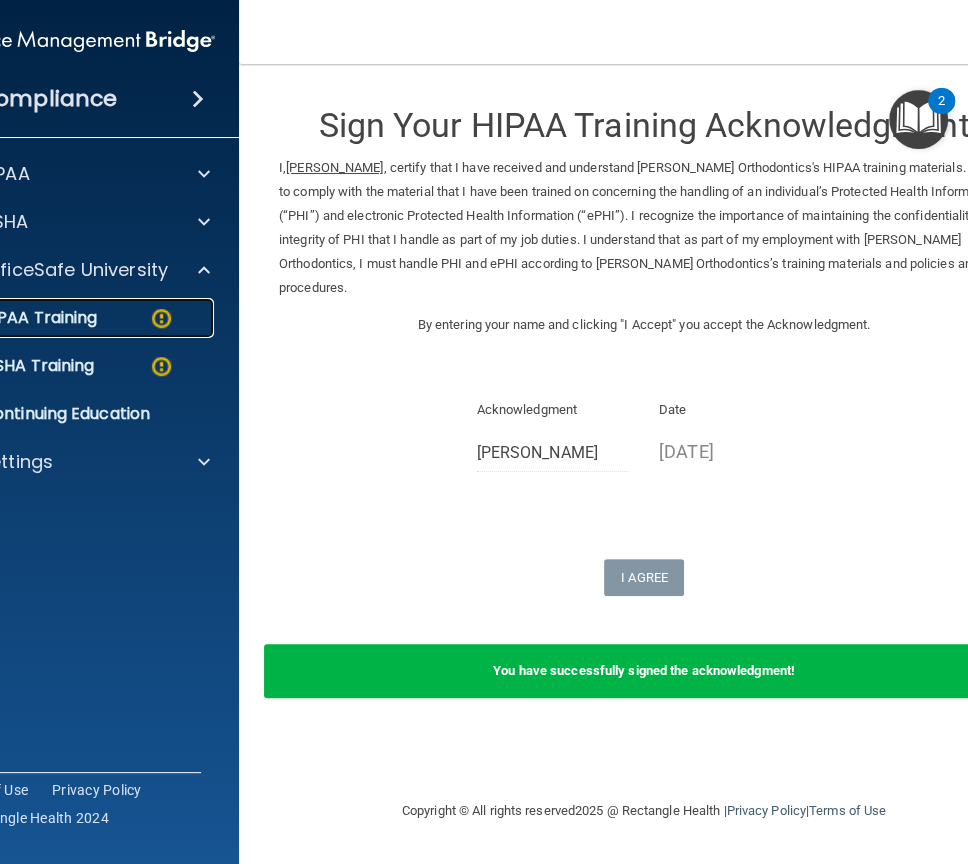 click on "HIPAA Training" at bounding box center (68, 318) 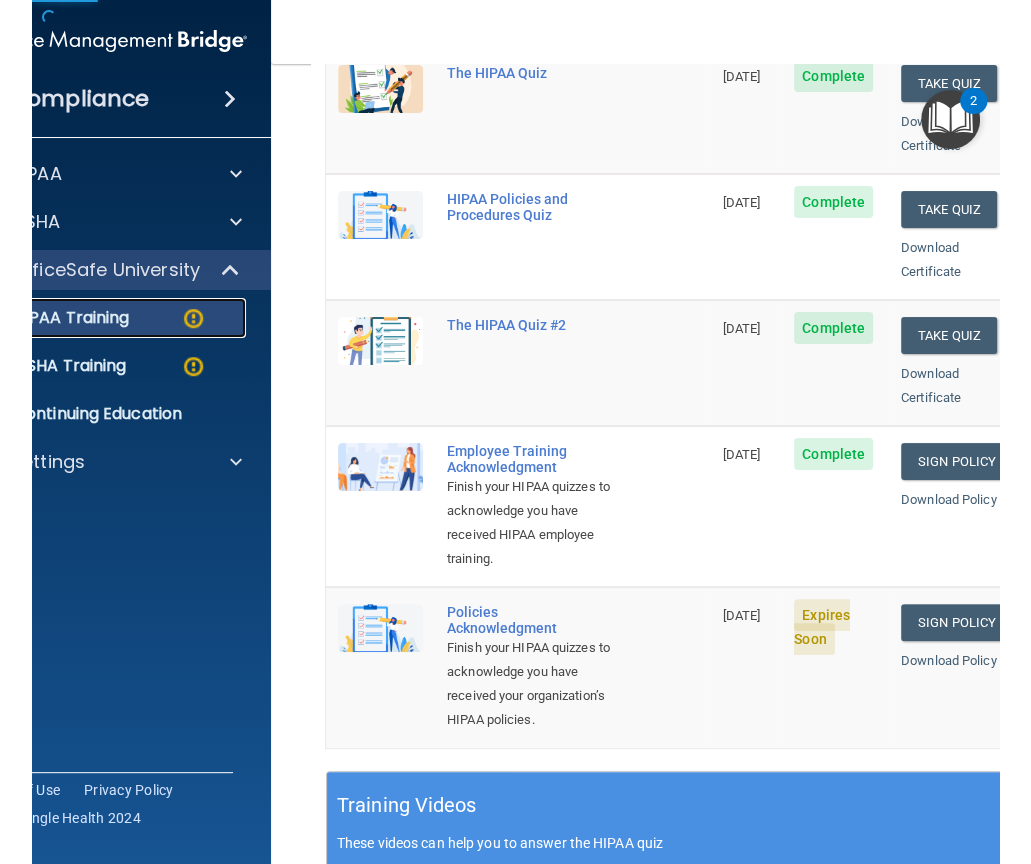 scroll, scrollTop: 323, scrollLeft: 0, axis: vertical 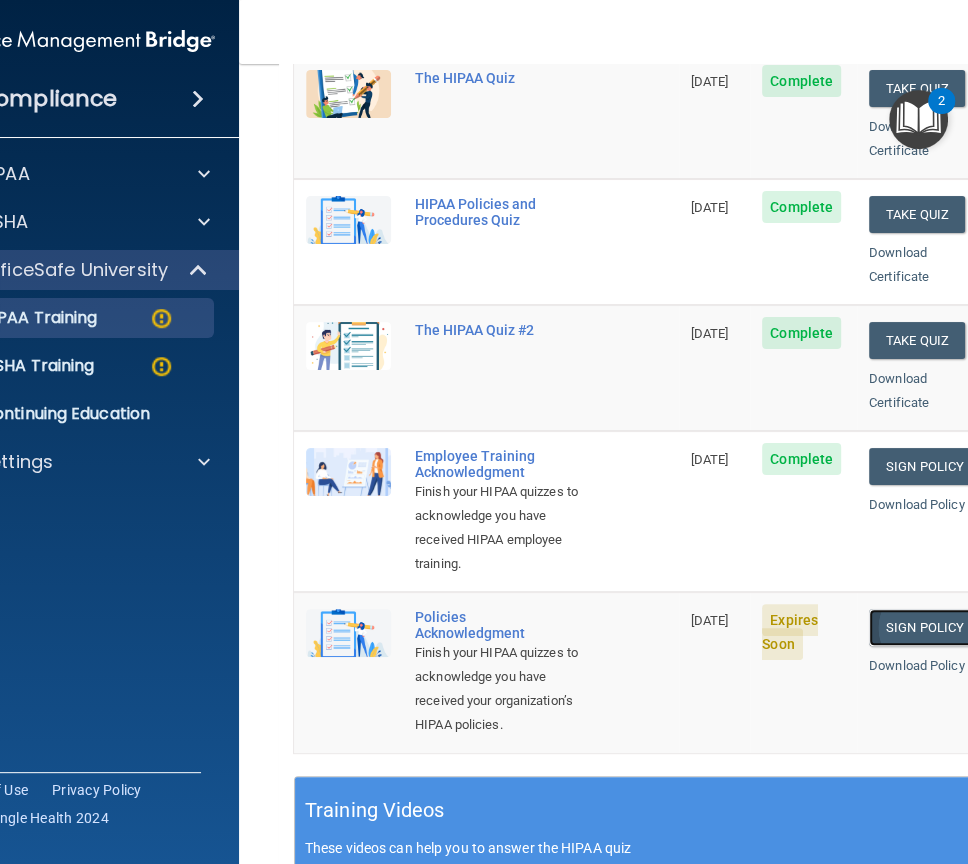 click on "Sign Policy" at bounding box center (924, 627) 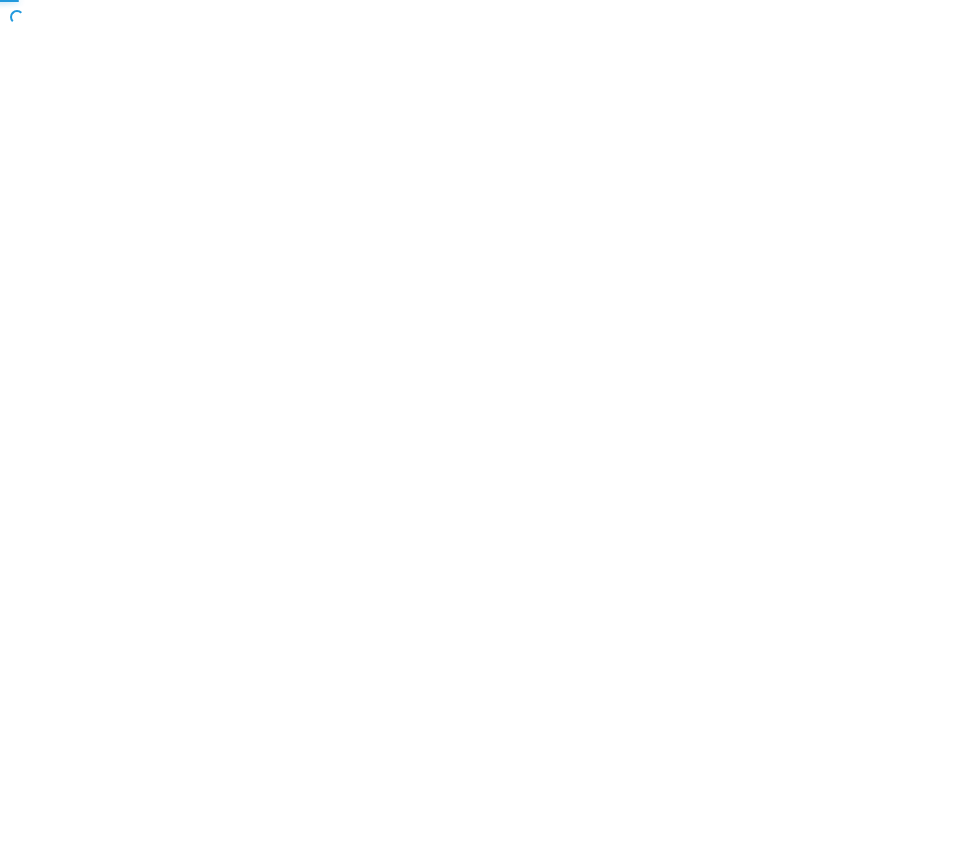 scroll, scrollTop: 0, scrollLeft: 0, axis: both 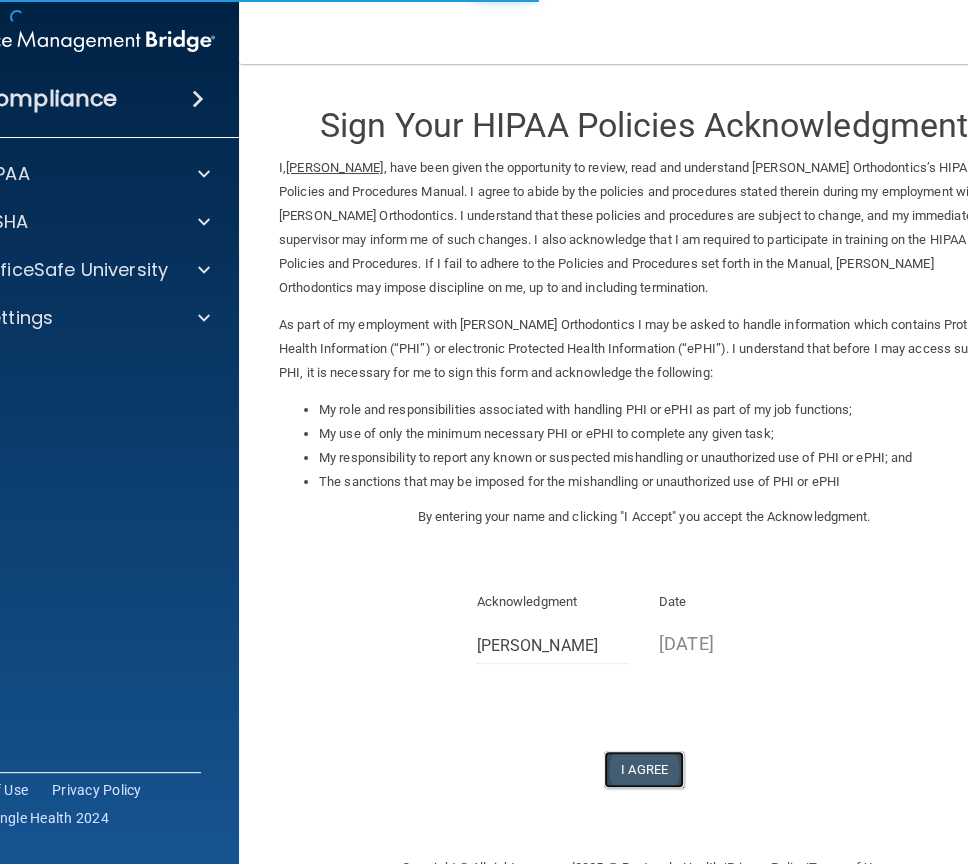 click on "I Agree" at bounding box center [644, 769] 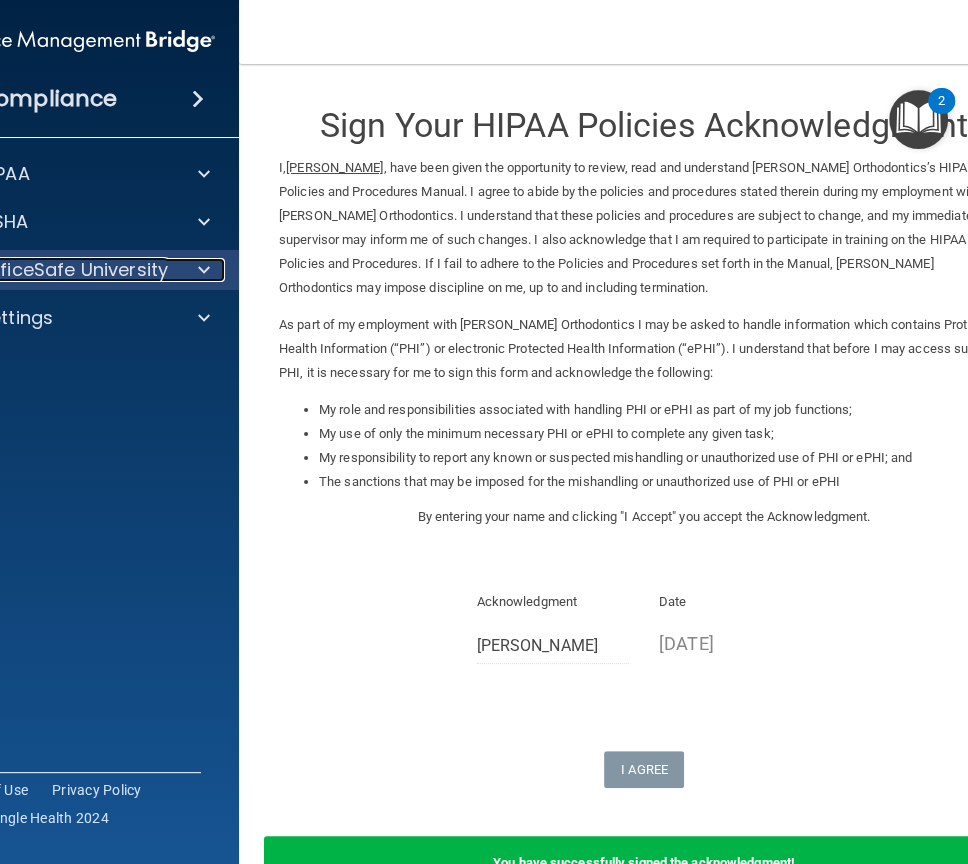 click on "OfficeSafe University" at bounding box center (73, 270) 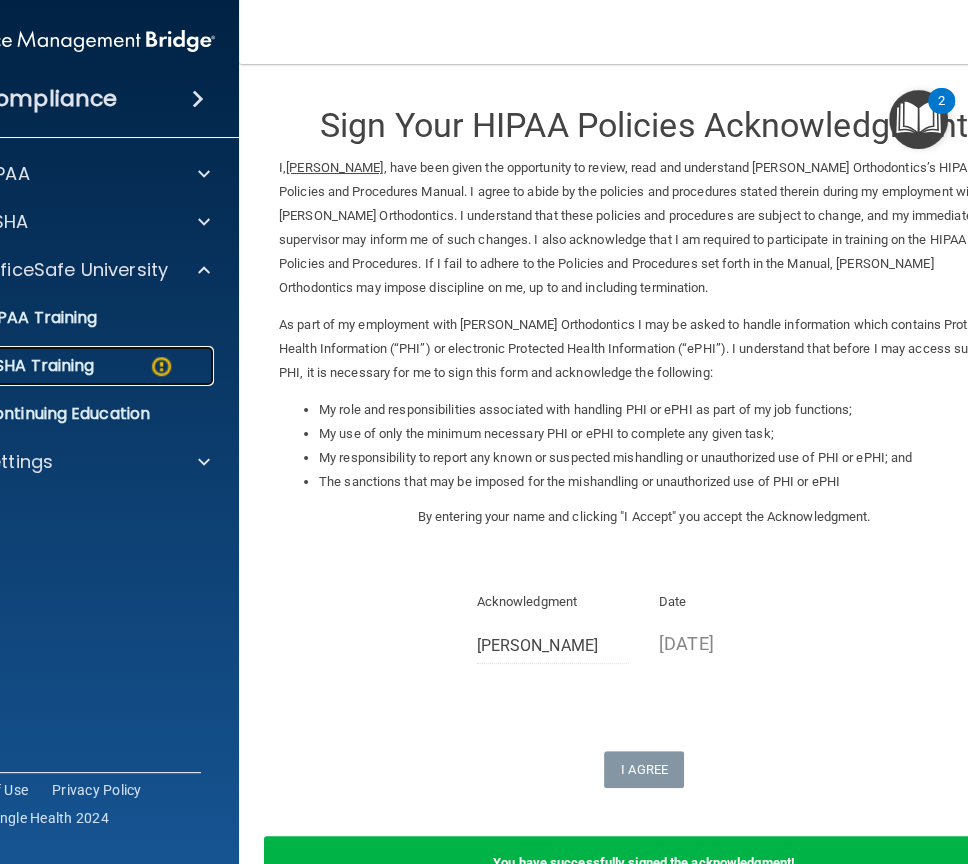 click on "OSHA Training" at bounding box center [68, 366] 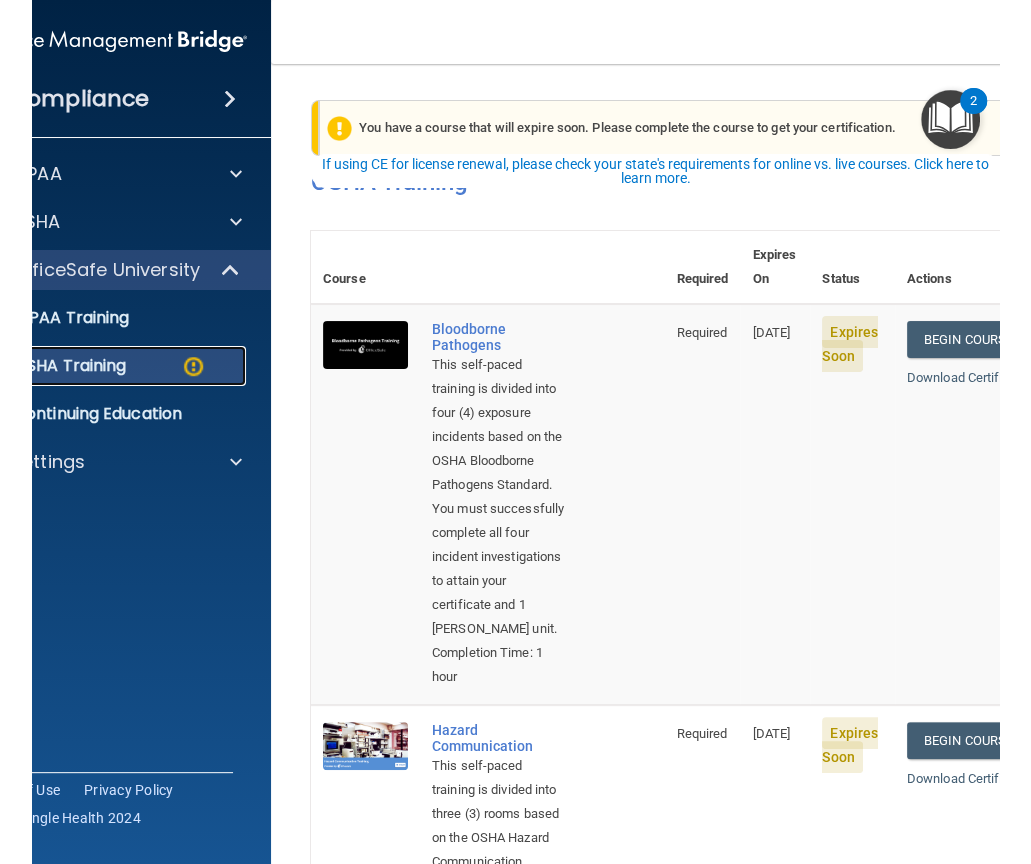 scroll, scrollTop: 78, scrollLeft: 0, axis: vertical 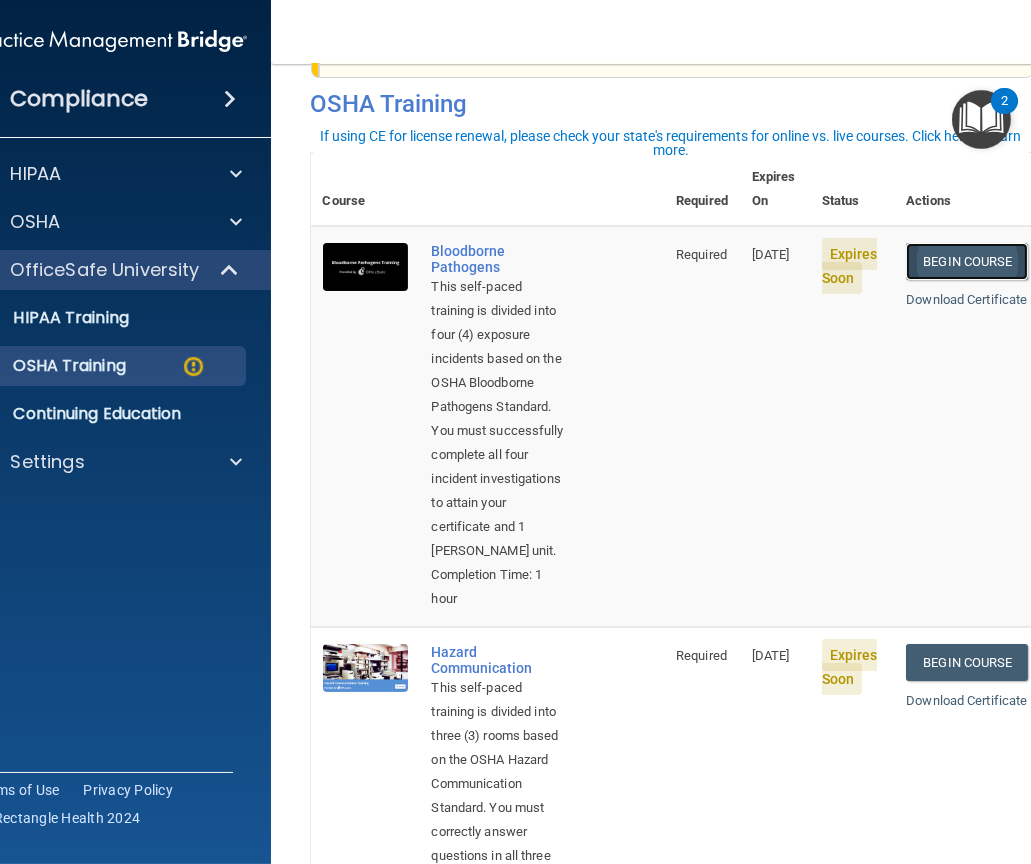 click on "Begin Course" at bounding box center (967, 261) 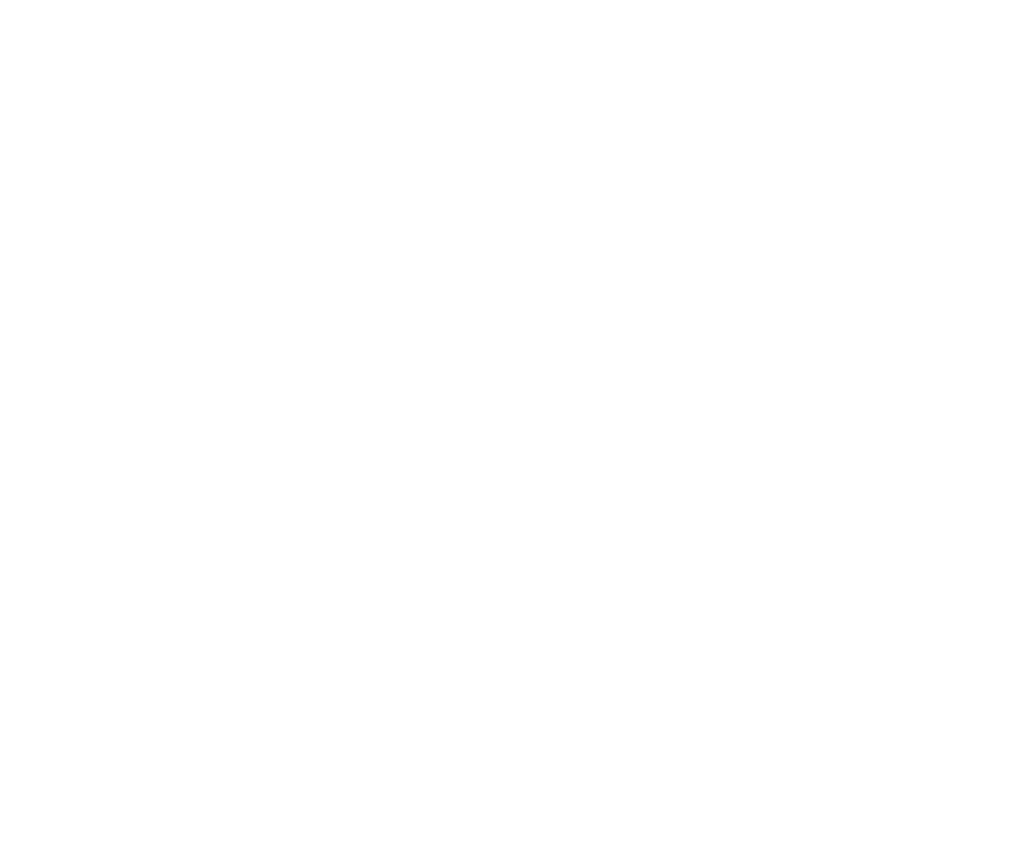 scroll, scrollTop: 0, scrollLeft: 0, axis: both 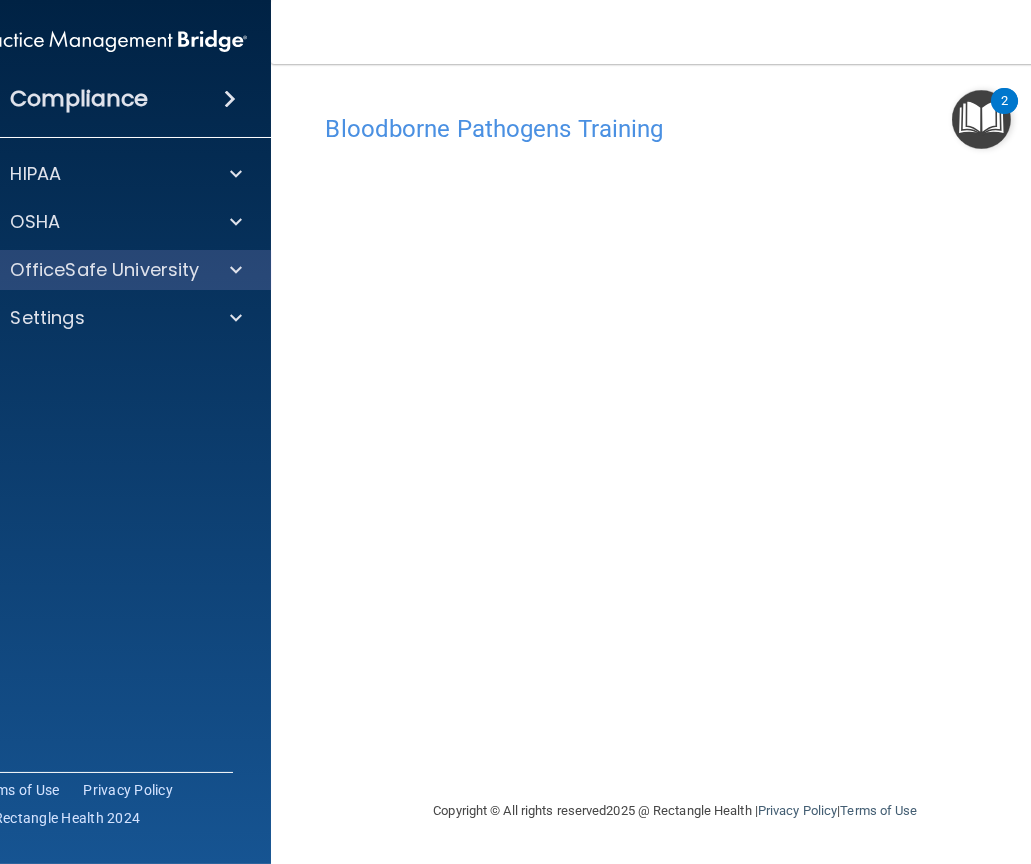 click on "OfficeSafe University" at bounding box center [111, 270] 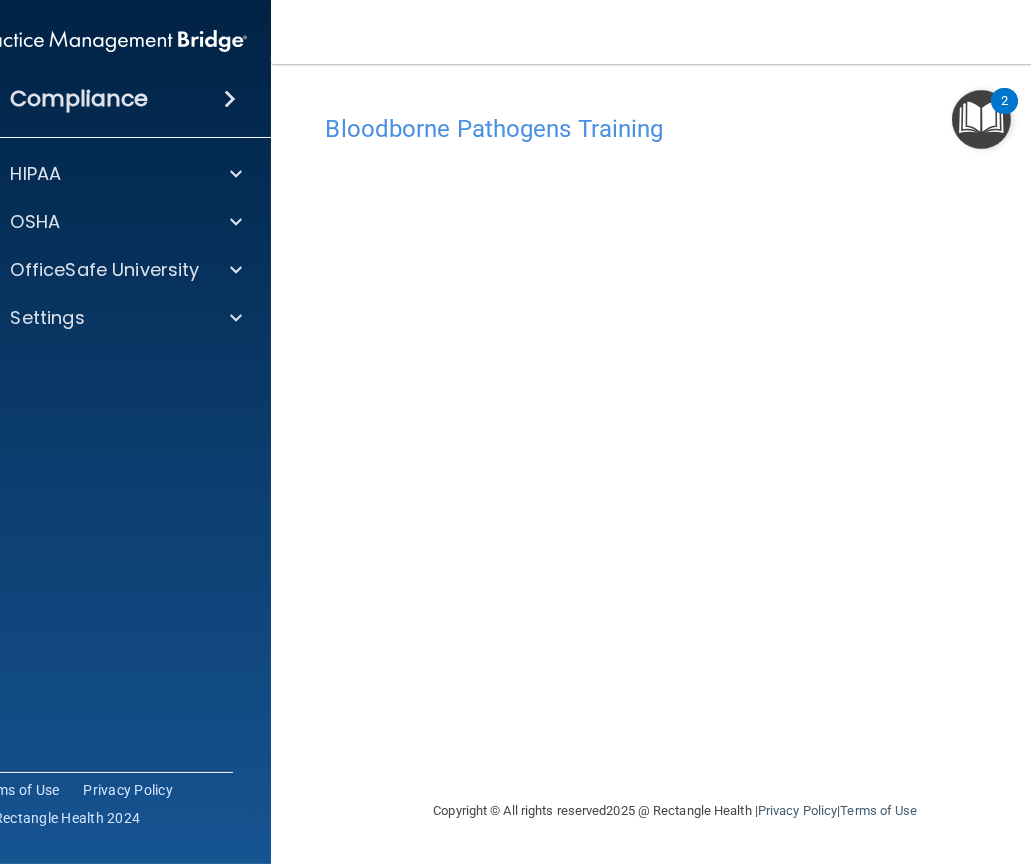 click at bounding box center [981, 119] 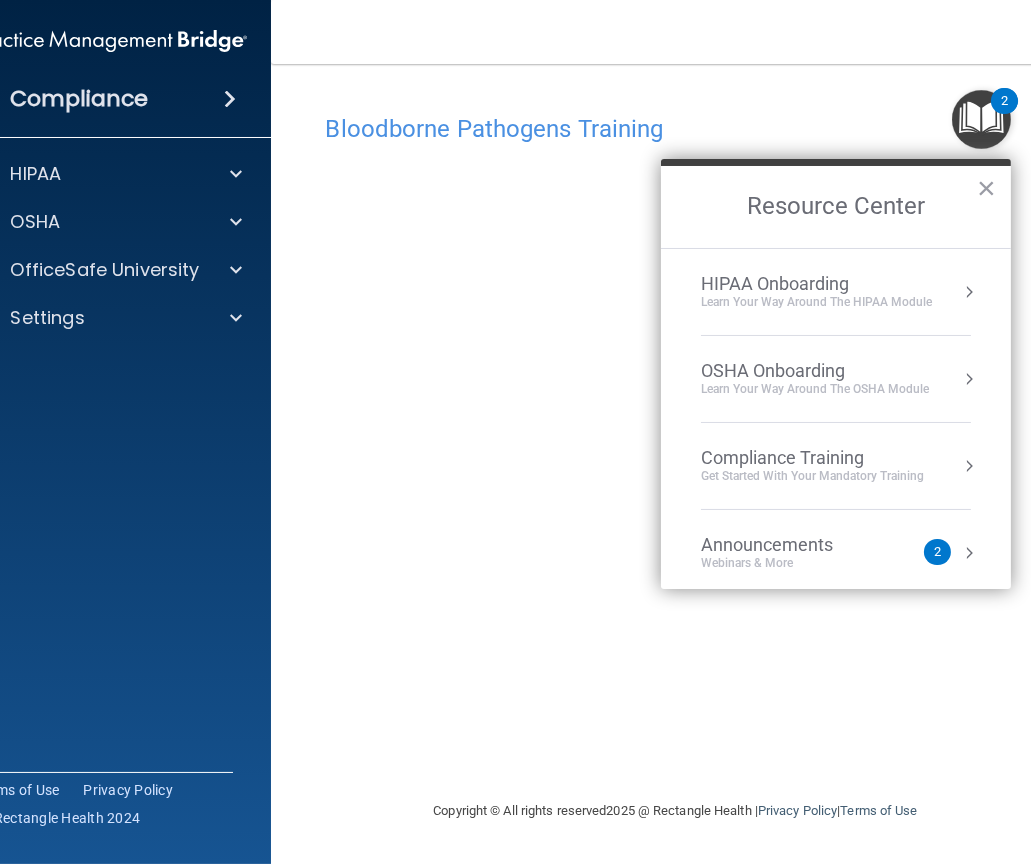 click on "Compliance Training" at bounding box center (812, 458) 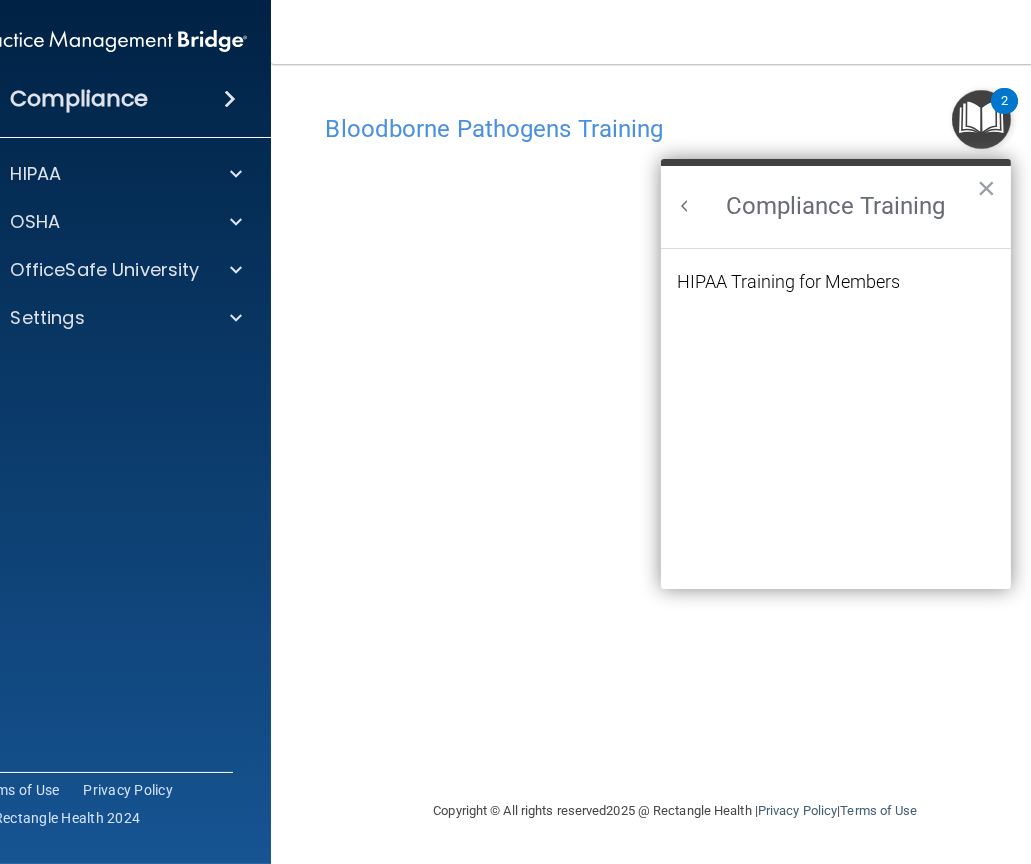 scroll, scrollTop: 0, scrollLeft: 0, axis: both 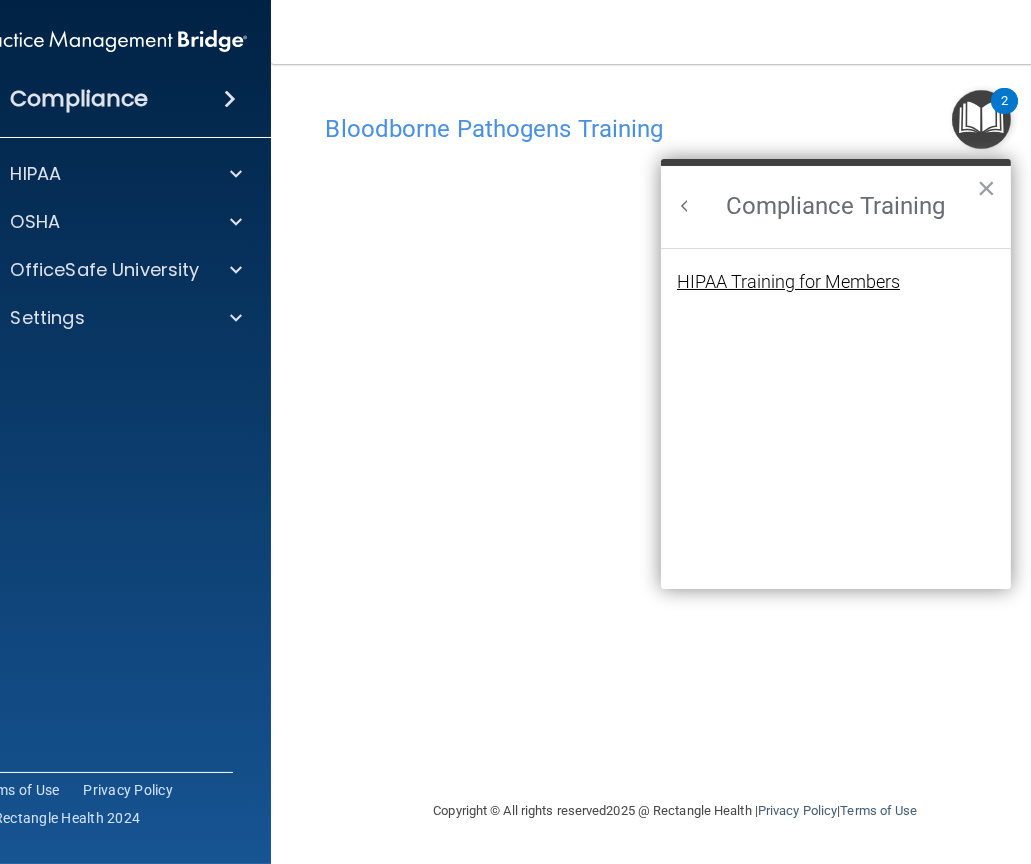 click on "HIPAA Training for Members" at bounding box center (788, 282) 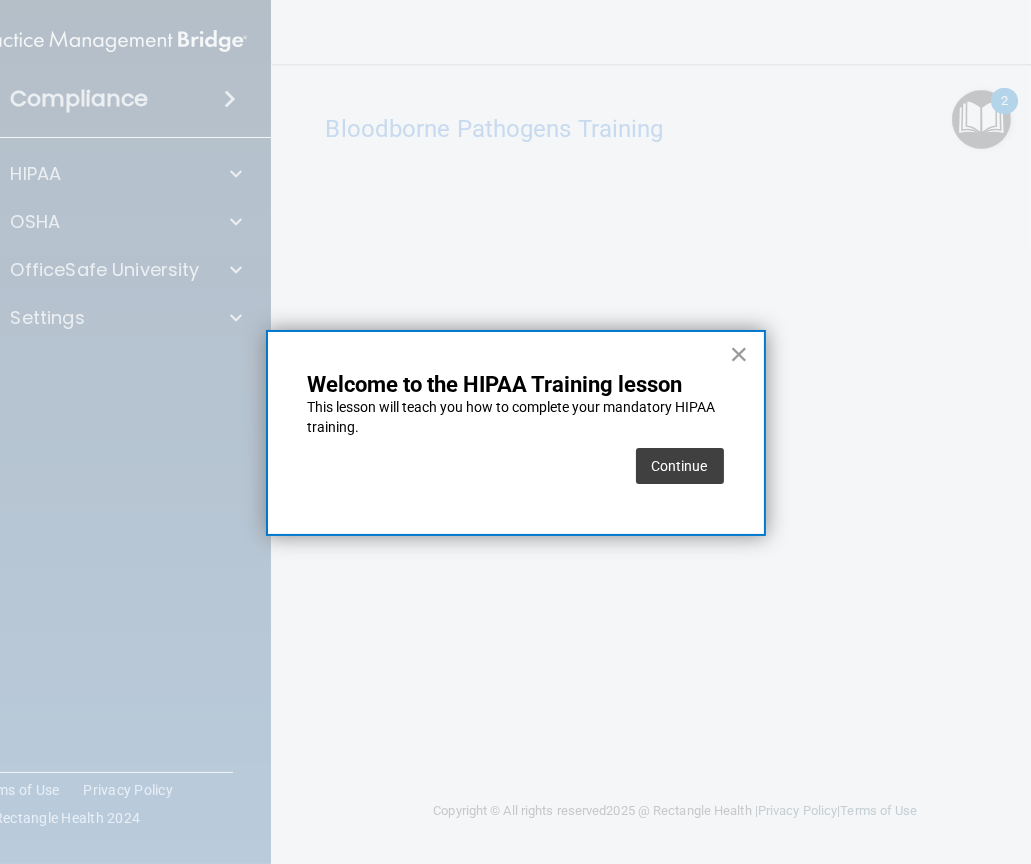 click on "×" at bounding box center (739, 354) 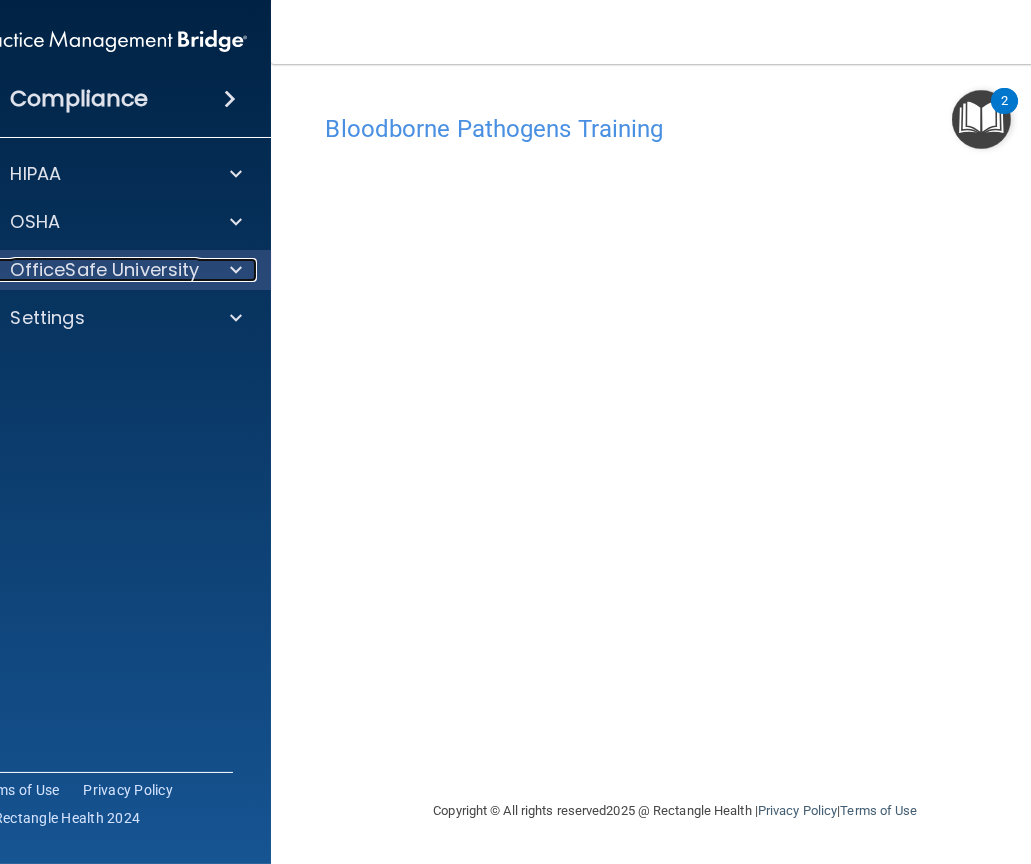 click at bounding box center [236, 270] 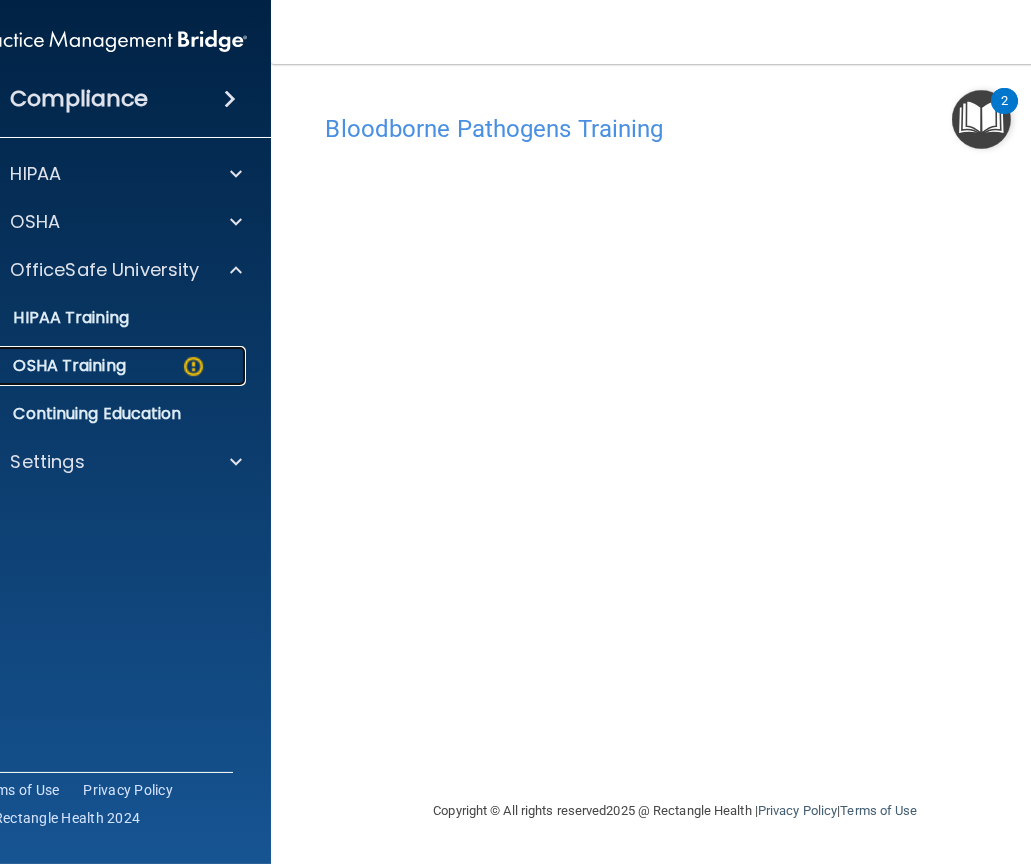 click at bounding box center [193, 366] 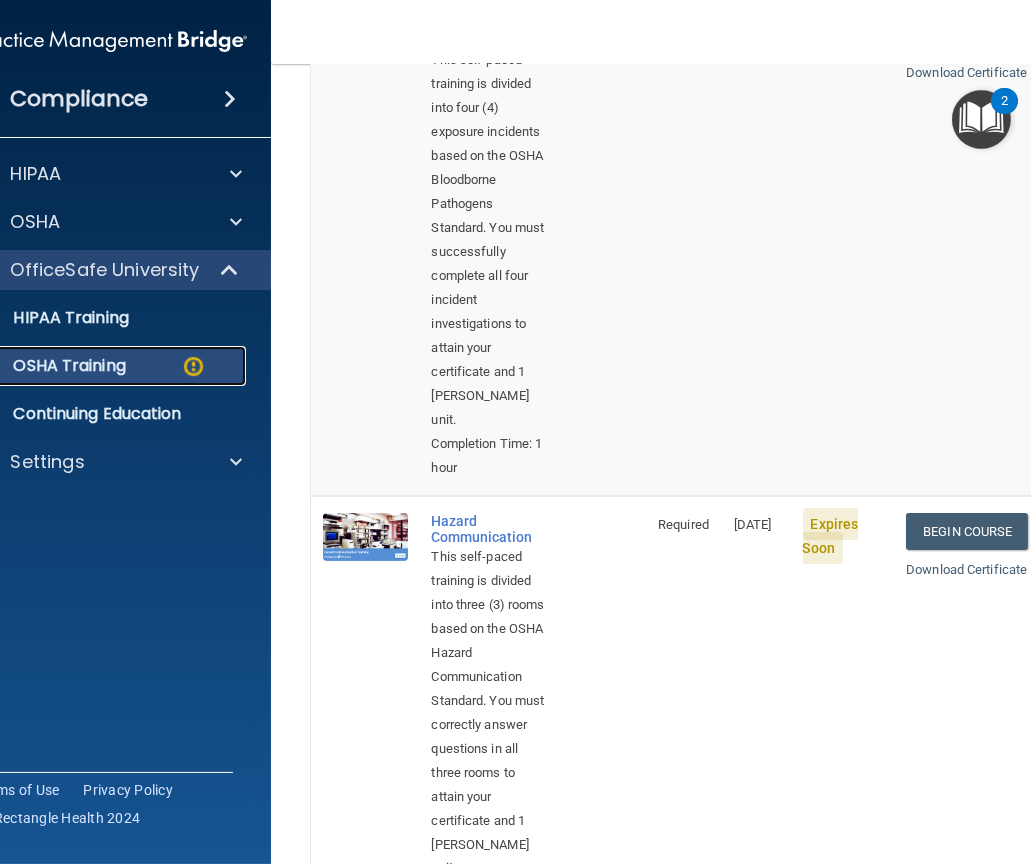 scroll, scrollTop: 306, scrollLeft: 0, axis: vertical 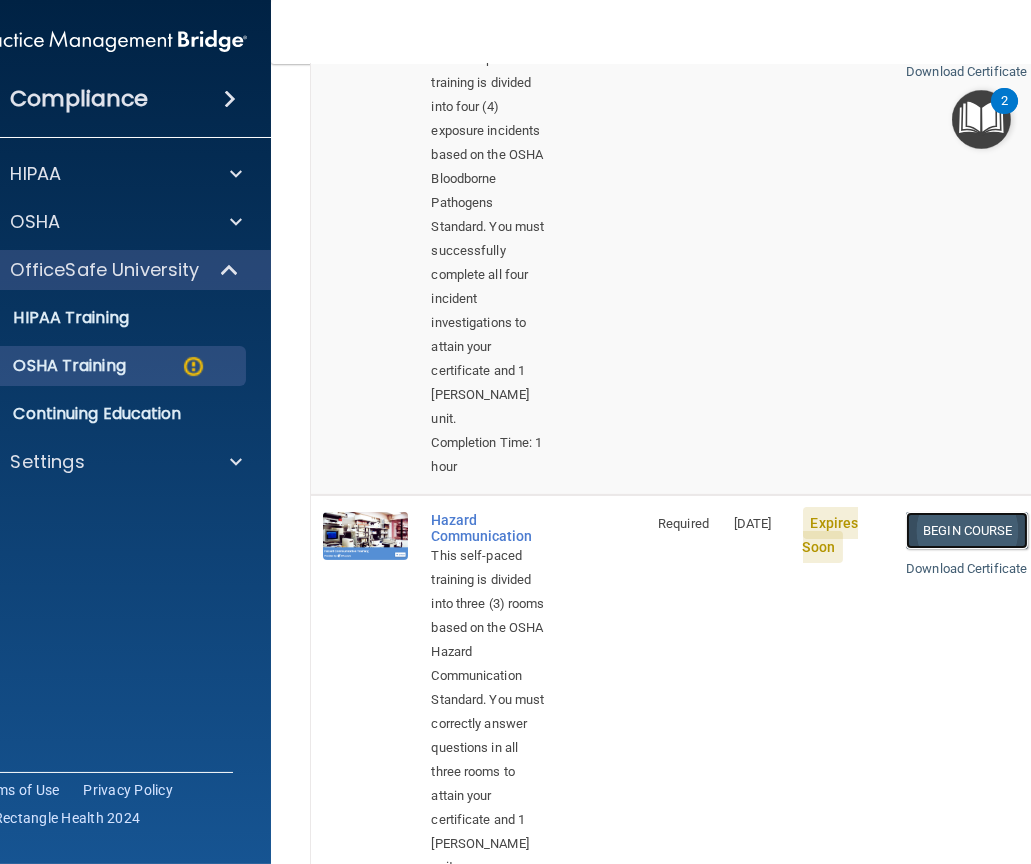 click on "Begin Course" at bounding box center (967, 530) 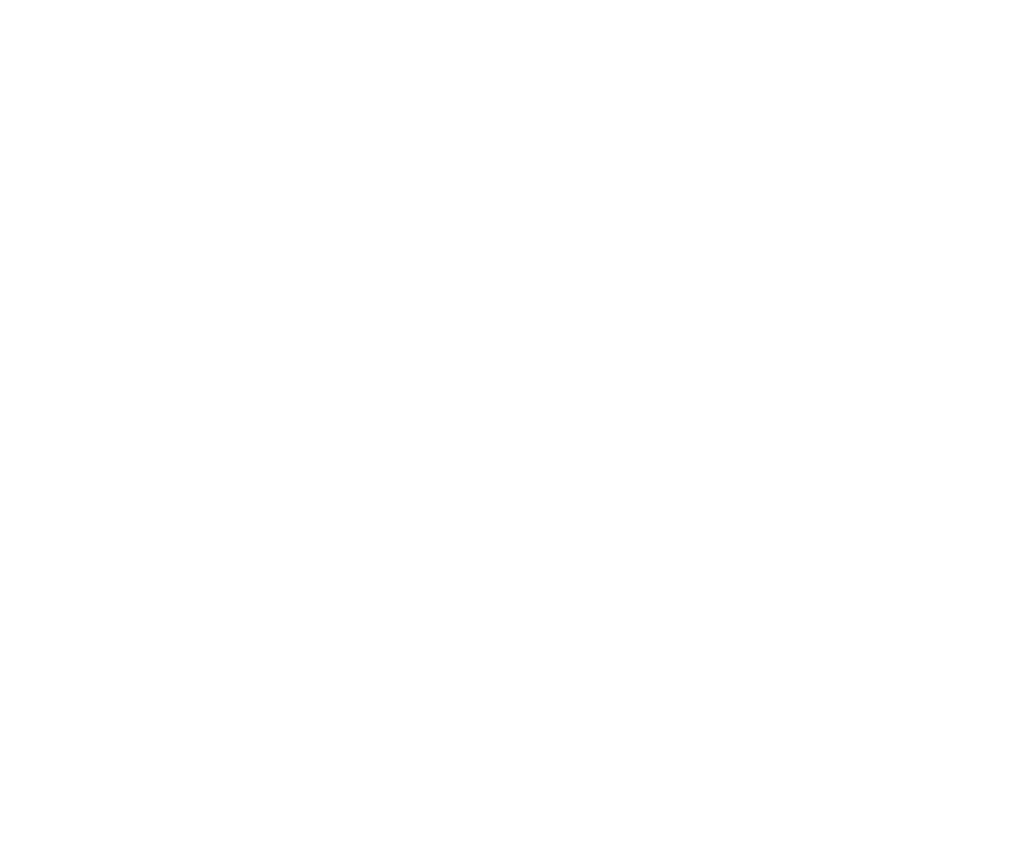 scroll, scrollTop: 0, scrollLeft: 0, axis: both 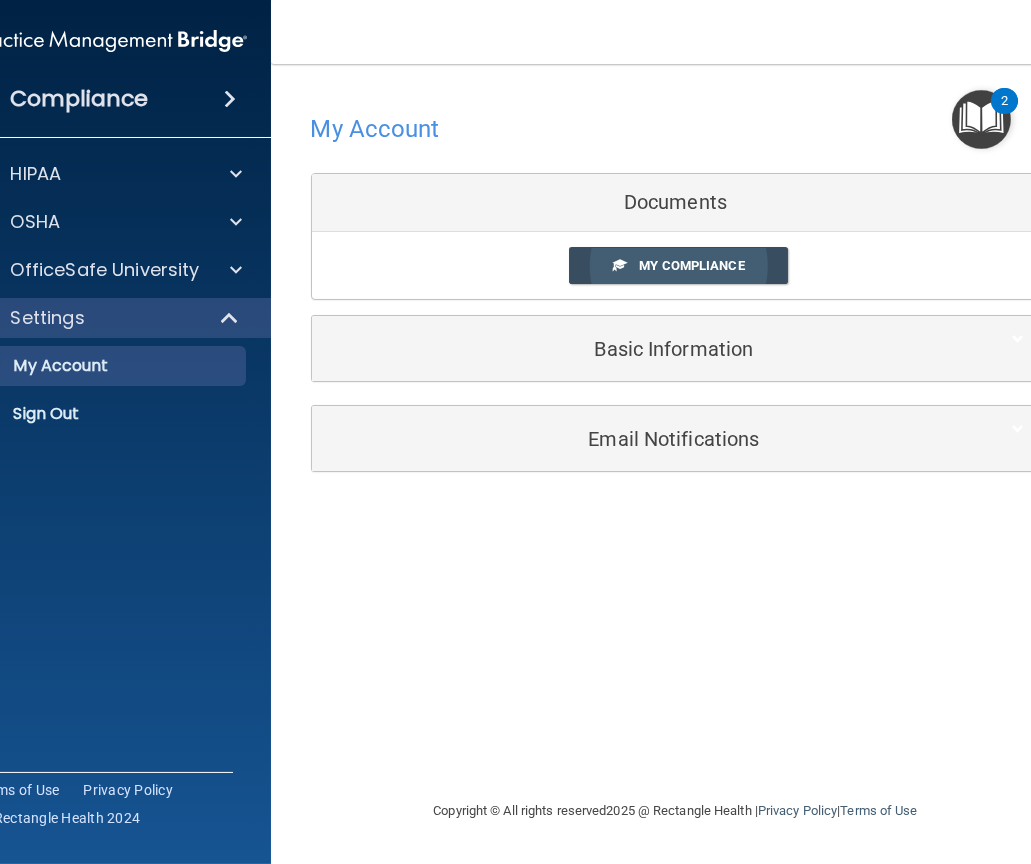 click on "My Compliance" at bounding box center (678, 265) 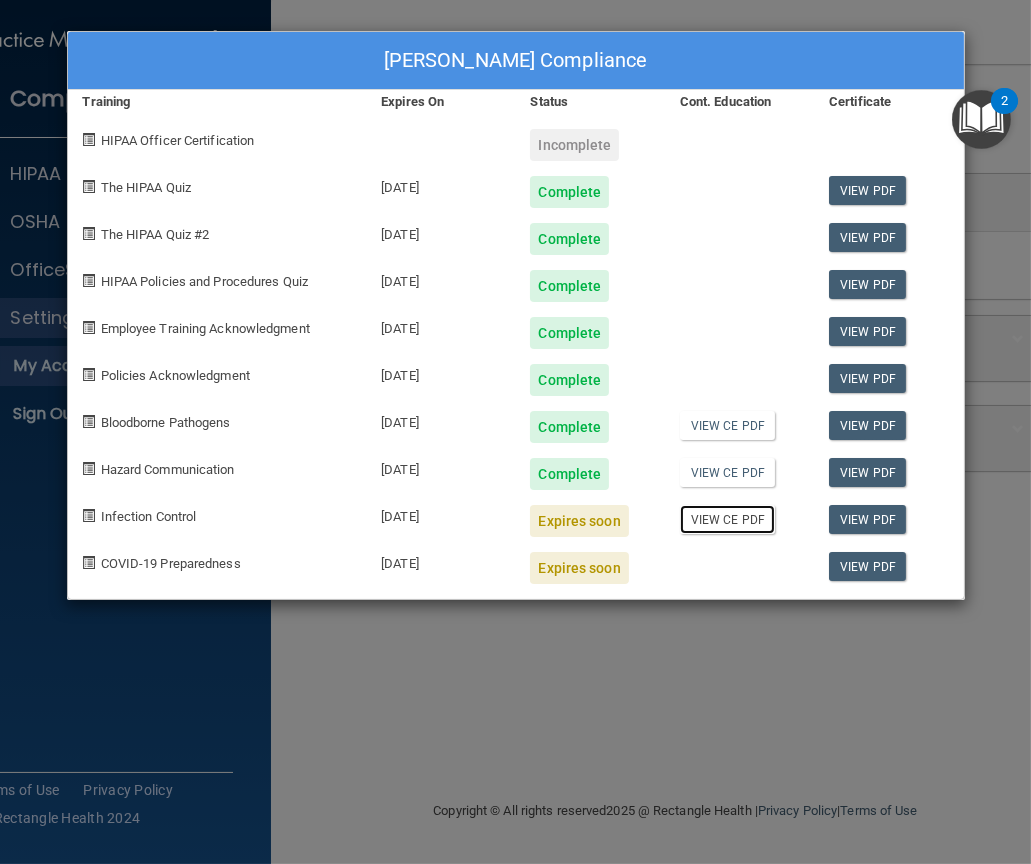 click on "View CE PDF" at bounding box center (727, 519) 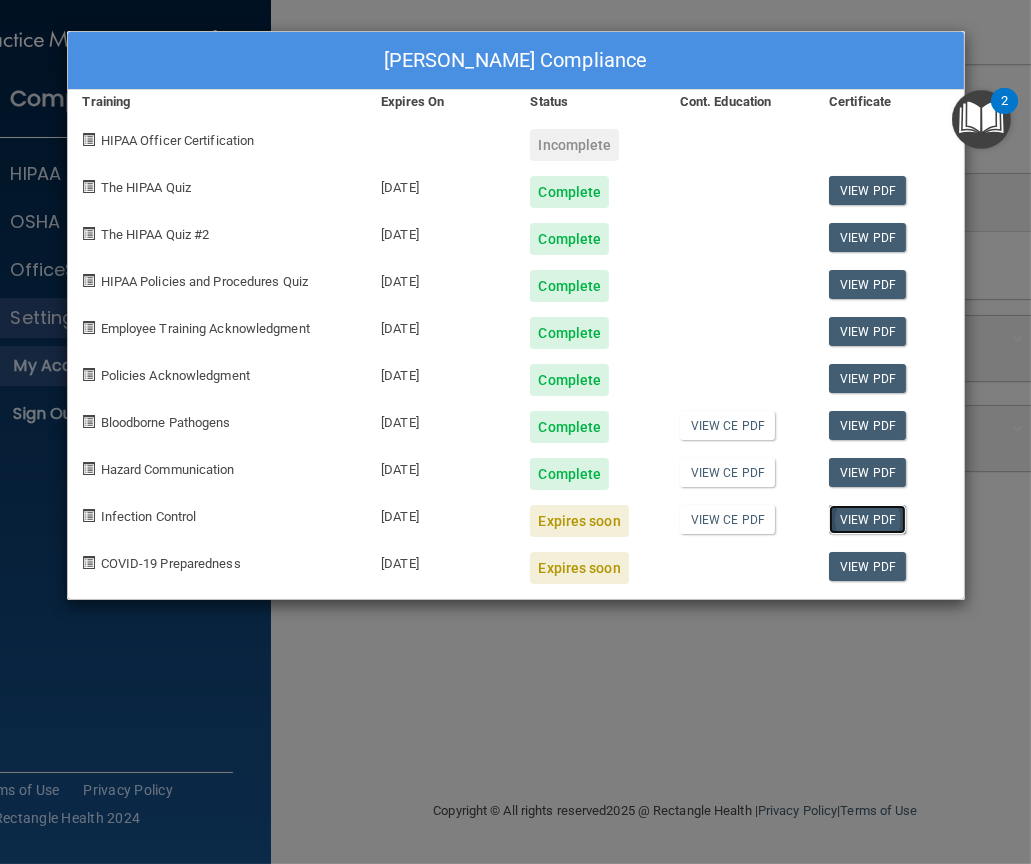 click on "View PDF" at bounding box center [867, 519] 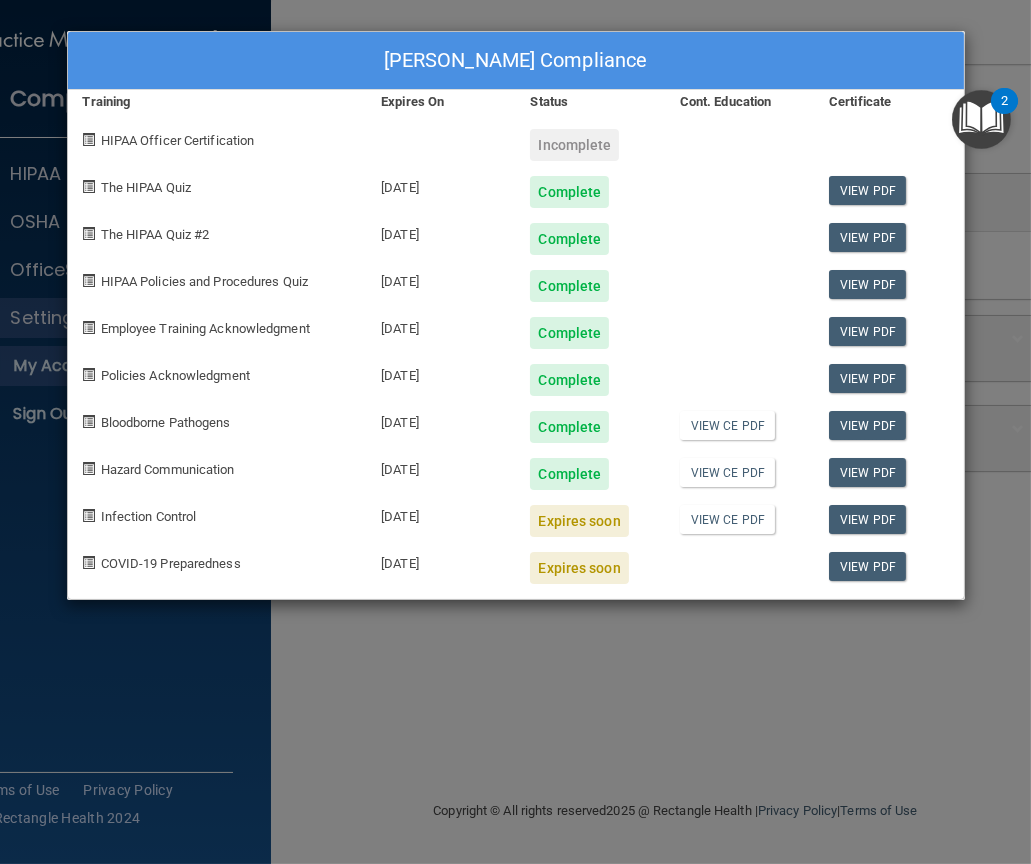 click on "[PERSON_NAME] Compliance      Training   Expires On   Status   Cont. Education   Certificate         HIPAA Officer Certification             Incomplete                      The HIPAA Quiz      [DATE]       Complete              View PDF         The HIPAA Quiz #2      [DATE]       Complete              View PDF         HIPAA Policies and Procedures Quiz      [DATE]       Complete              View PDF         Employee Training Acknowledgment      [DATE]       Complete              View PDF         Policies Acknowledgment      [DATE]       Complete              View PDF         Bloodborne Pathogens      [DATE]       Complete        View CE PDF       View PDF         Hazard Communication      [DATE]       Complete        View CE PDF       View PDF         Infection Control      [DATE]       Expires soon        View CE PDF       View PDF         COVID-19 Preparedness      [DATE]       Expires soon              View PDF" at bounding box center [515, 432] 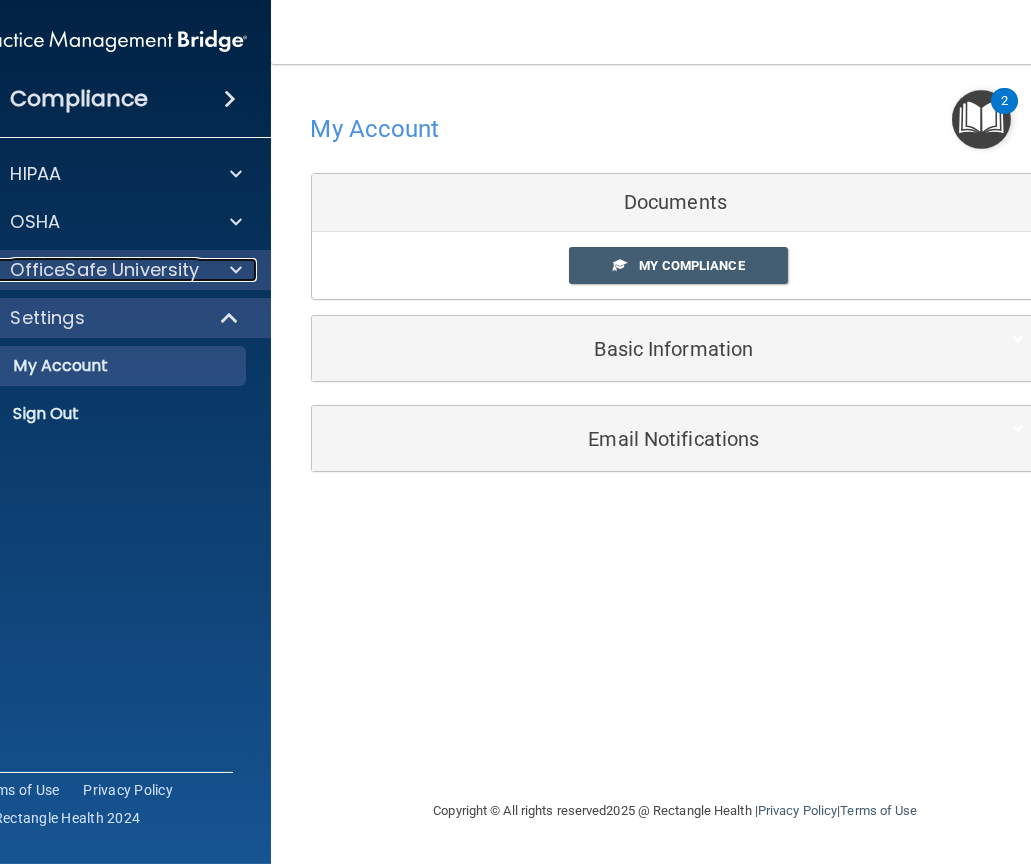 click on "OfficeSafe University" at bounding box center (105, 270) 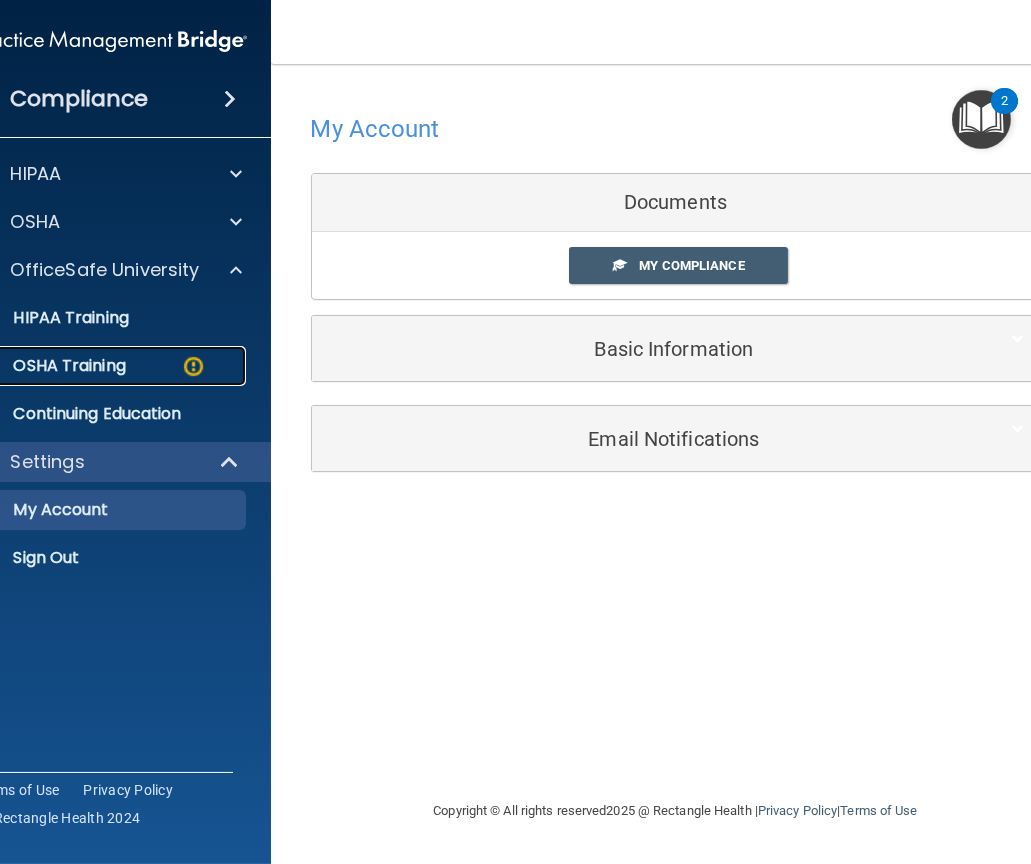 click on "OSHA Training" at bounding box center [88, 366] 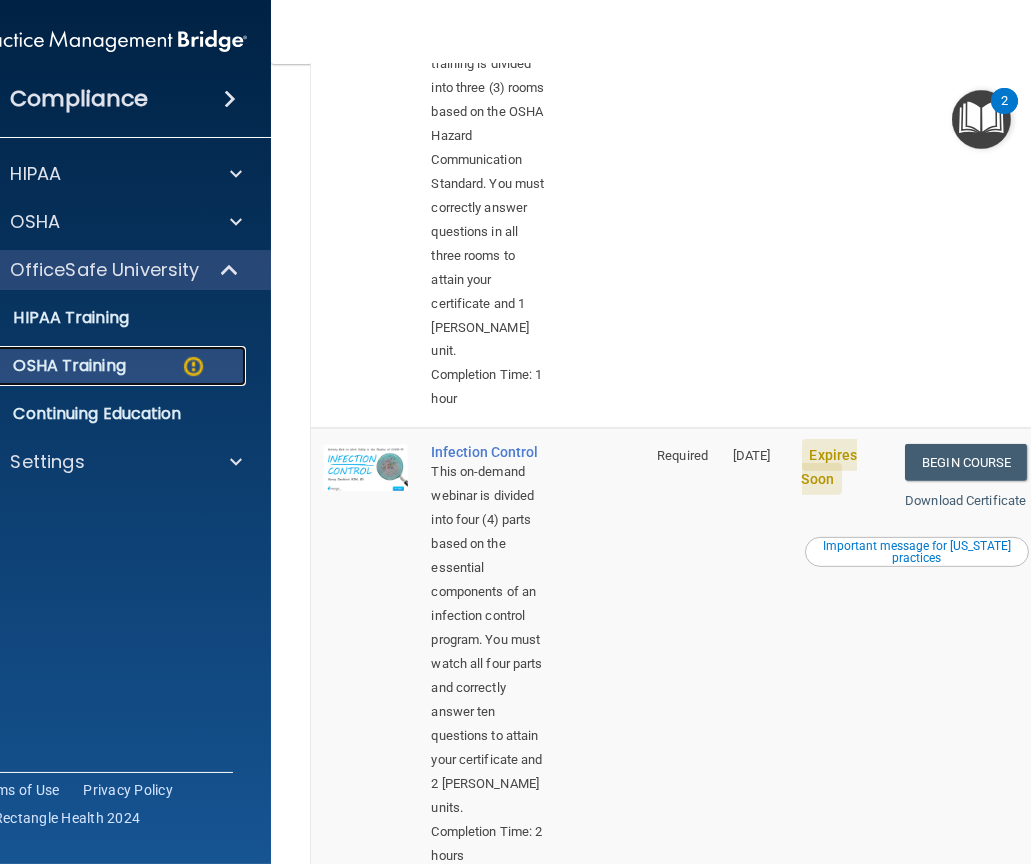 scroll, scrollTop: 834, scrollLeft: 0, axis: vertical 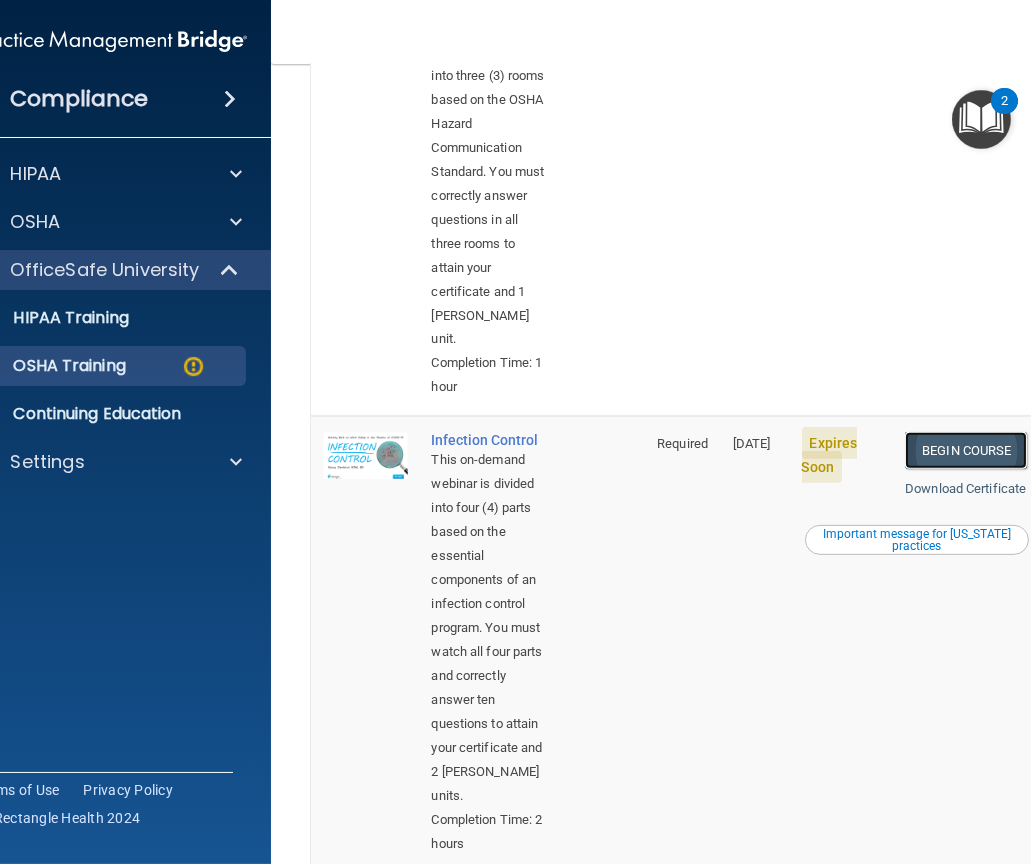 click on "Begin Course" at bounding box center [966, 450] 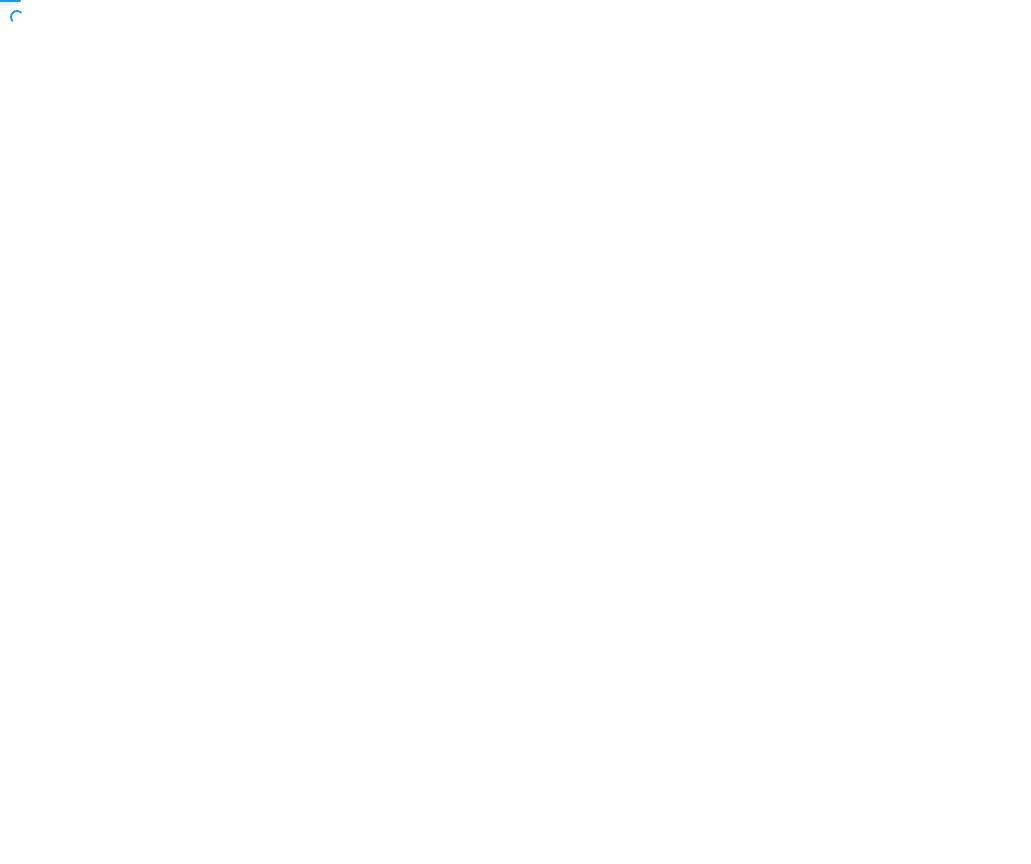 scroll, scrollTop: 0, scrollLeft: 0, axis: both 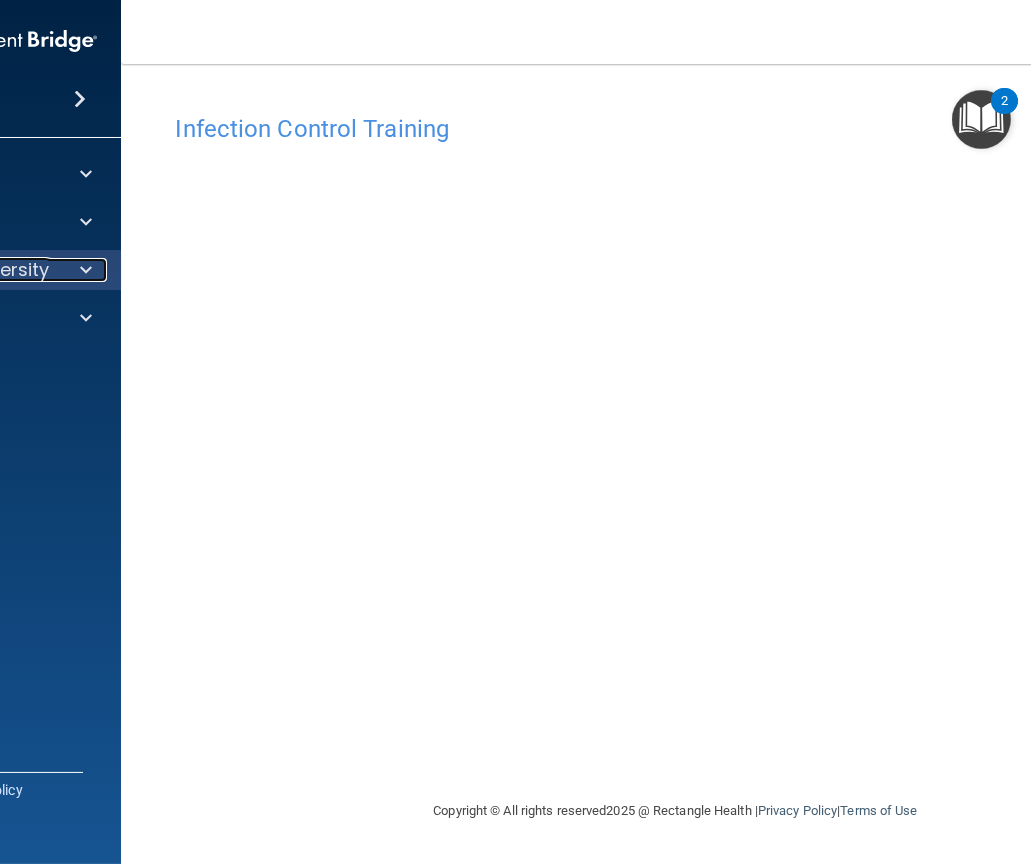 click on "OfficeSafe University" at bounding box center [-45, 270] 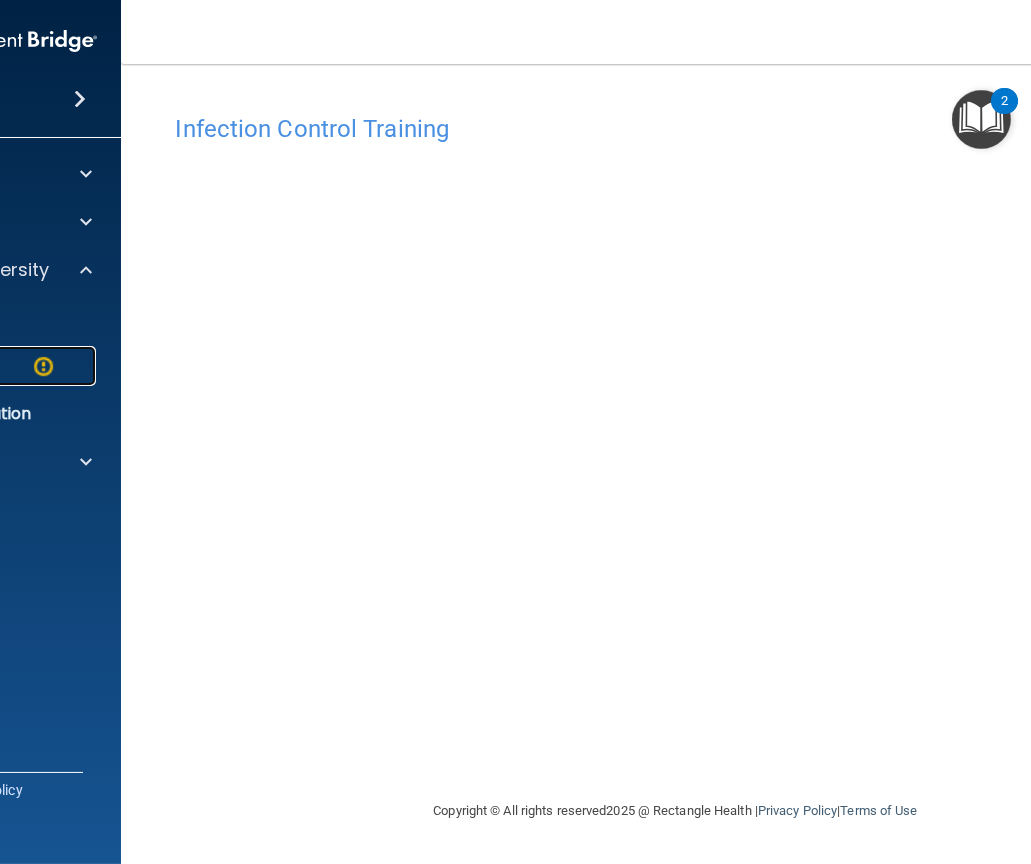 click at bounding box center [43, 366] 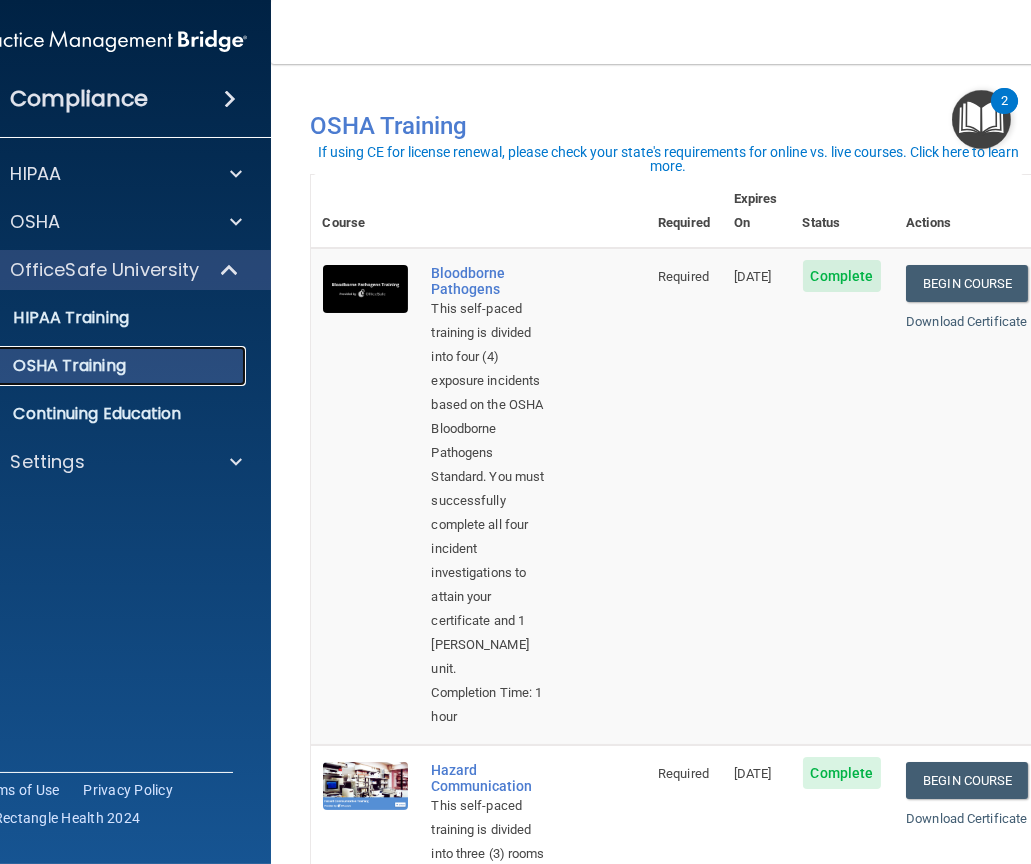 scroll, scrollTop: 1378, scrollLeft: 0, axis: vertical 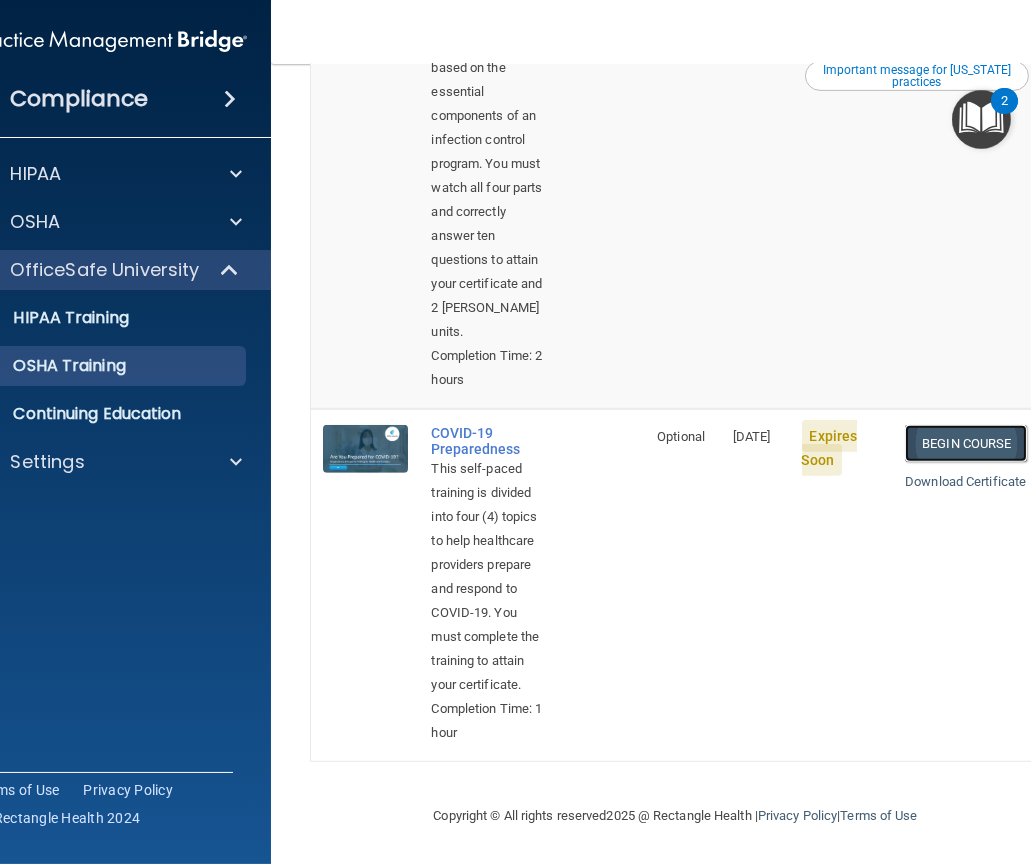 click on "Begin Course" at bounding box center (966, 443) 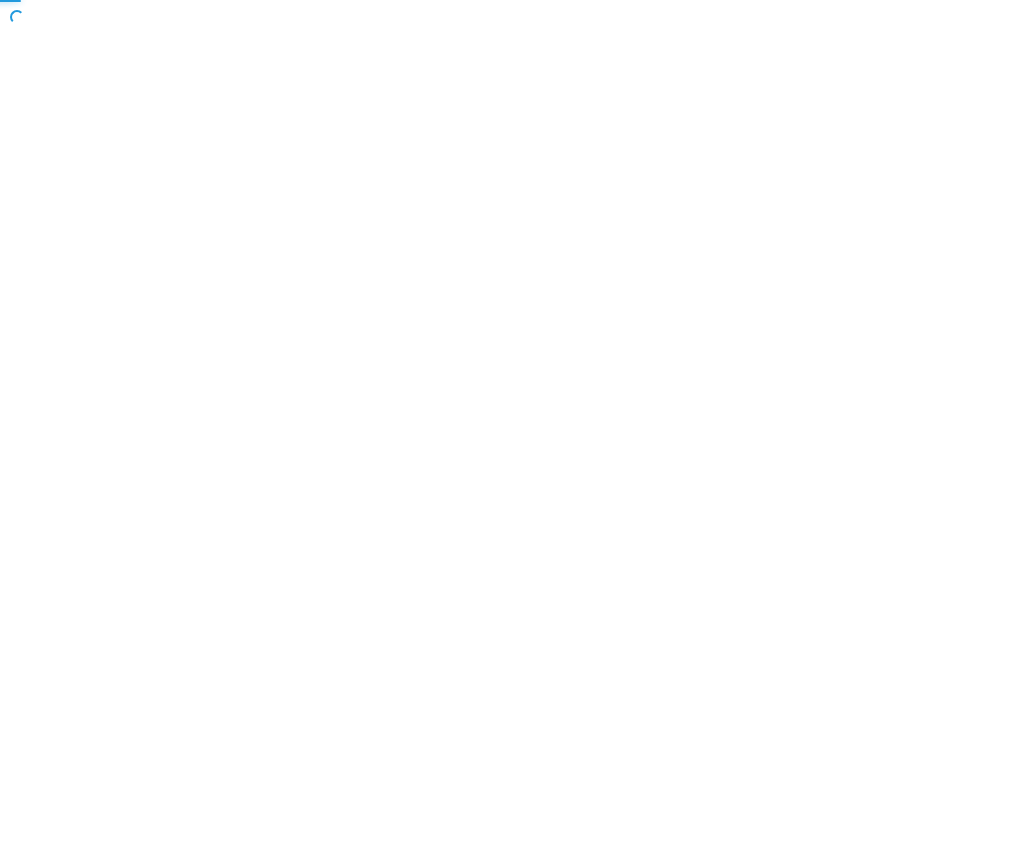 scroll, scrollTop: 0, scrollLeft: 0, axis: both 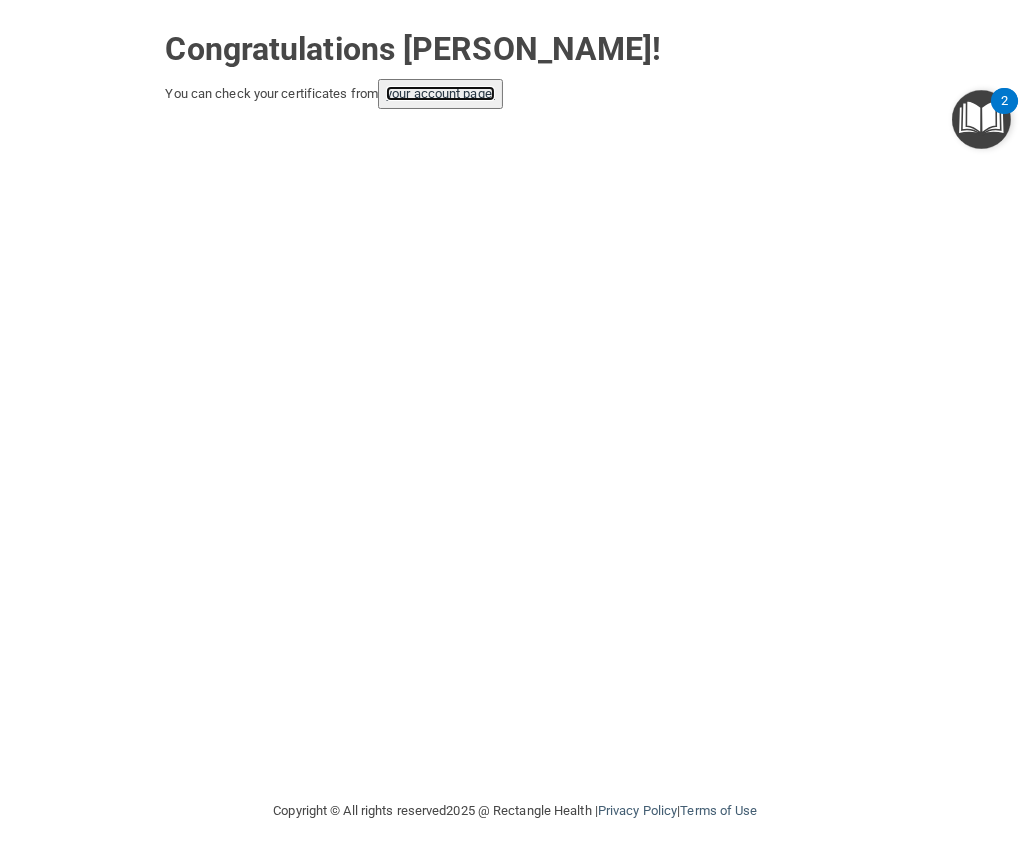 click on "your account page!" at bounding box center [440, 93] 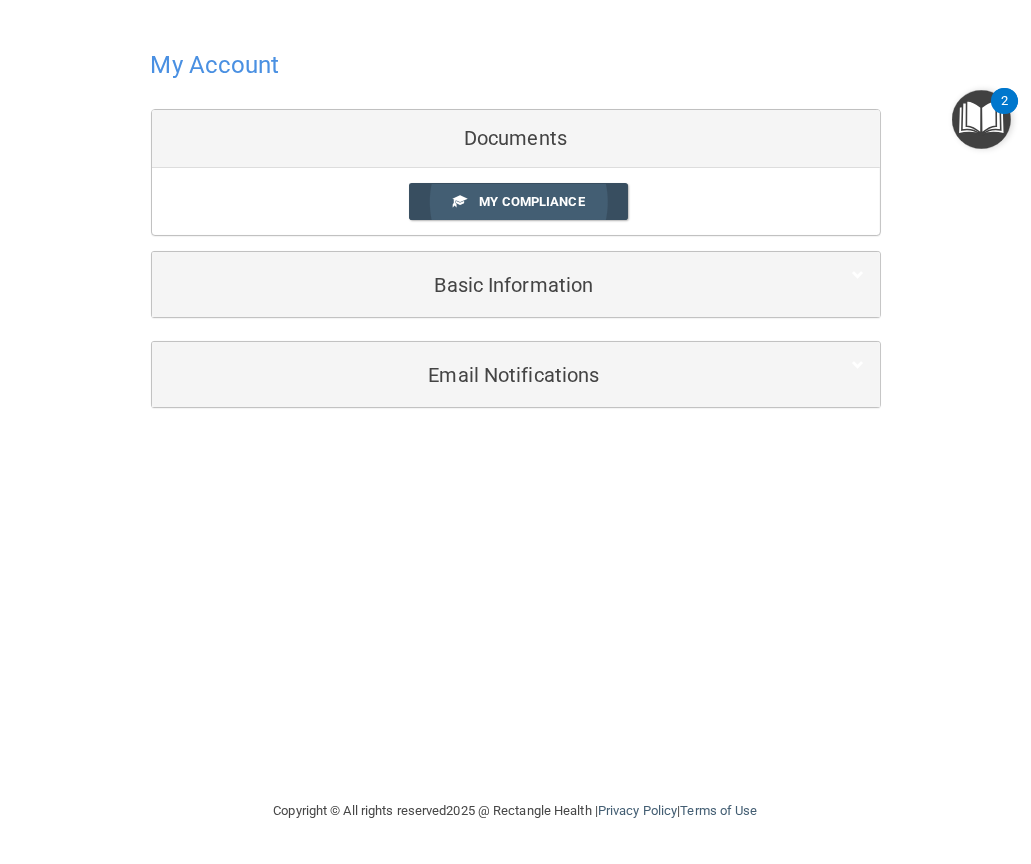 click on "My Compliance" at bounding box center [518, 201] 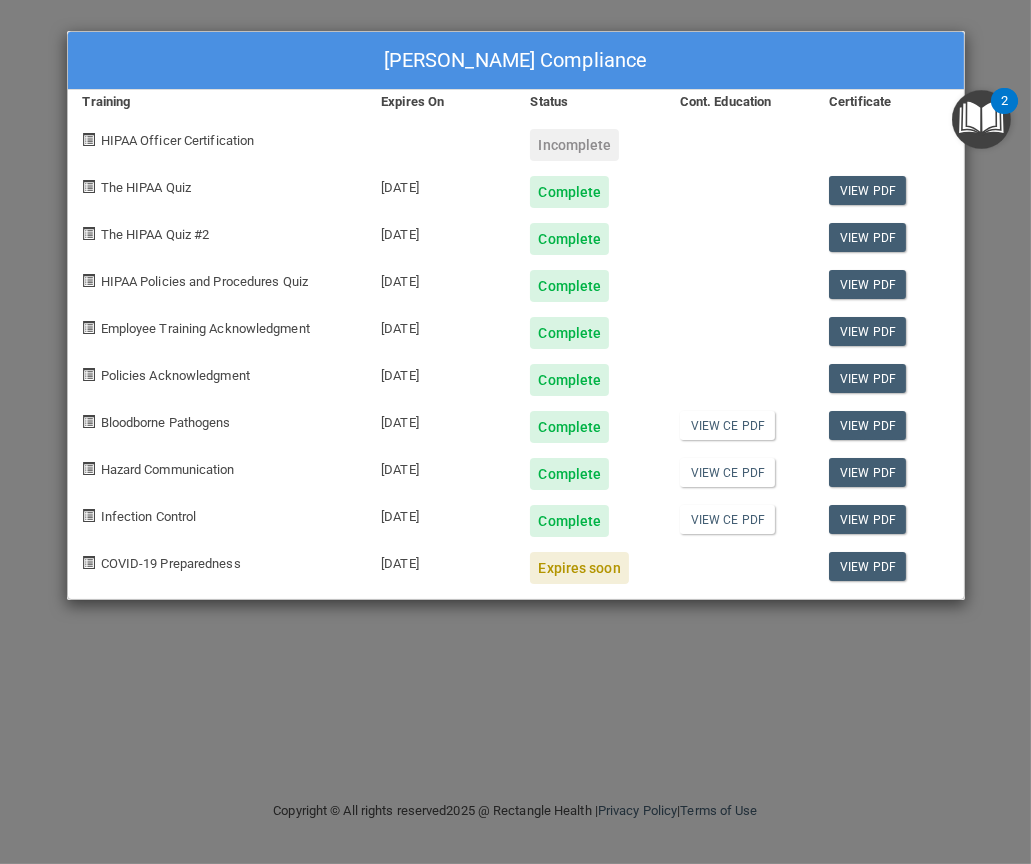 click at bounding box center [981, 119] 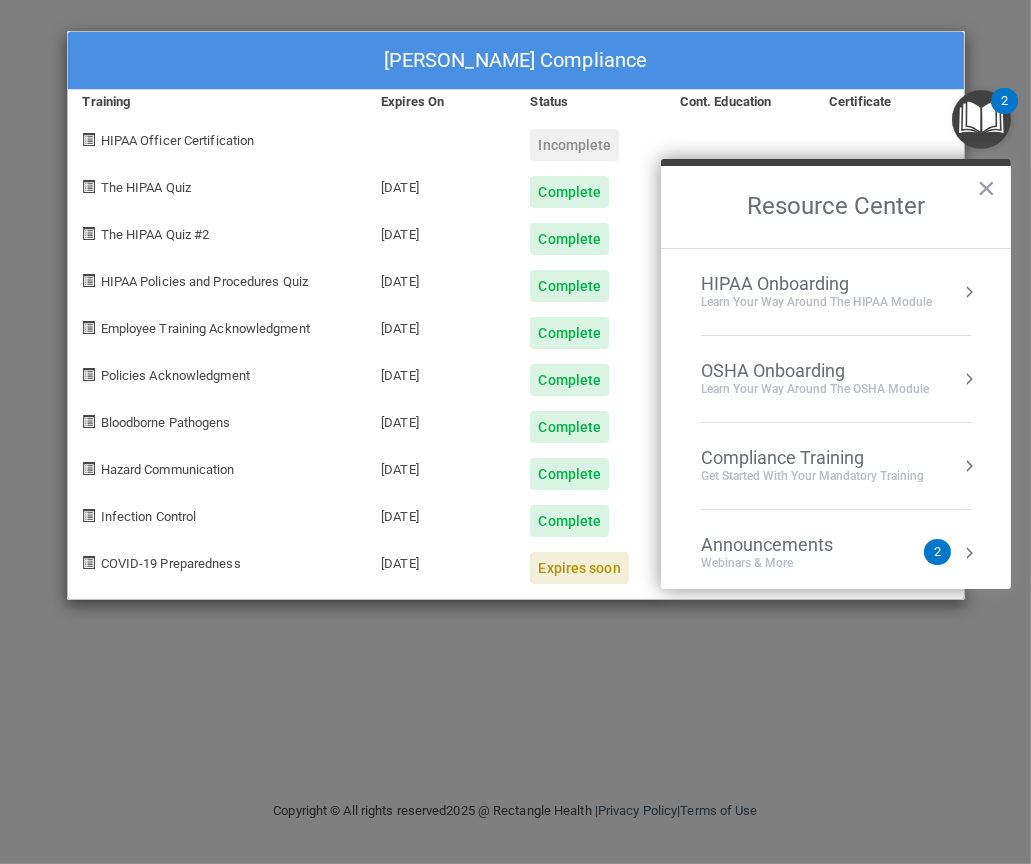 click on "Compliance Training" at bounding box center [812, 458] 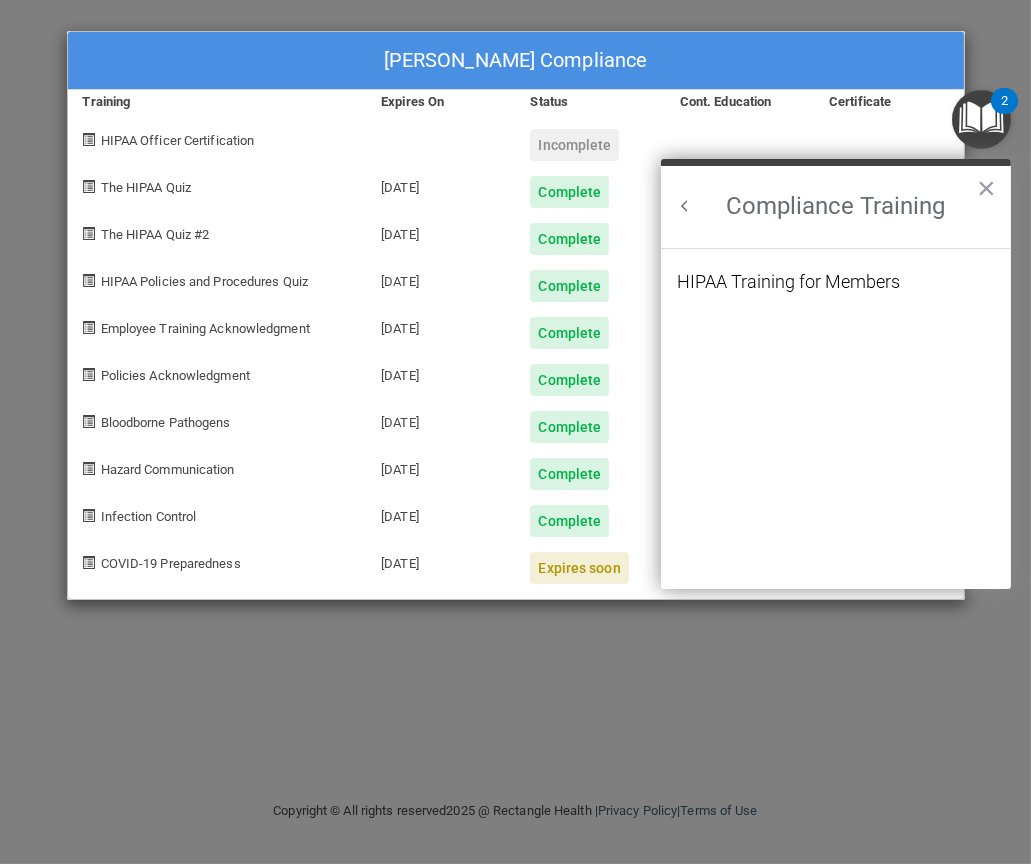 scroll, scrollTop: 0, scrollLeft: 0, axis: both 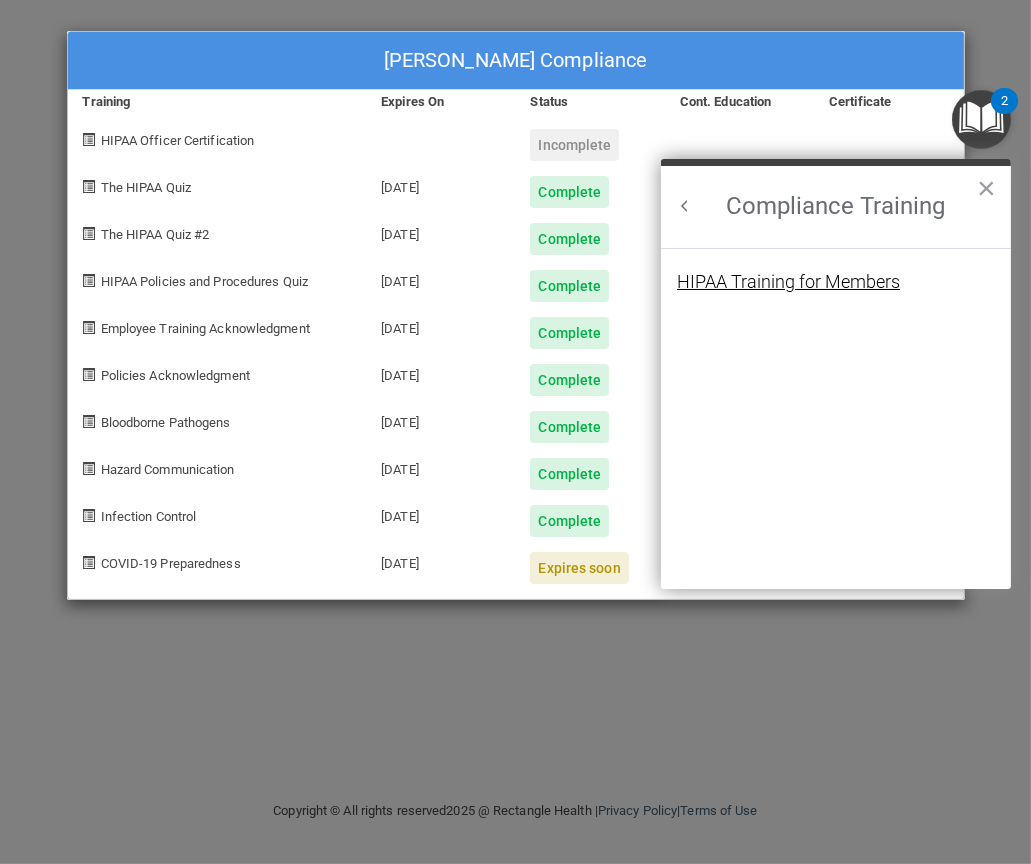 click on "HIPAA Training for Members" at bounding box center [788, 282] 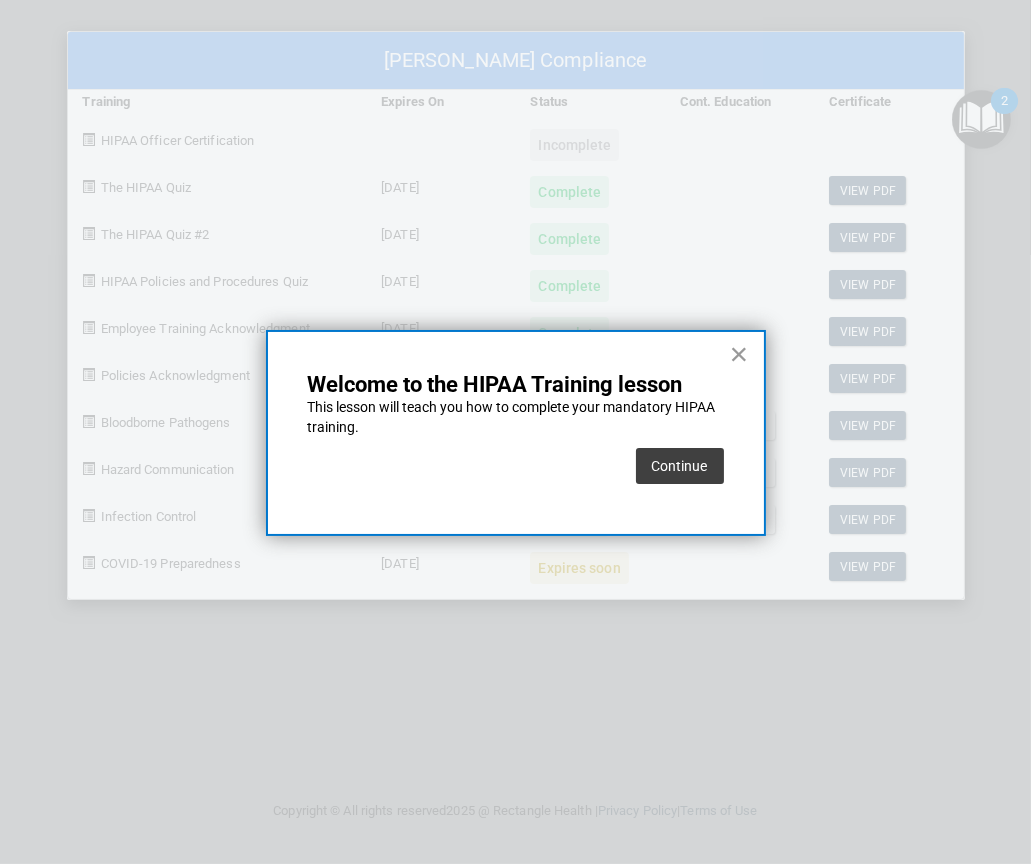 click on "×" at bounding box center [739, 354] 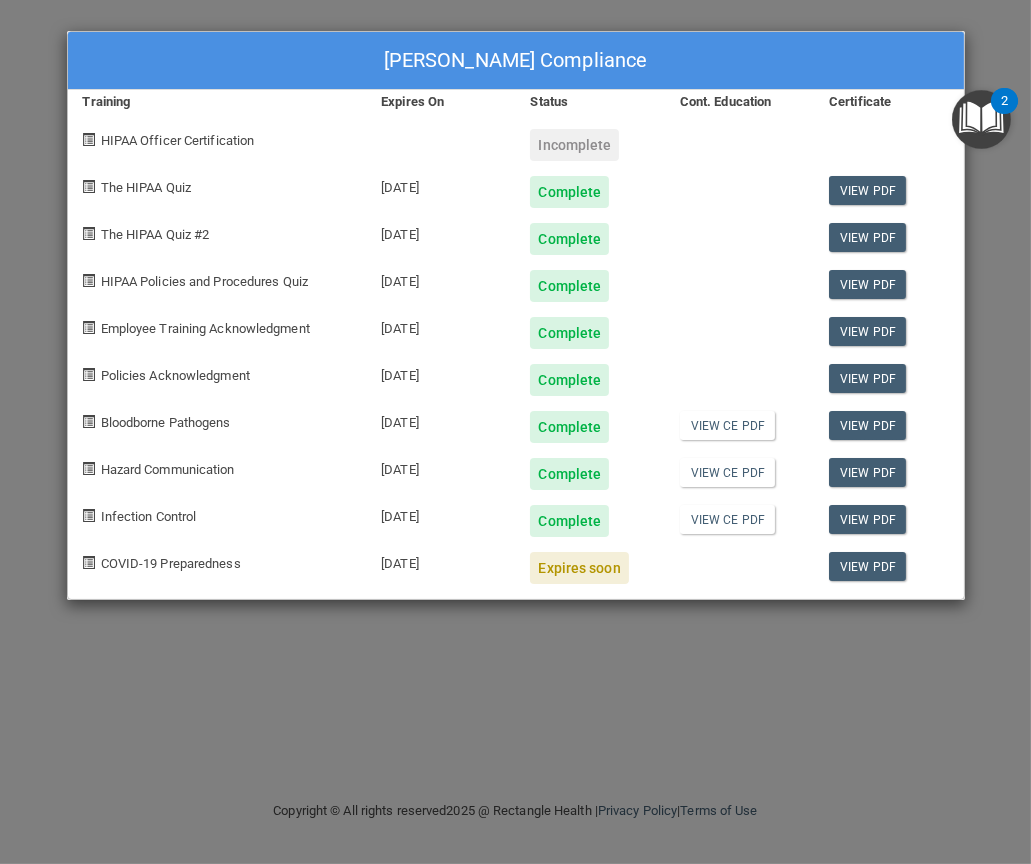 click on "[PERSON_NAME] Compliance" at bounding box center [516, 61] 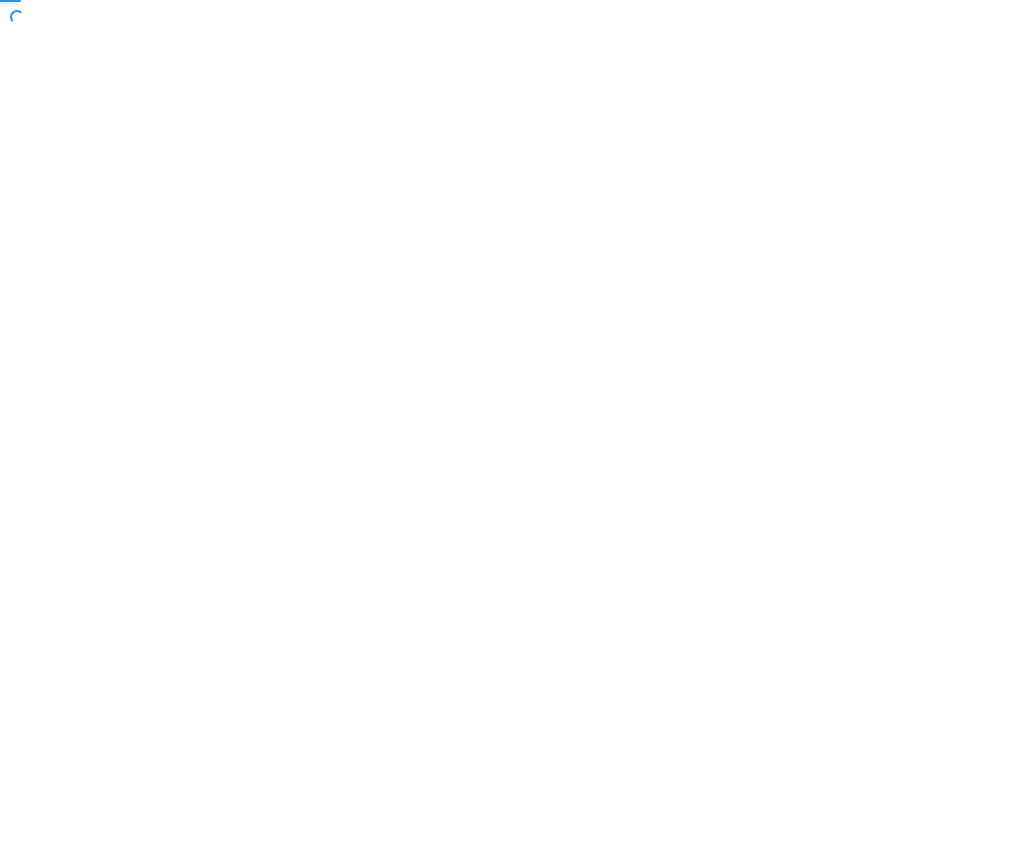 scroll, scrollTop: 0, scrollLeft: 0, axis: both 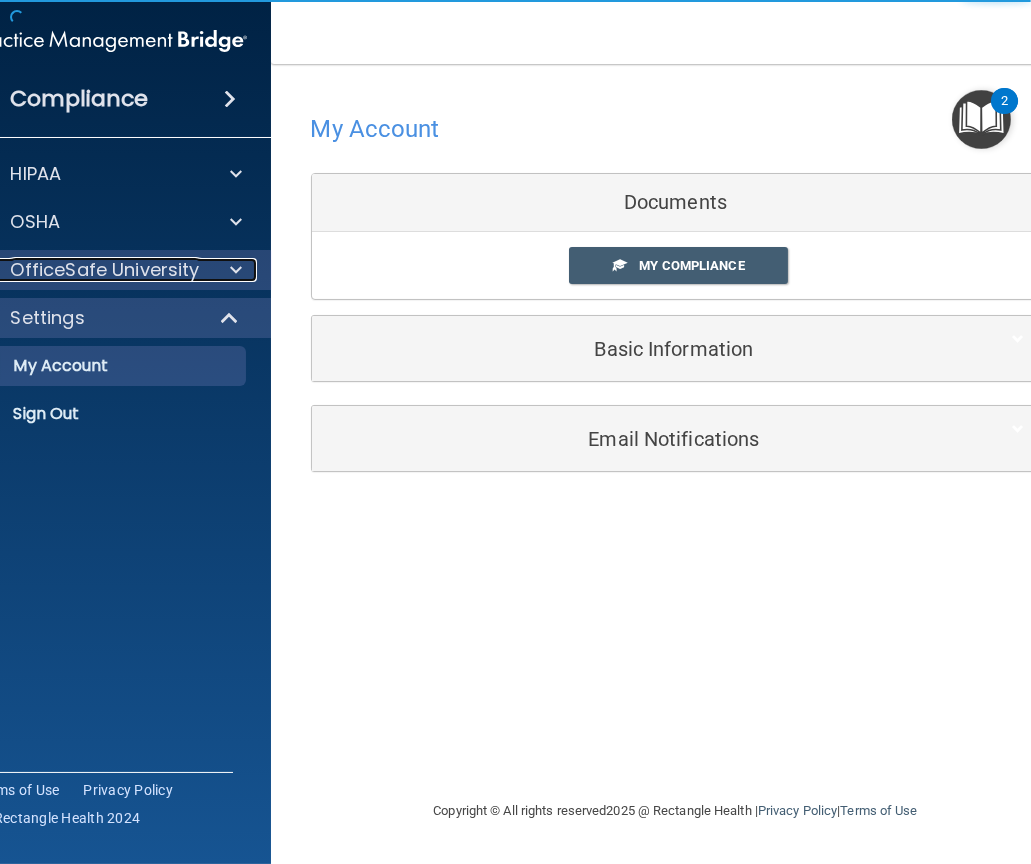 click on "OfficeSafe University" at bounding box center (105, 270) 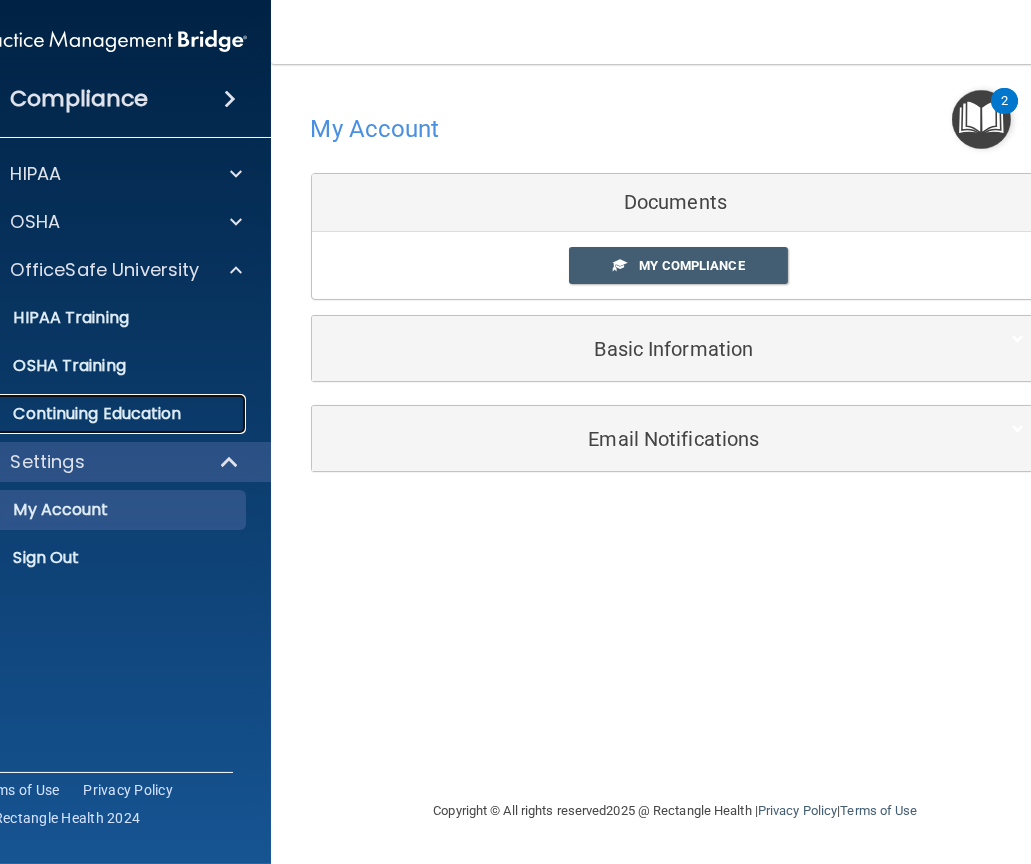 click on "Continuing Education" at bounding box center (100, 414) 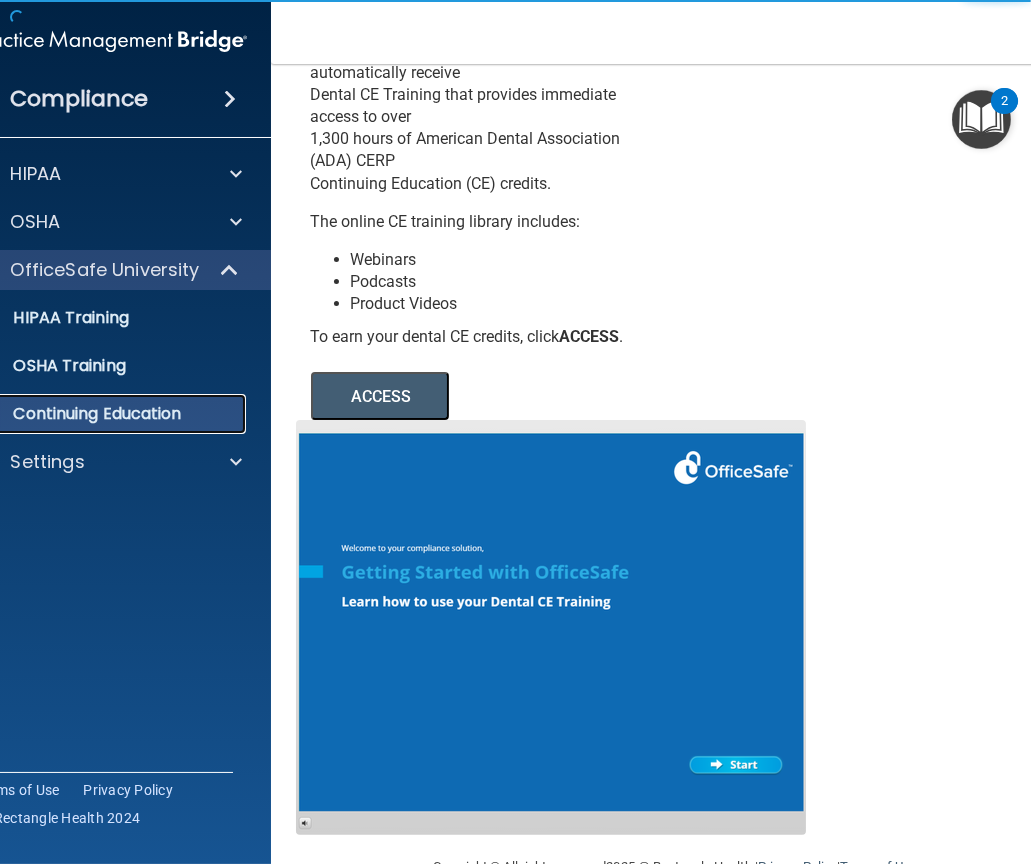 scroll, scrollTop: 103, scrollLeft: 0, axis: vertical 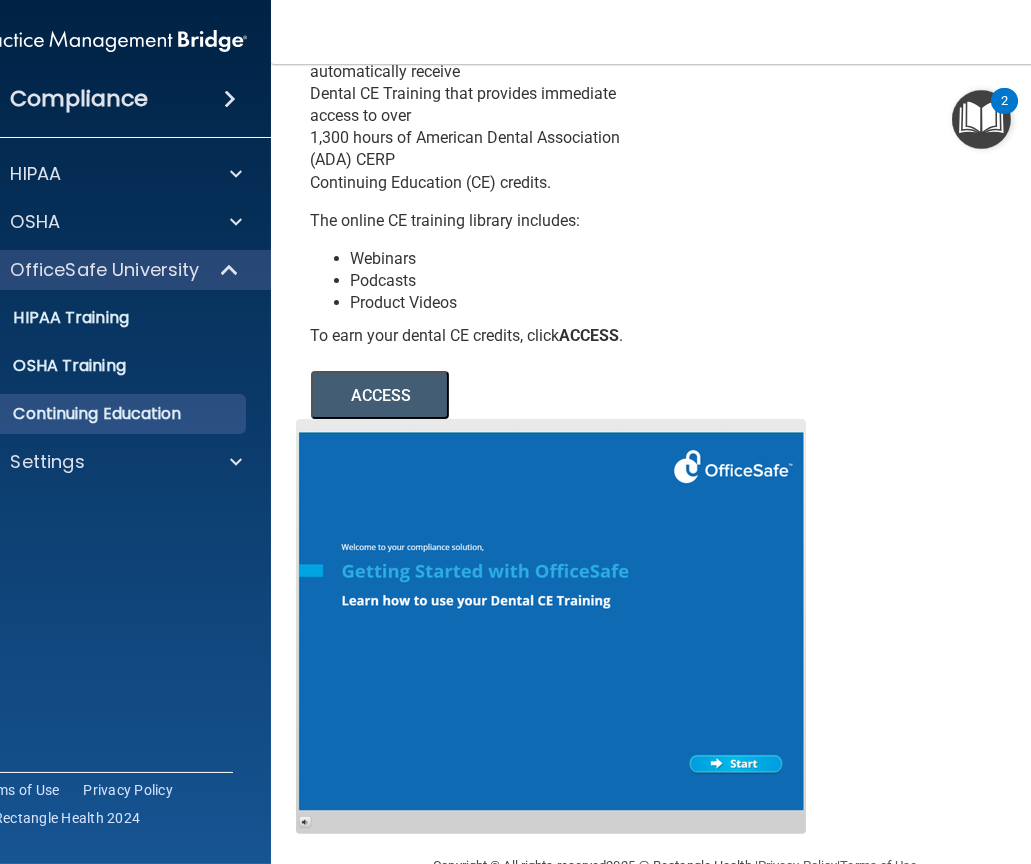 click on "ACCESS" at bounding box center (380, 395) 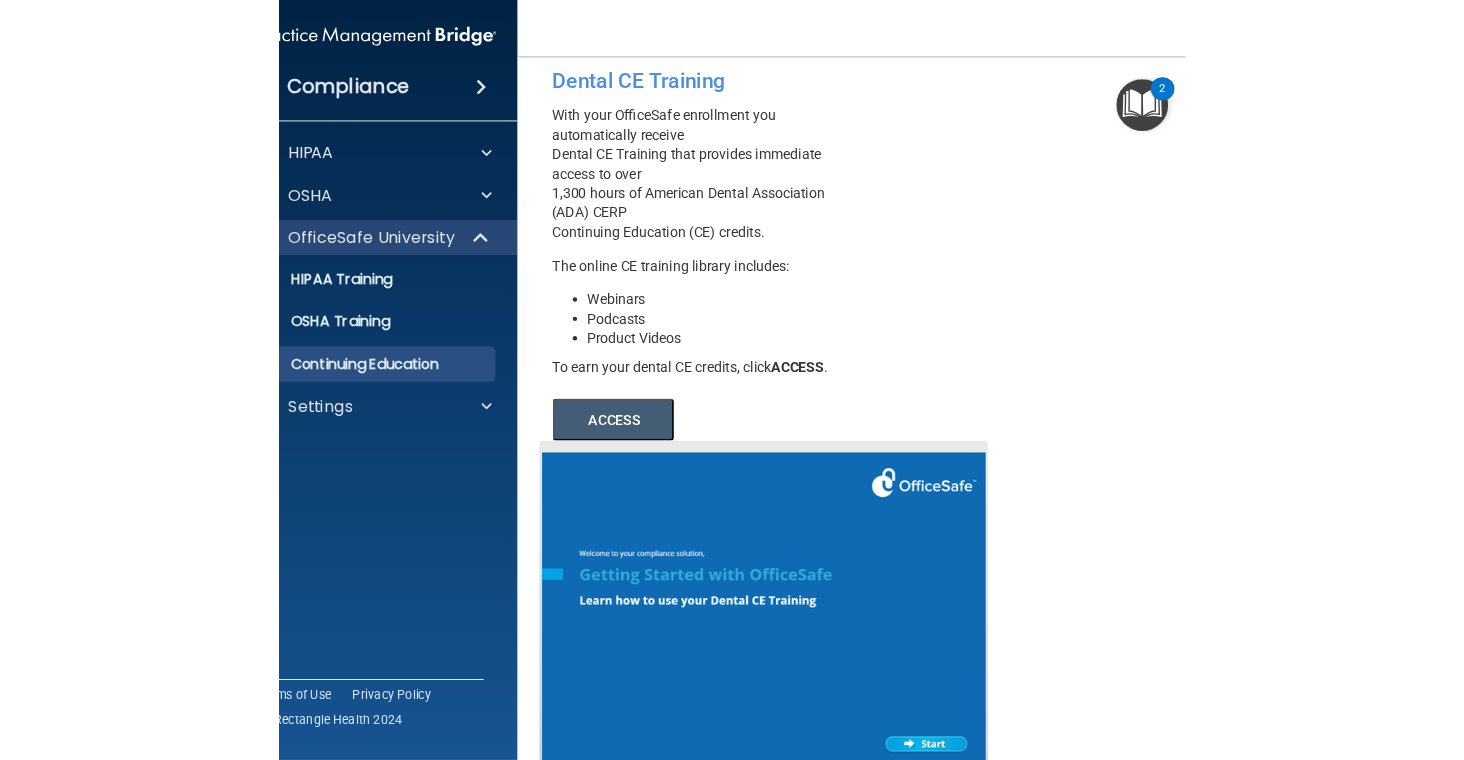 scroll, scrollTop: 0, scrollLeft: 0, axis: both 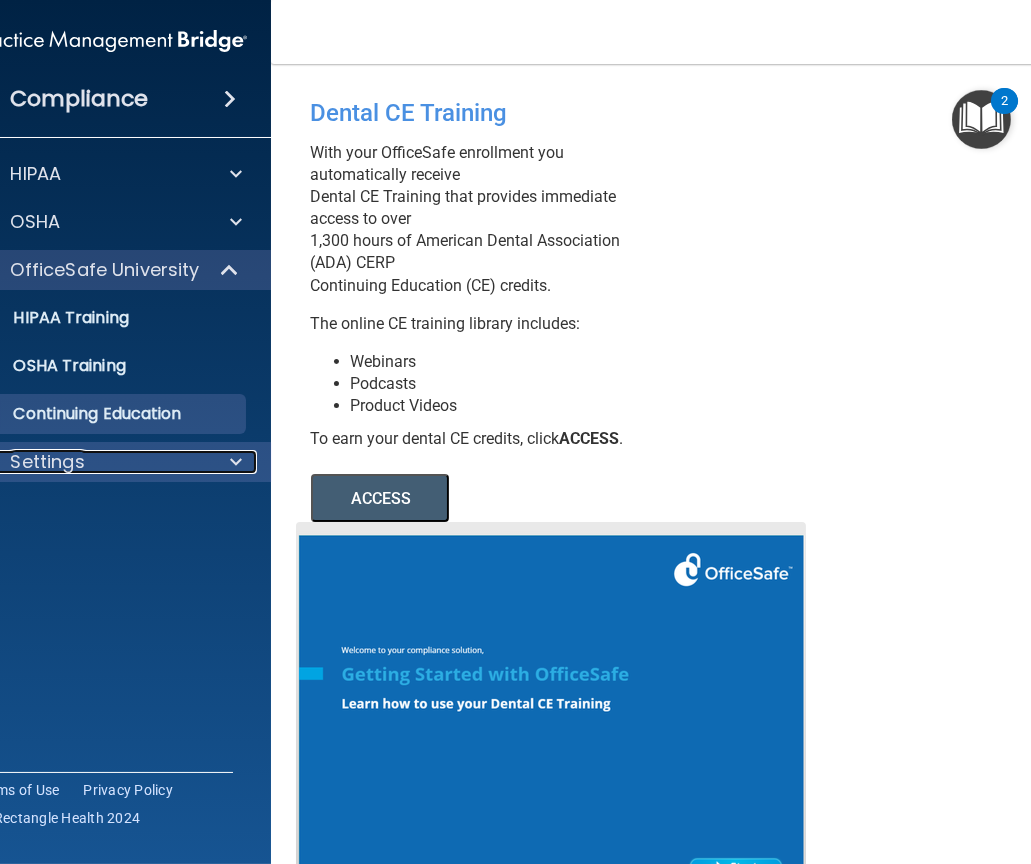 click on "Settings" at bounding box center (84, 462) 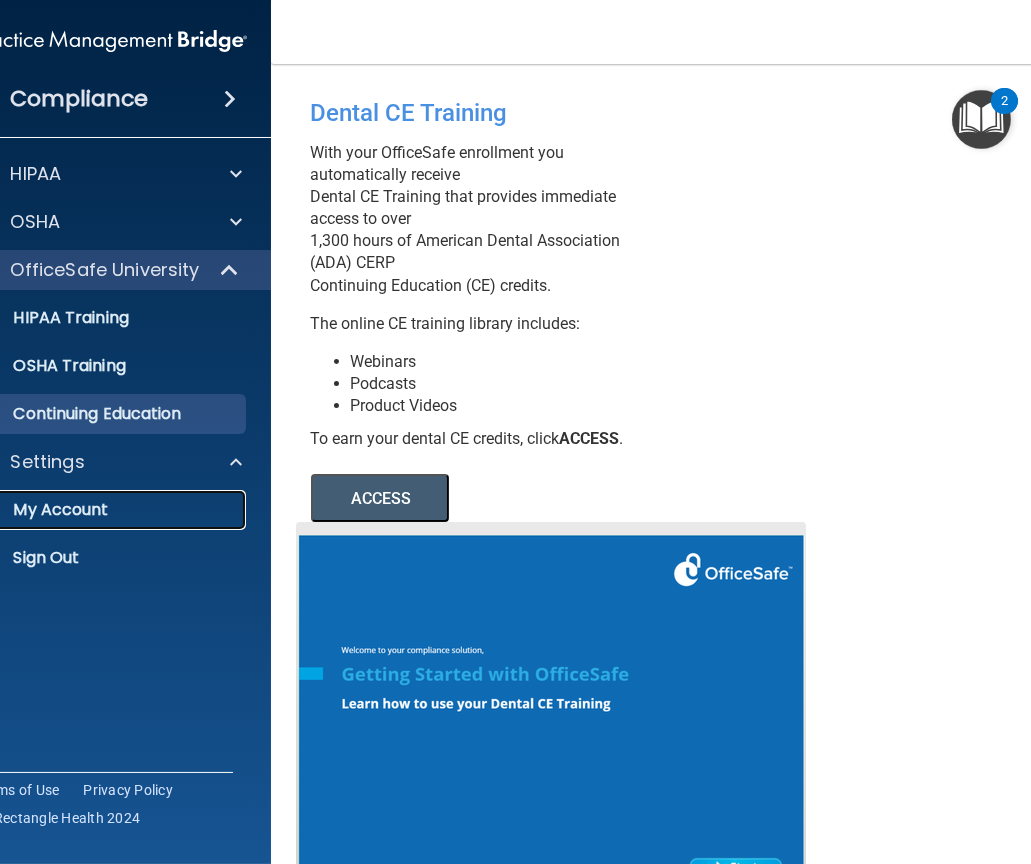 click on "My Account" at bounding box center (100, 510) 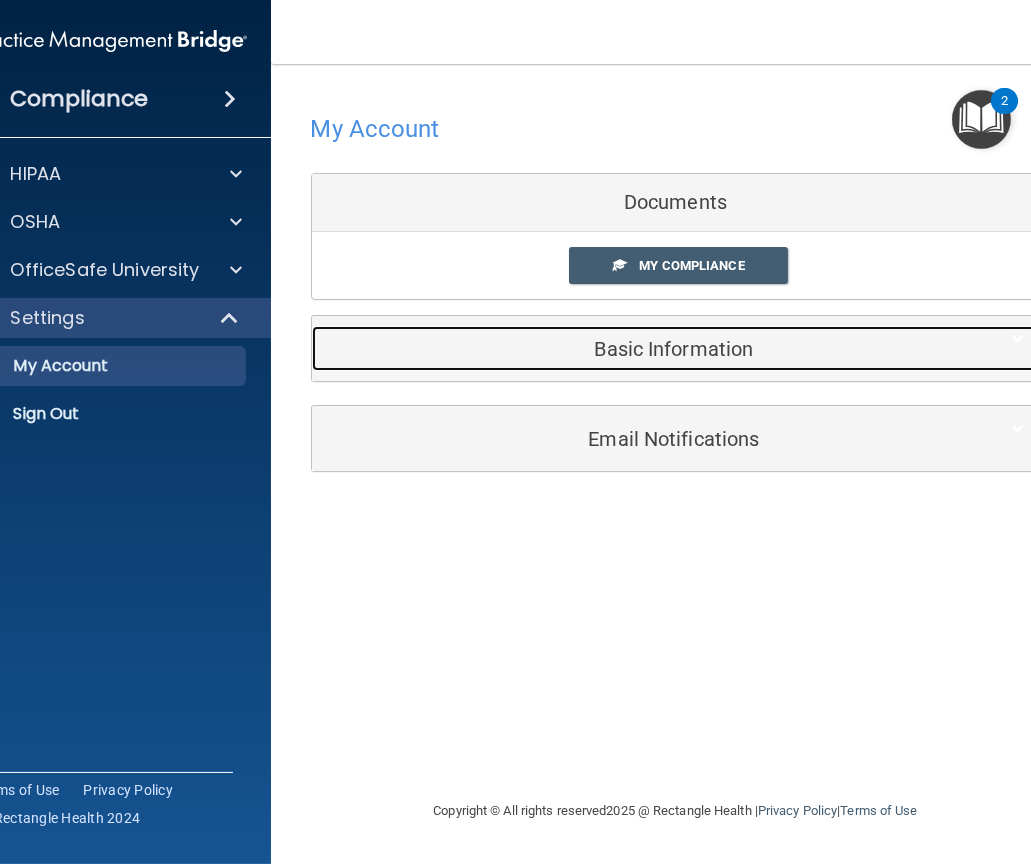 click on "Basic Information" at bounding box center [645, 348] 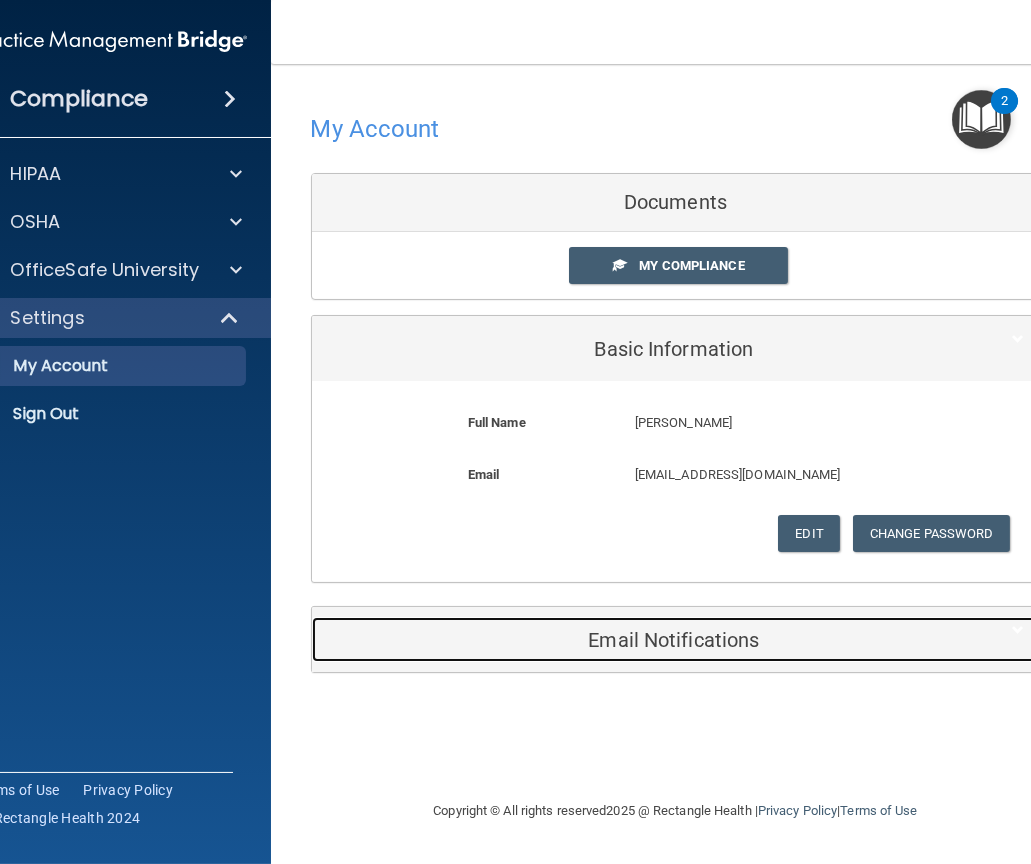 click on "Email Notifications" at bounding box center (645, 640) 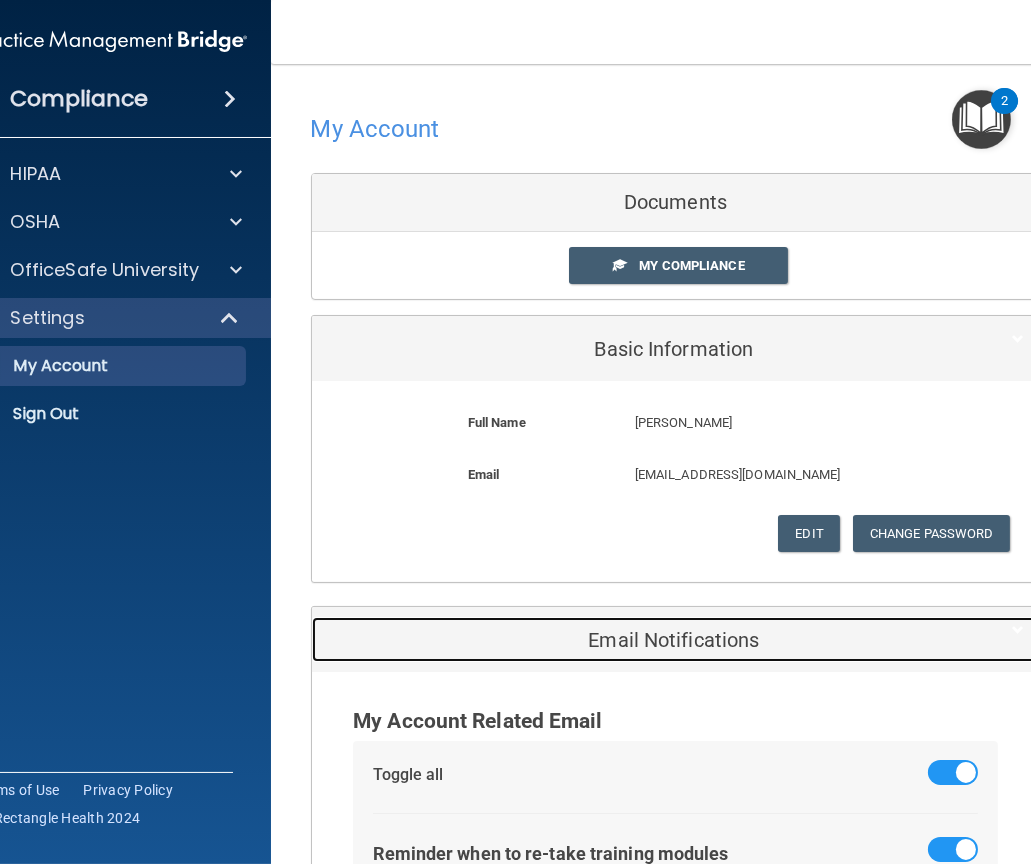 click on "Email Notifications" at bounding box center (645, 640) 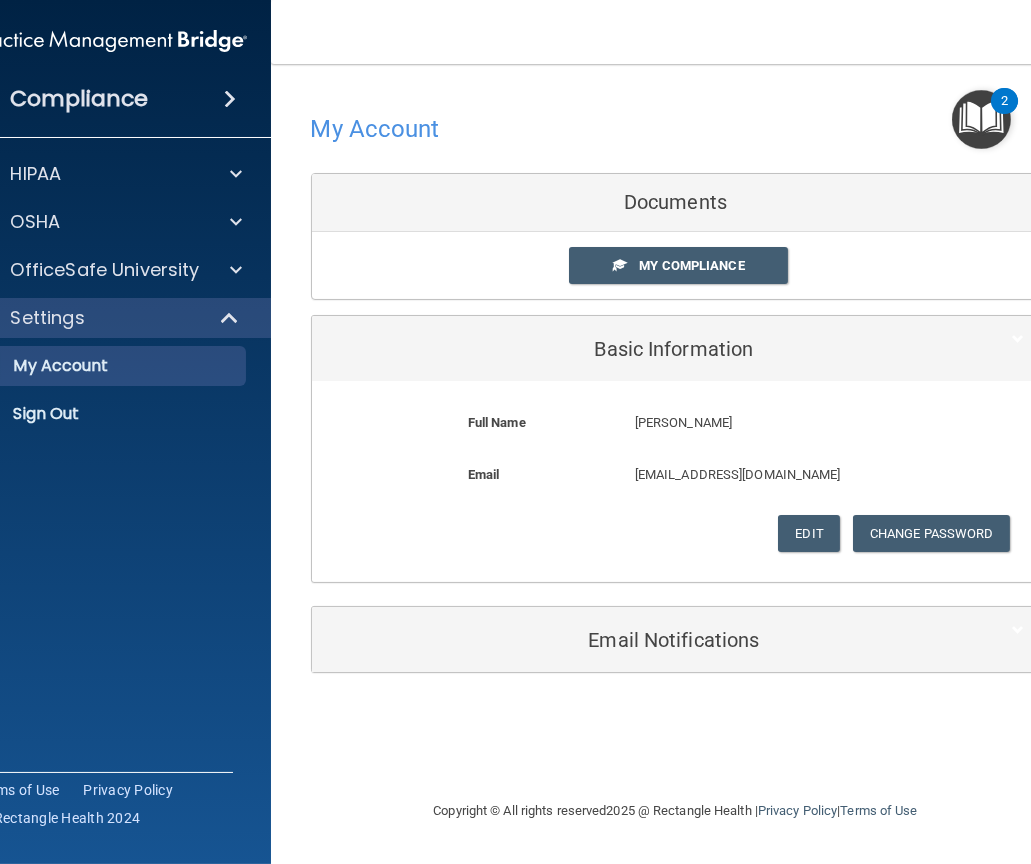 click on "My Compliance" at bounding box center (676, 265) 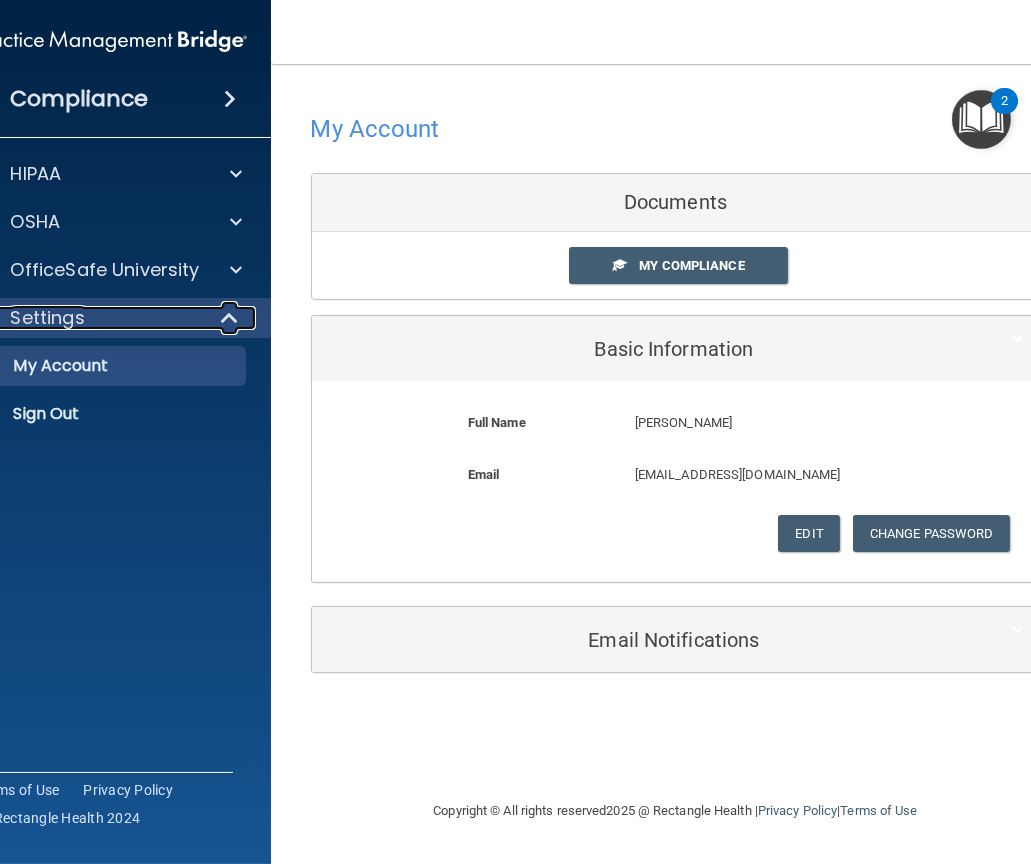 click on "Settings" at bounding box center (48, 318) 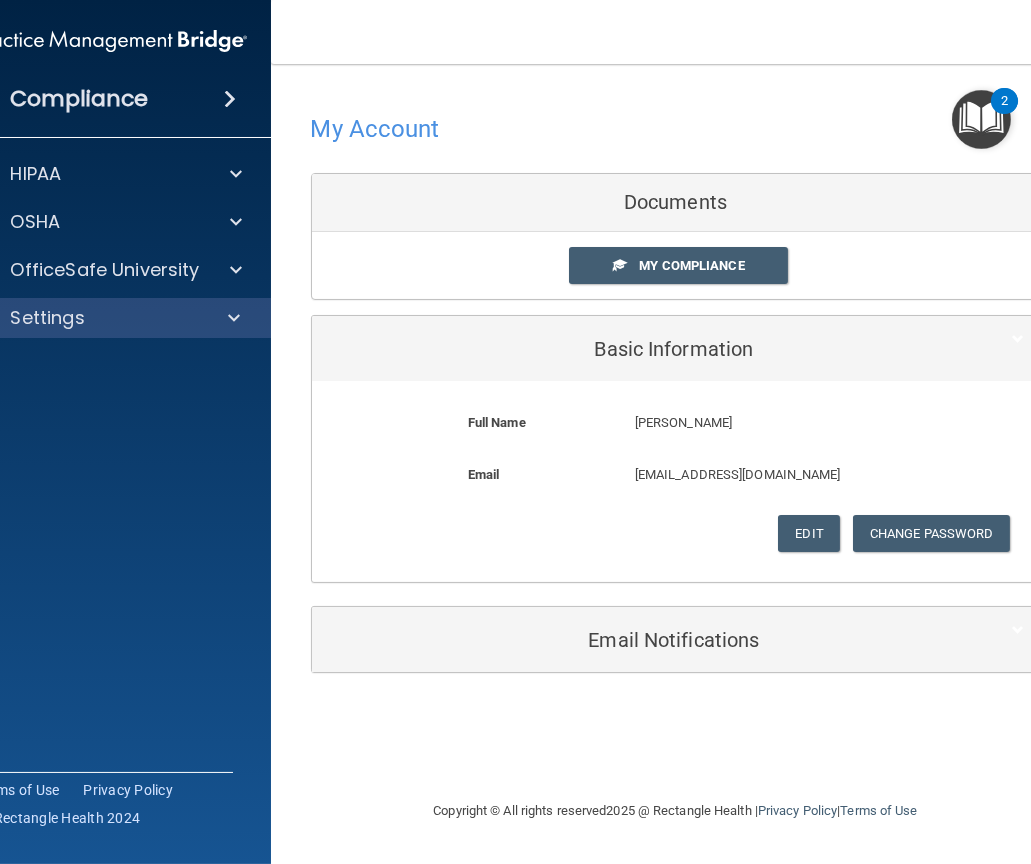 click on "Settings" at bounding box center (111, 318) 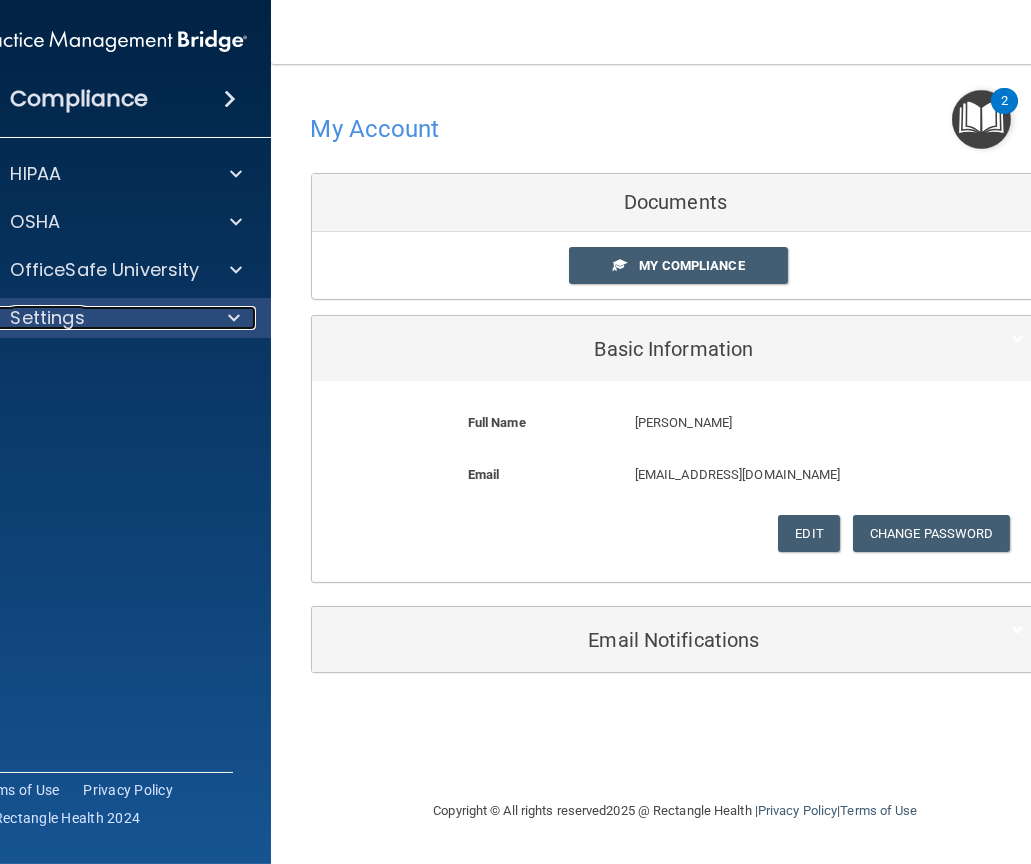 click on "Settings" at bounding box center (48, 318) 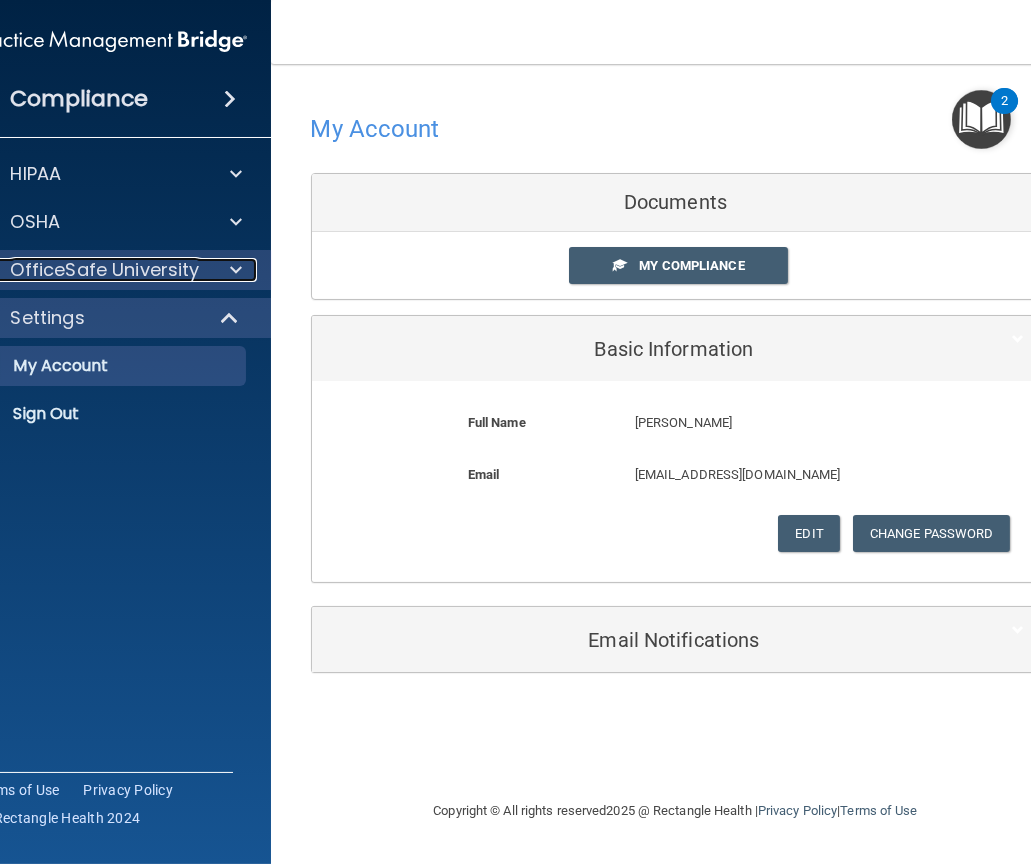 click on "OfficeSafe University" at bounding box center [105, 270] 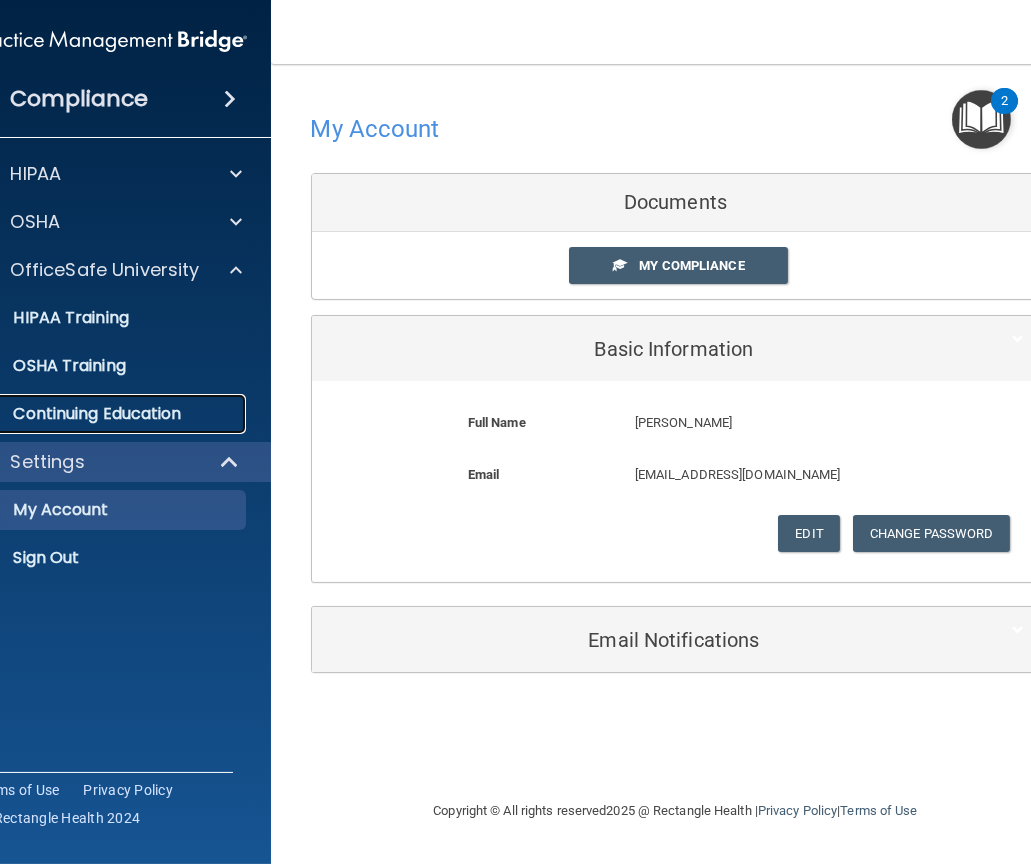click on "Continuing Education" at bounding box center [100, 414] 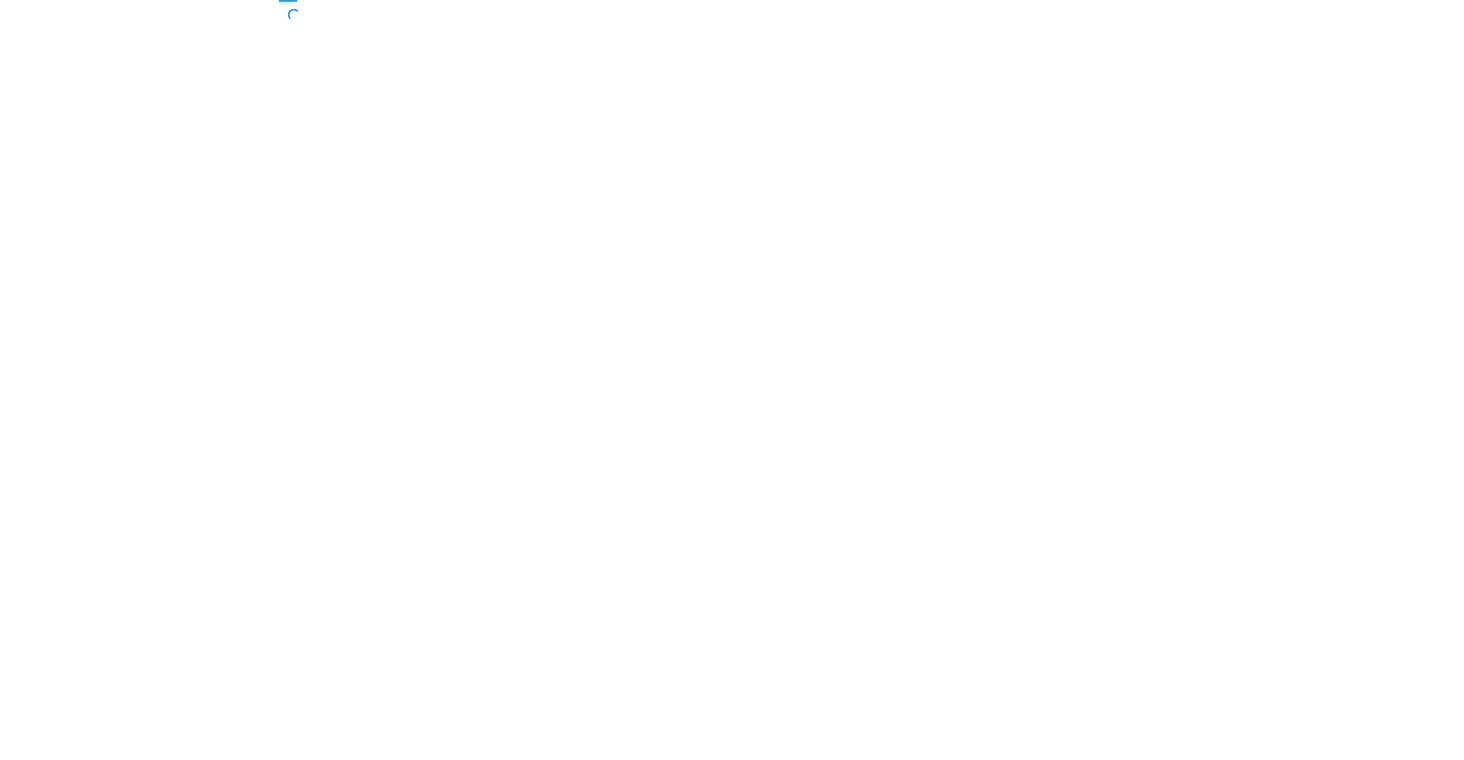 scroll, scrollTop: 0, scrollLeft: 0, axis: both 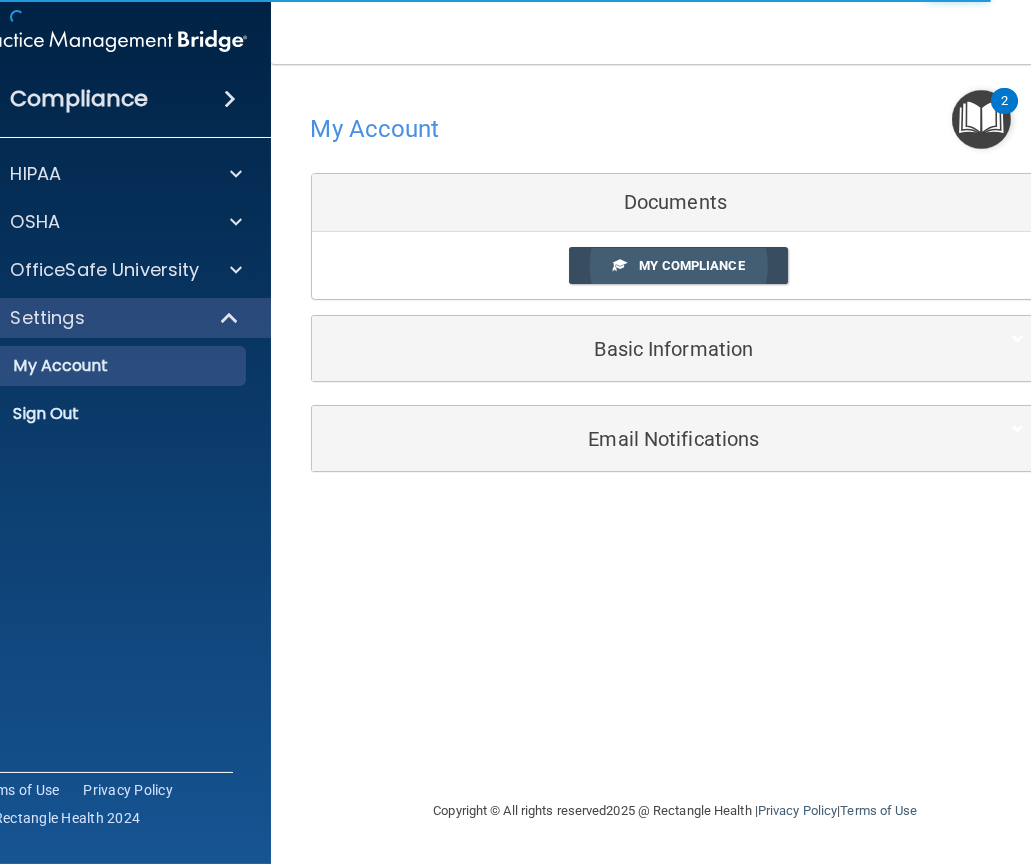 click on "My Compliance" at bounding box center [678, 265] 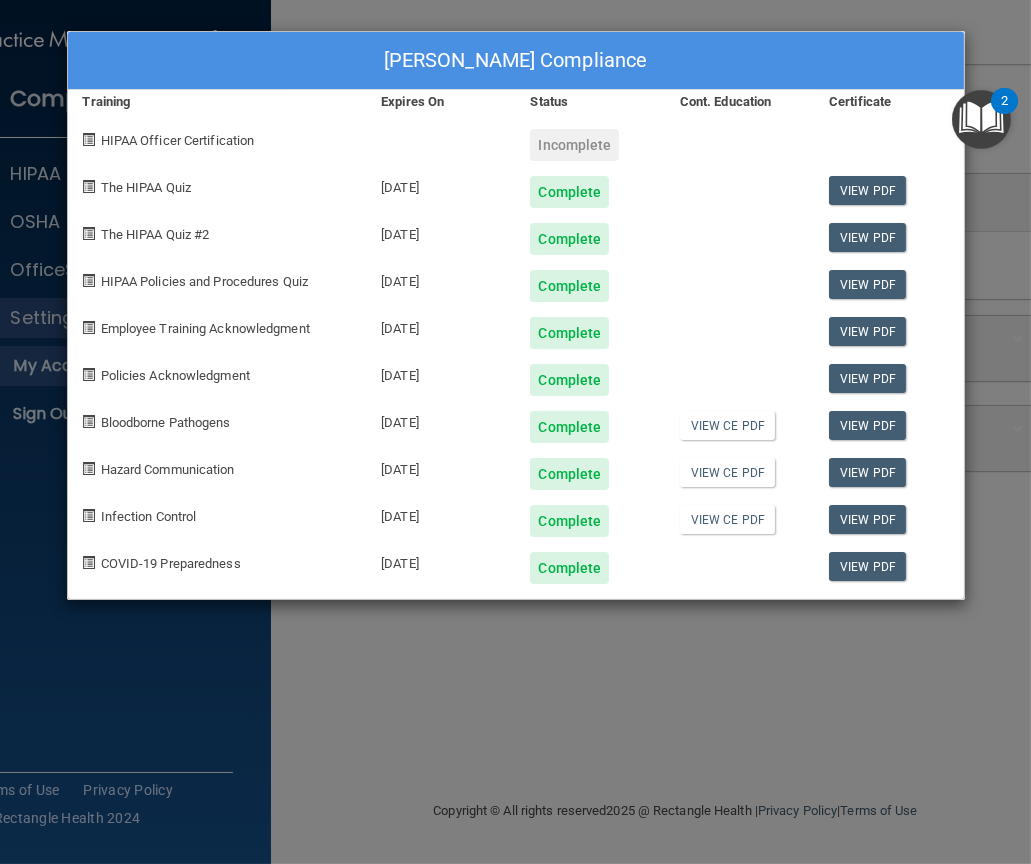 click on "HIPAA Officer Certification" at bounding box center [178, 140] 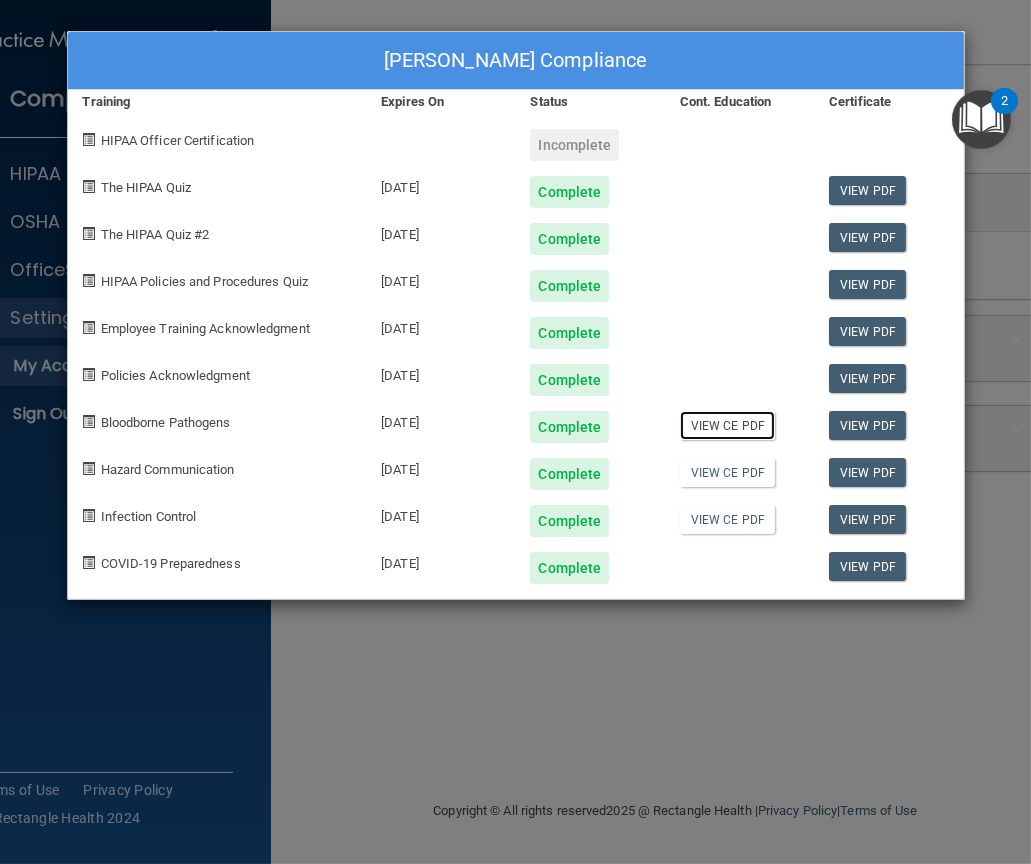 click on "View CE PDF" at bounding box center [727, 425] 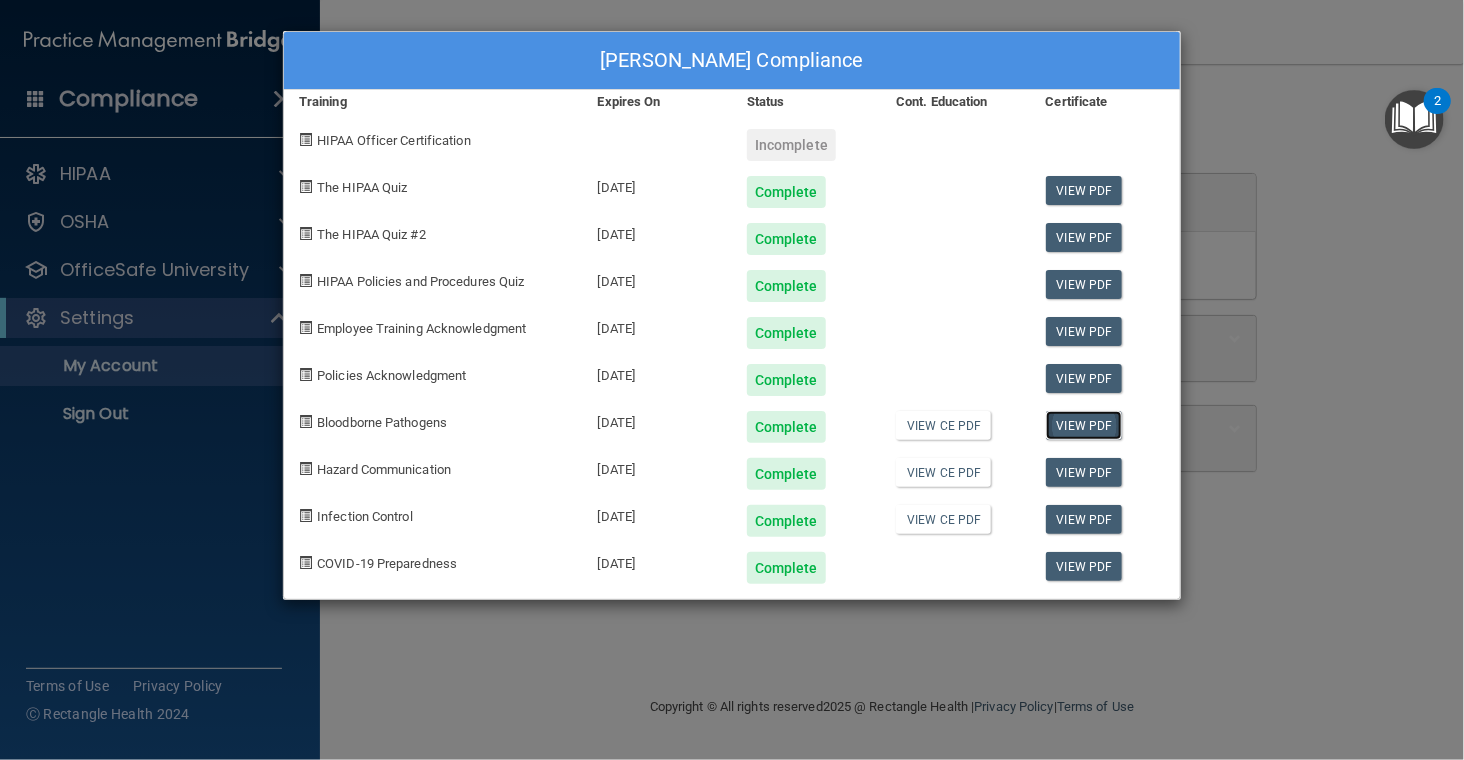 click on "View PDF" at bounding box center [1084, 425] 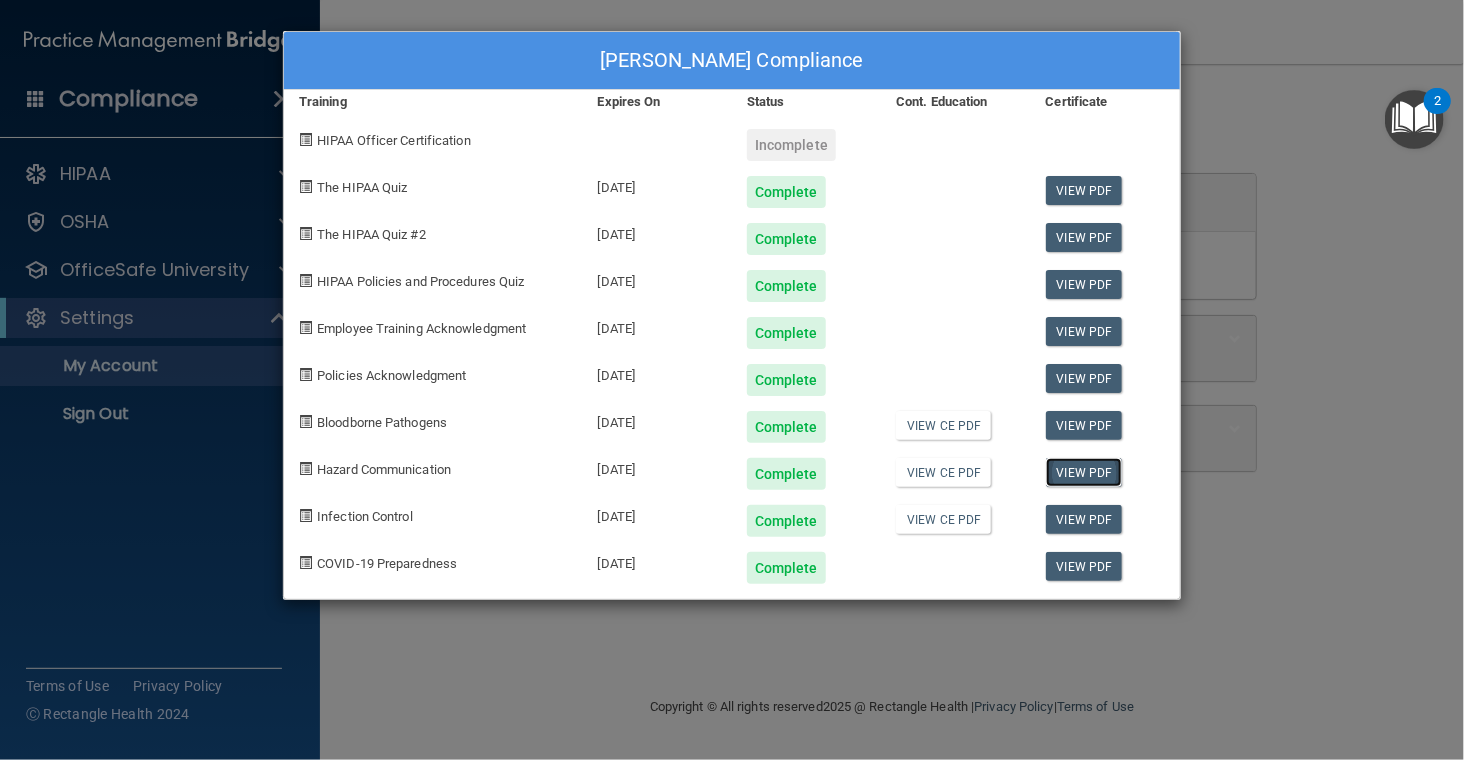 click on "View PDF" at bounding box center (1084, 472) 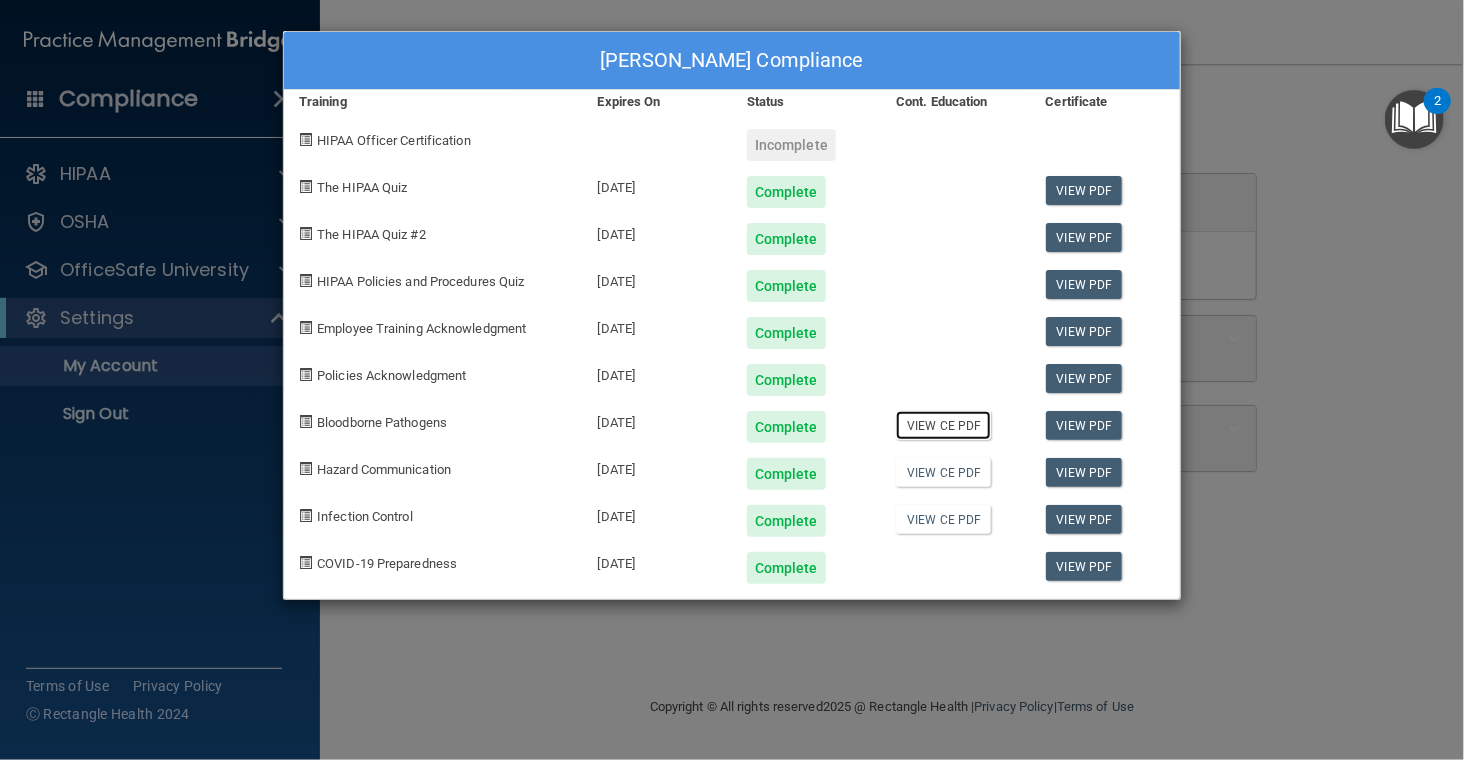 click on "View CE PDF" at bounding box center (943, 425) 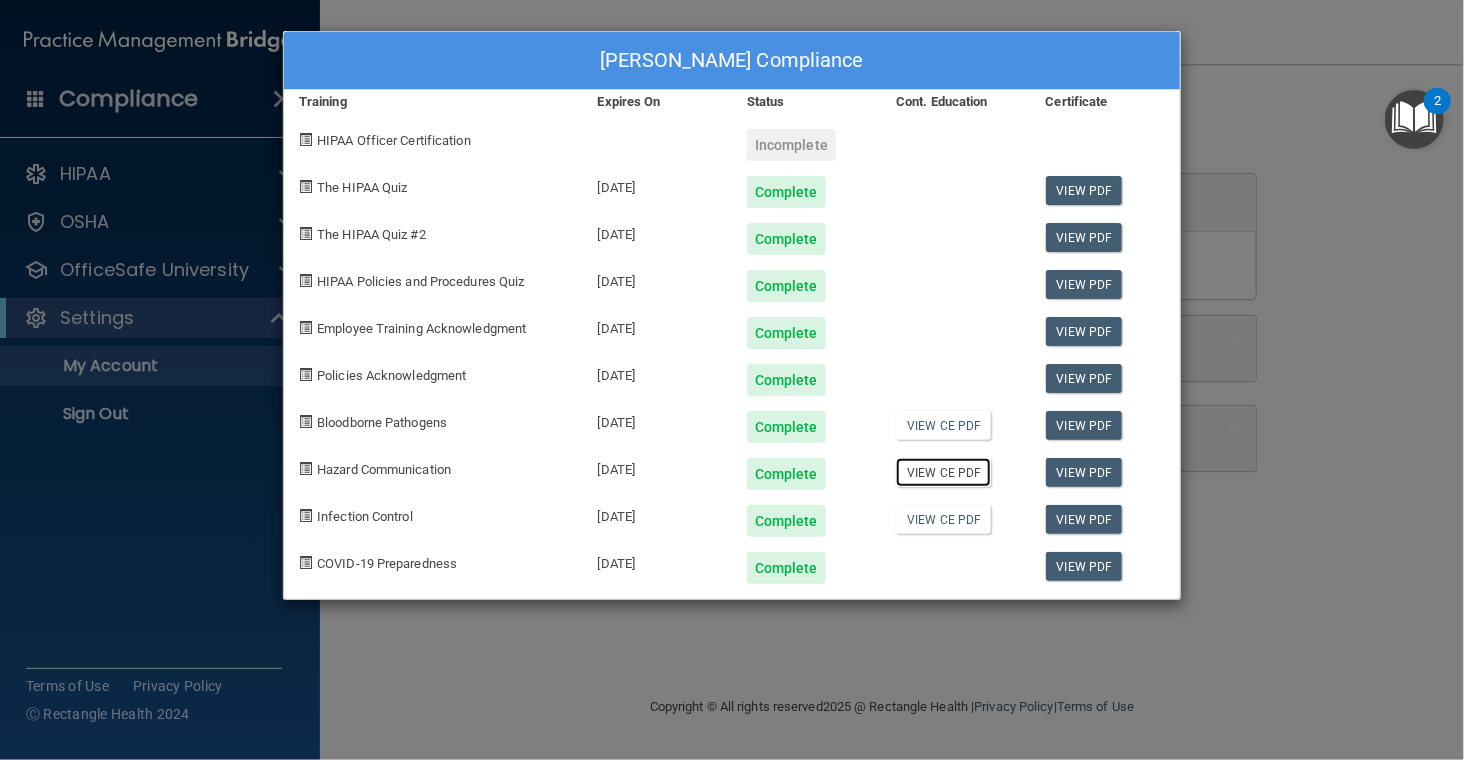 click on "View CE PDF" at bounding box center (943, 472) 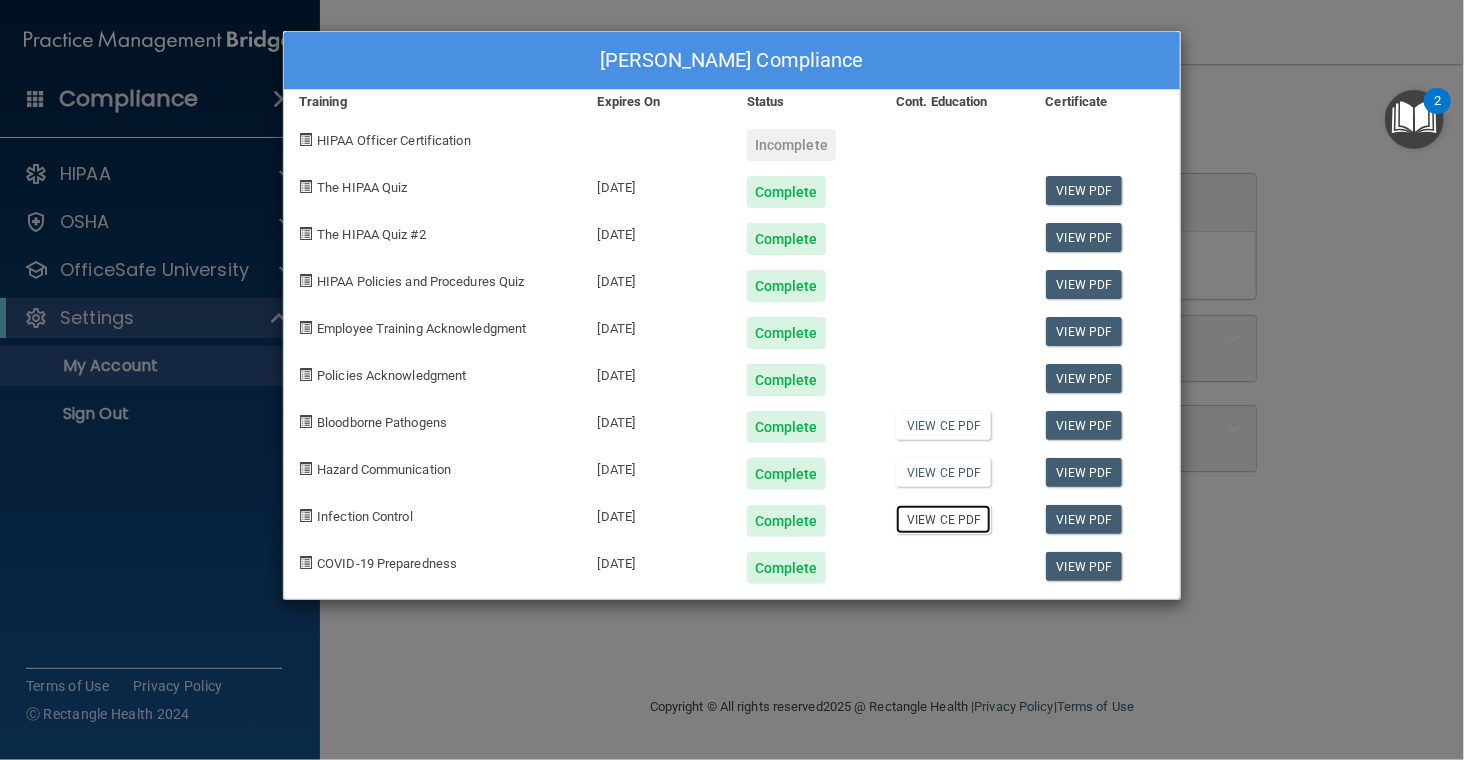 click on "View CE PDF" at bounding box center (943, 519) 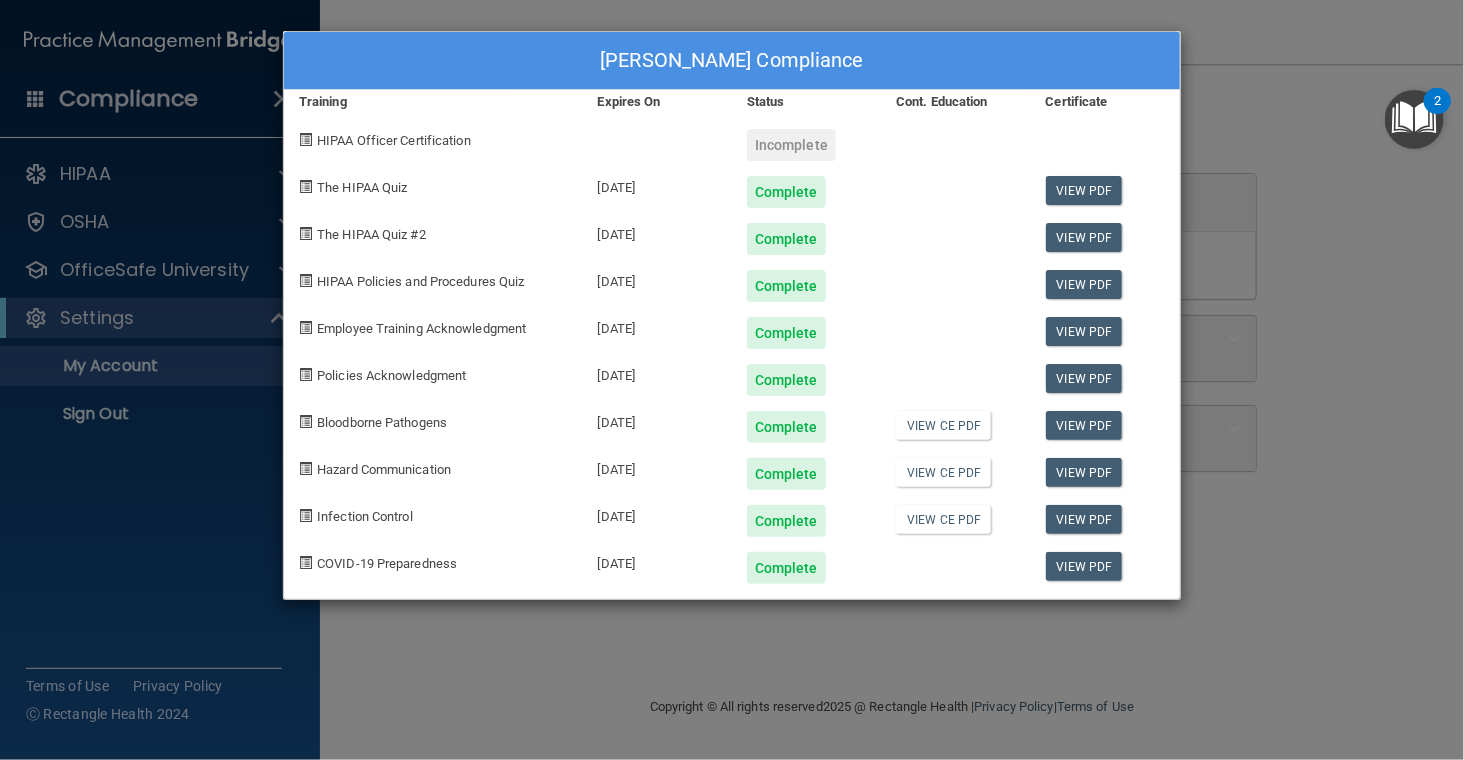 click on "[PERSON_NAME] Compliance      Training   Expires On   Status   Cont. Education   Certificate         HIPAA Officer Certification             Incomplete                      The HIPAA Quiz      [DATE]       Complete              View PDF         The HIPAA Quiz #2      [DATE]       Complete              View PDF         HIPAA Policies and Procedures Quiz      [DATE]       Complete              View PDF         Employee Training Acknowledgment      [DATE]       Complete              View PDF         Policies Acknowledgment      [DATE]       Complete              View PDF         Bloodborne Pathogens      [DATE]       Complete        View CE PDF       View PDF         Hazard Communication      [DATE]       Complete        View CE PDF       View PDF         Infection Control      [DATE]       Complete        View CE PDF       View PDF         COVID-19 Preparedness      [DATE]       Complete              View PDF" at bounding box center (732, 380) 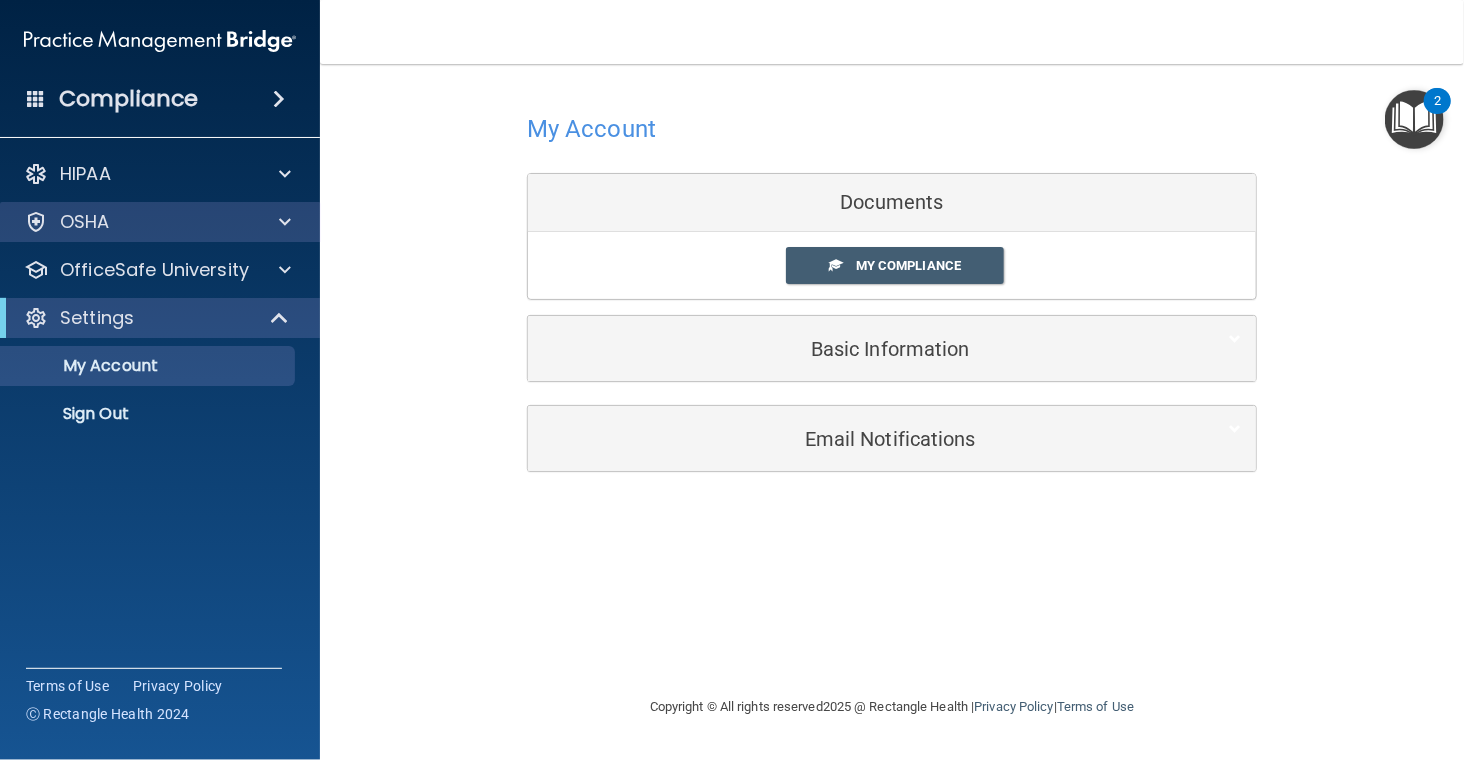 click on "OSHA" at bounding box center [160, 222] 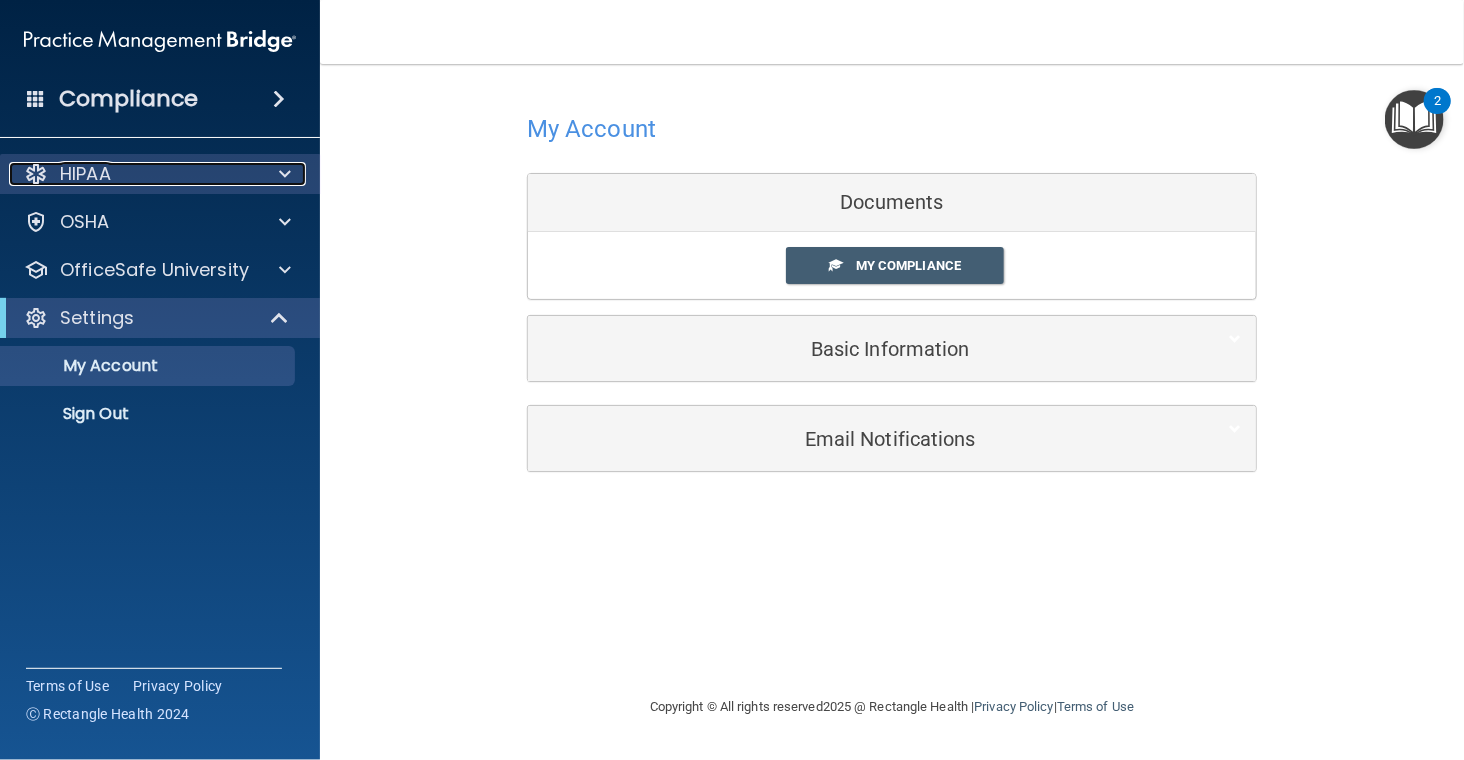 click at bounding box center (285, 174) 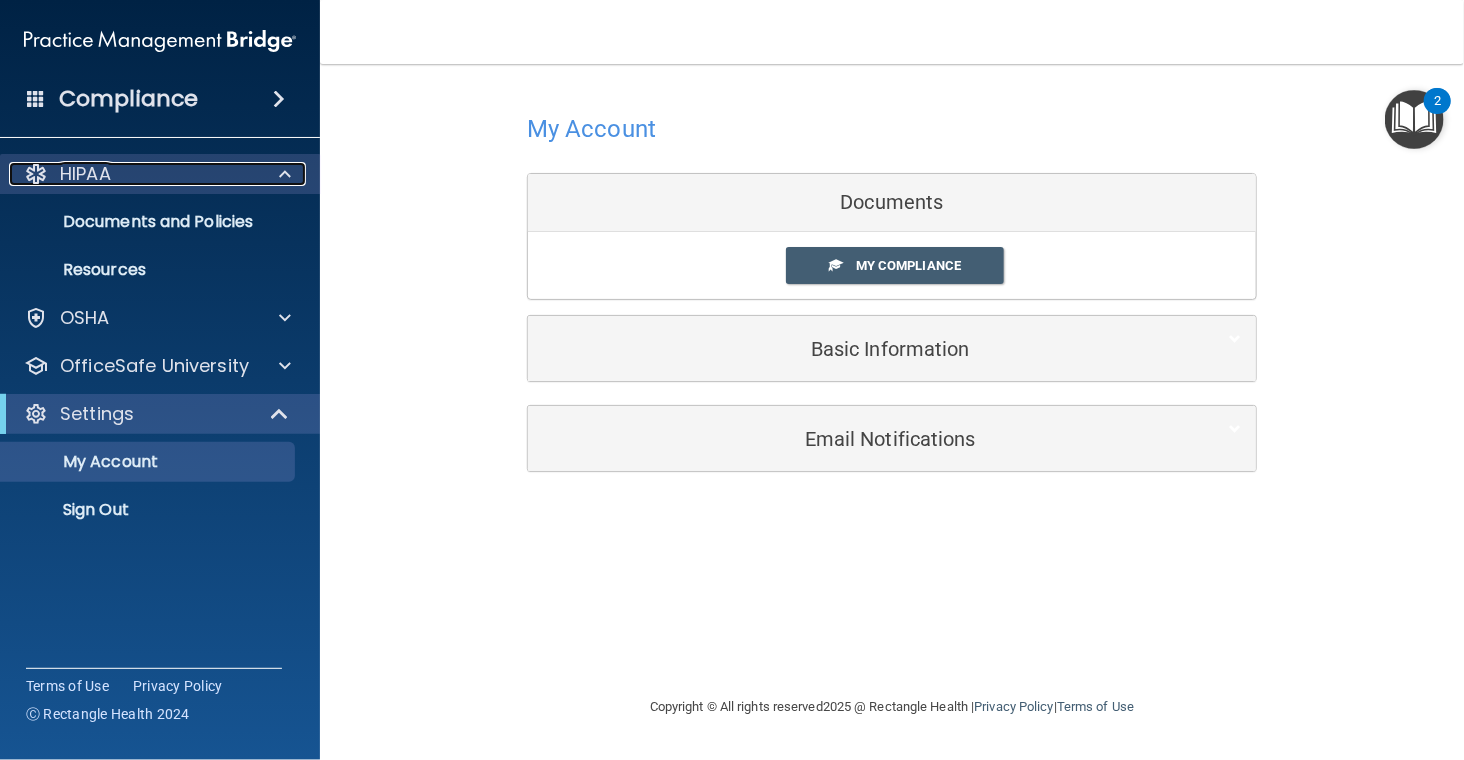 click at bounding box center [285, 174] 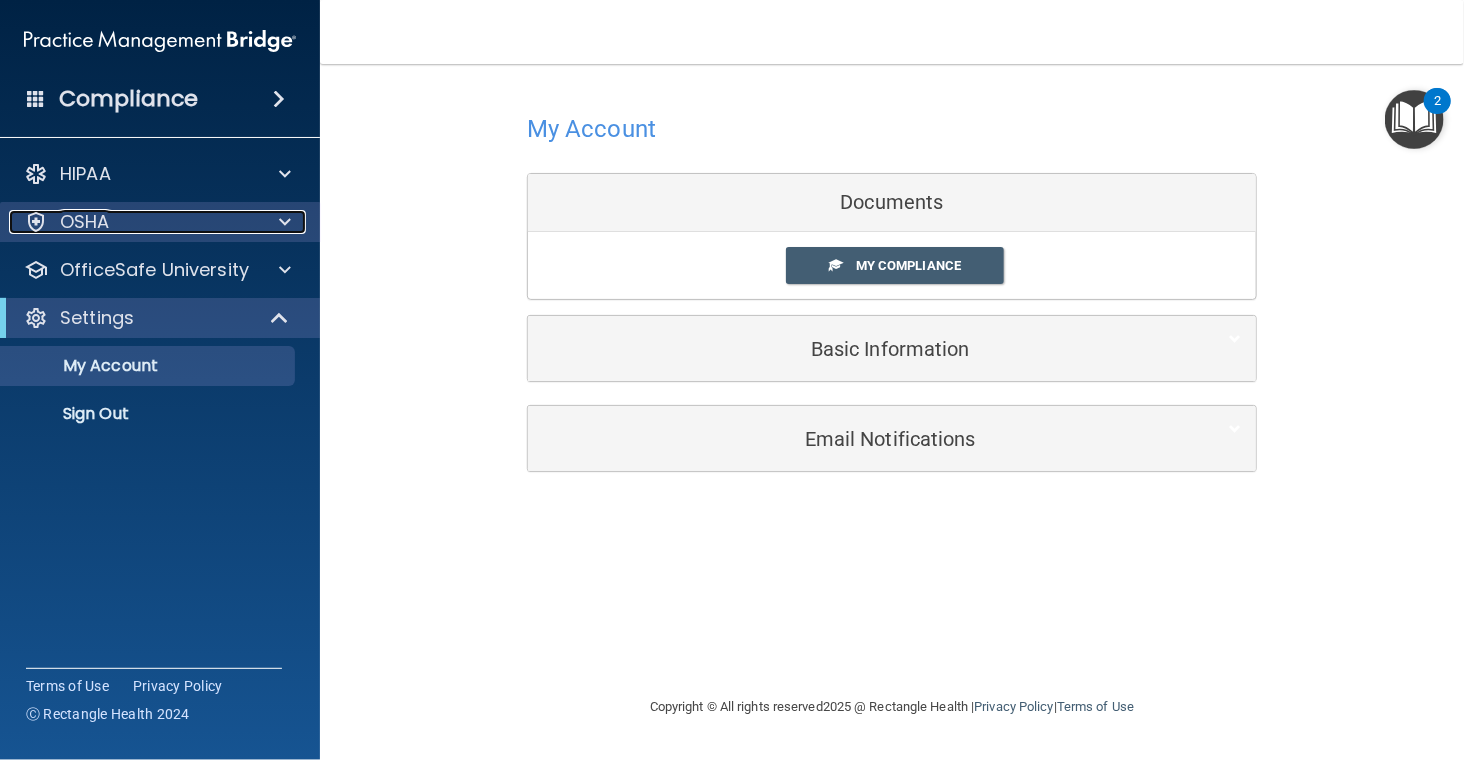 click at bounding box center (285, 222) 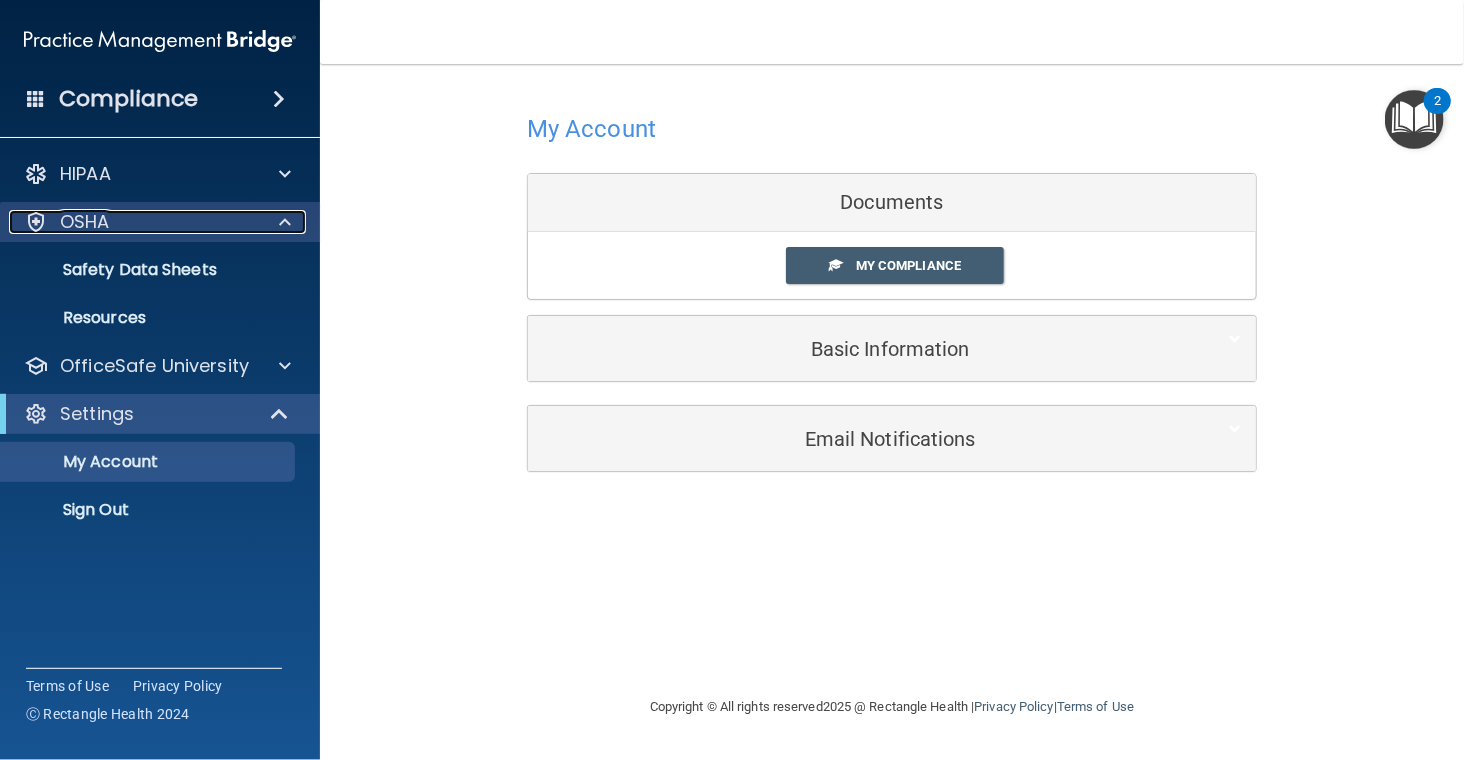 click at bounding box center (285, 222) 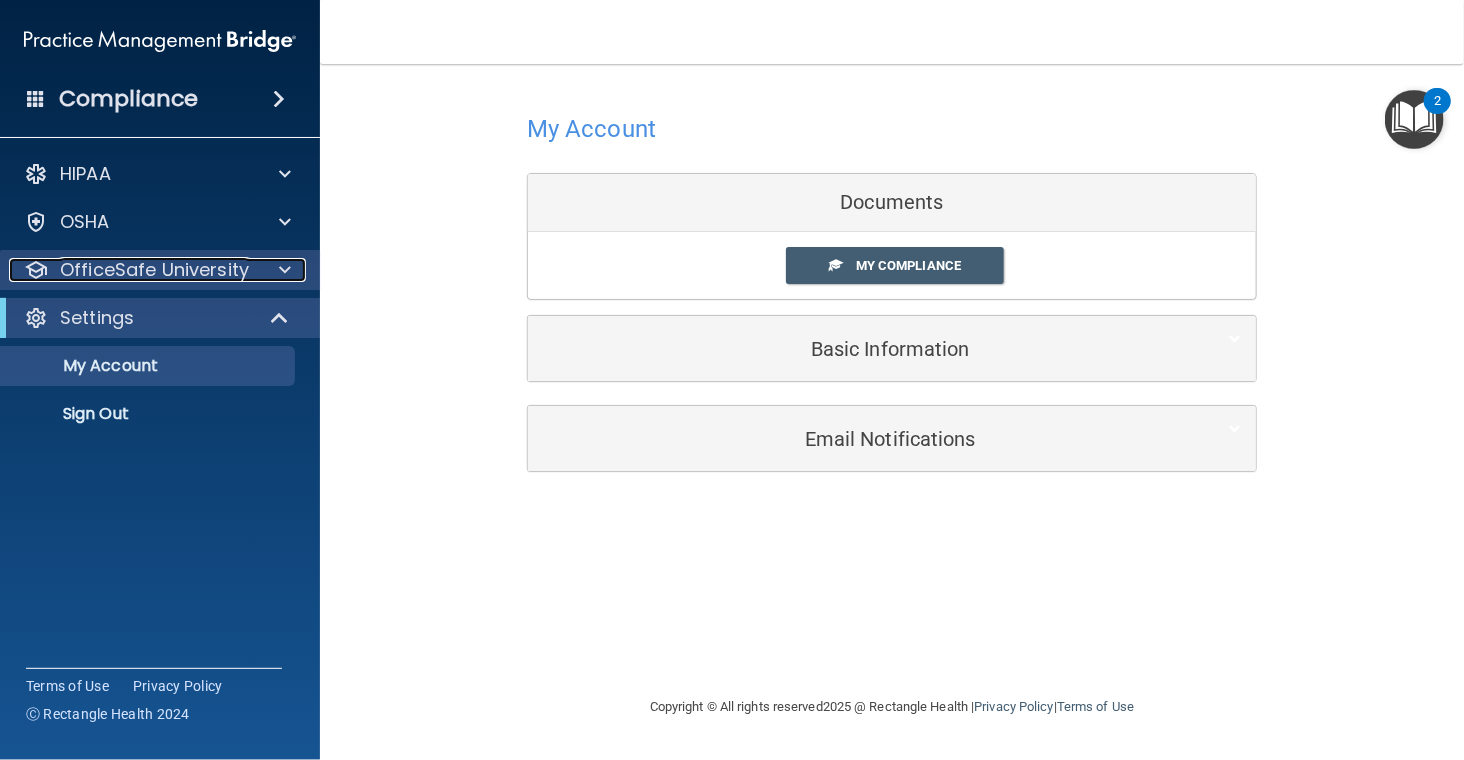 click at bounding box center (282, 270) 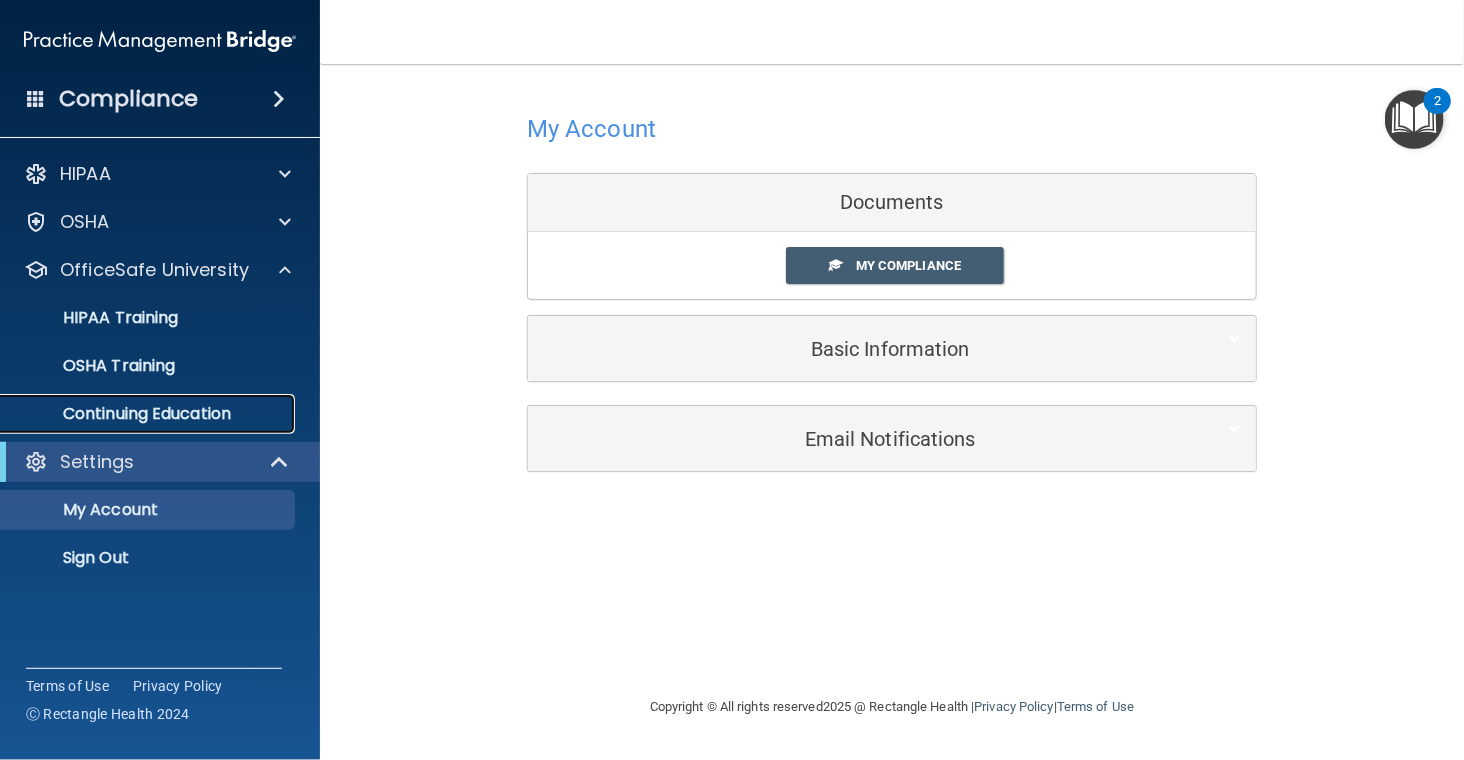 click on "Continuing Education" at bounding box center [137, 414] 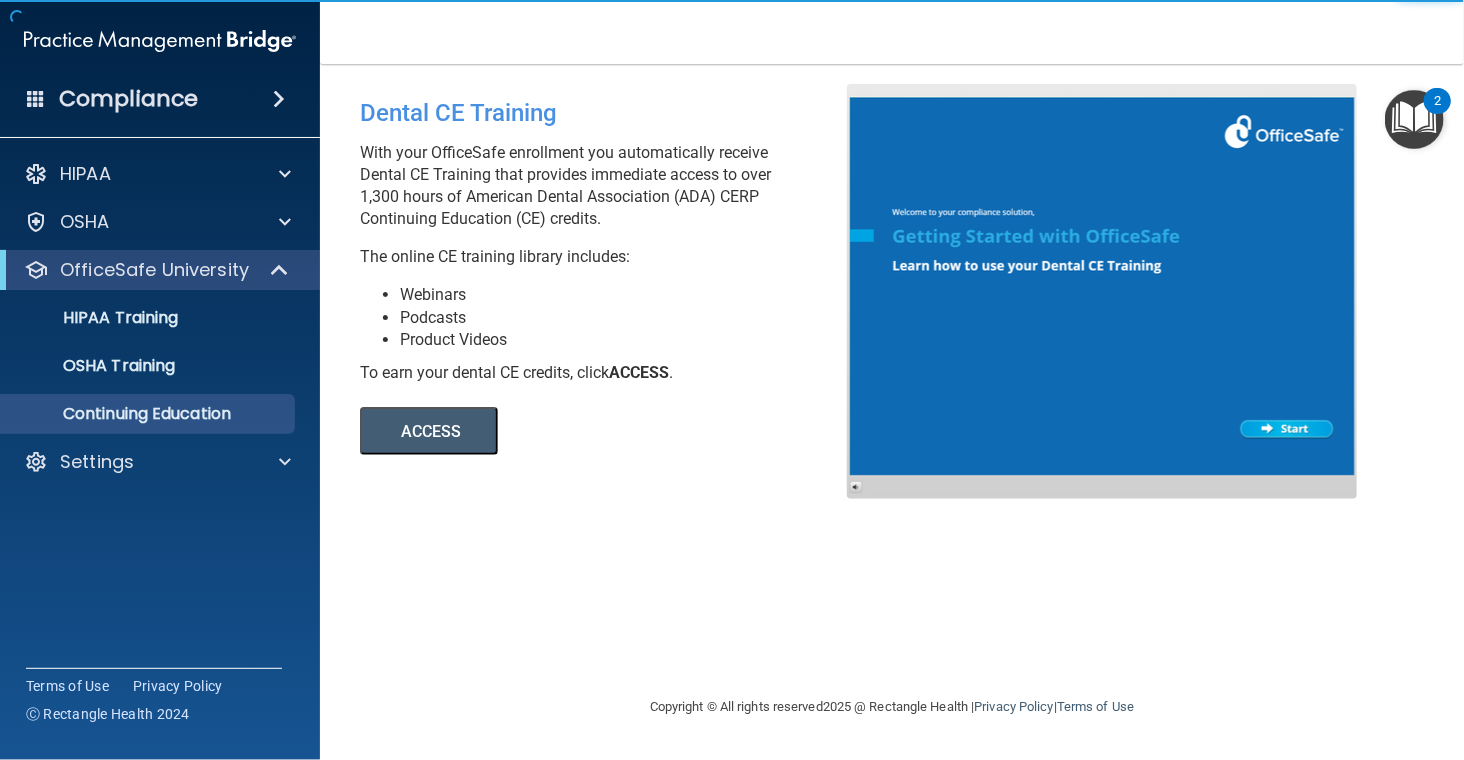 click on "ACCESS" at bounding box center (429, 431) 